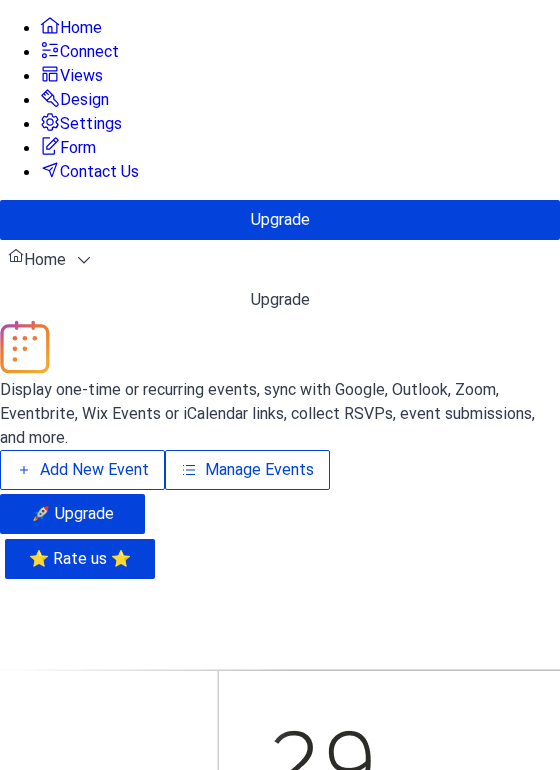 scroll, scrollTop: 0, scrollLeft: 0, axis: both 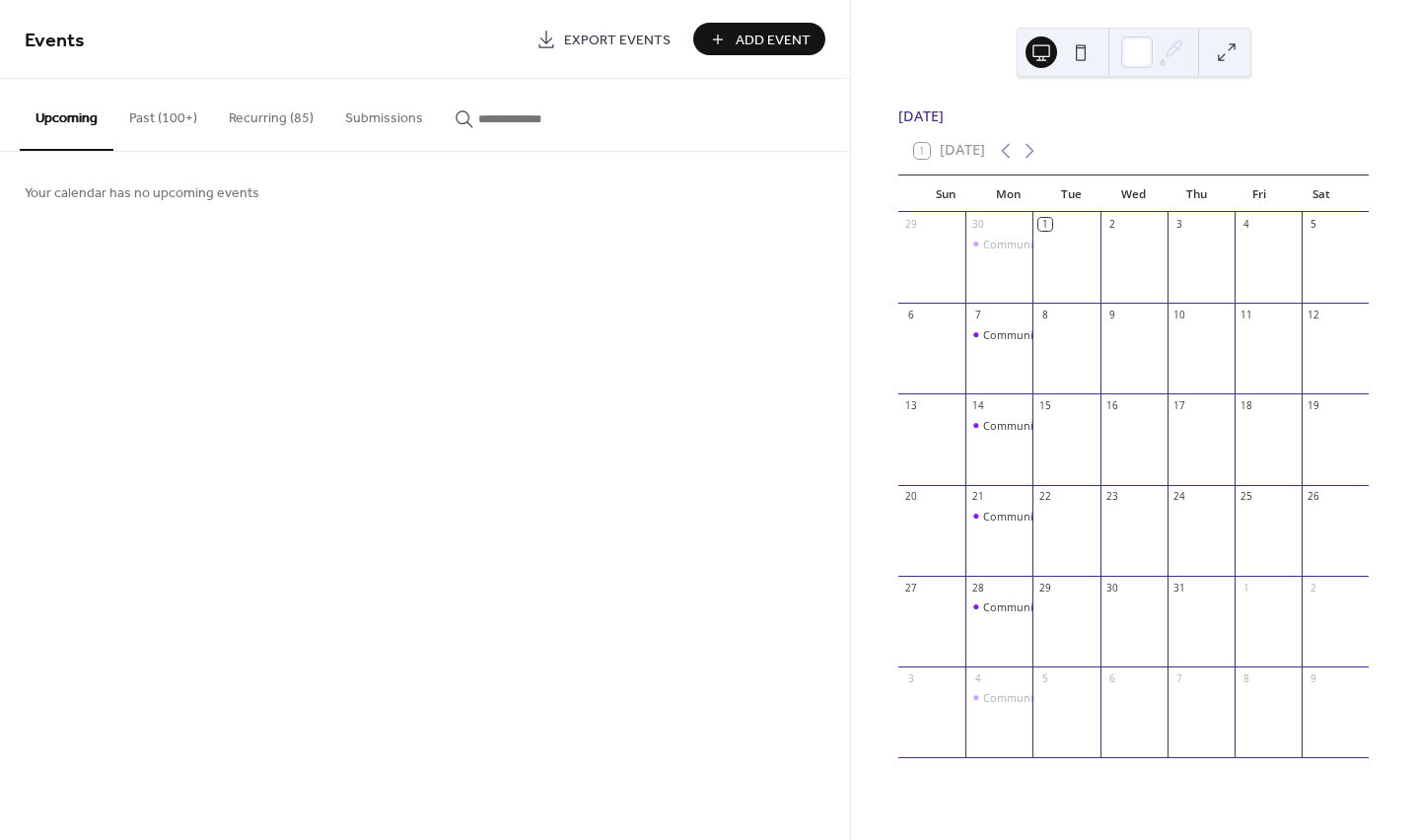 click on "Recurring  (85)" at bounding box center [271, 113] 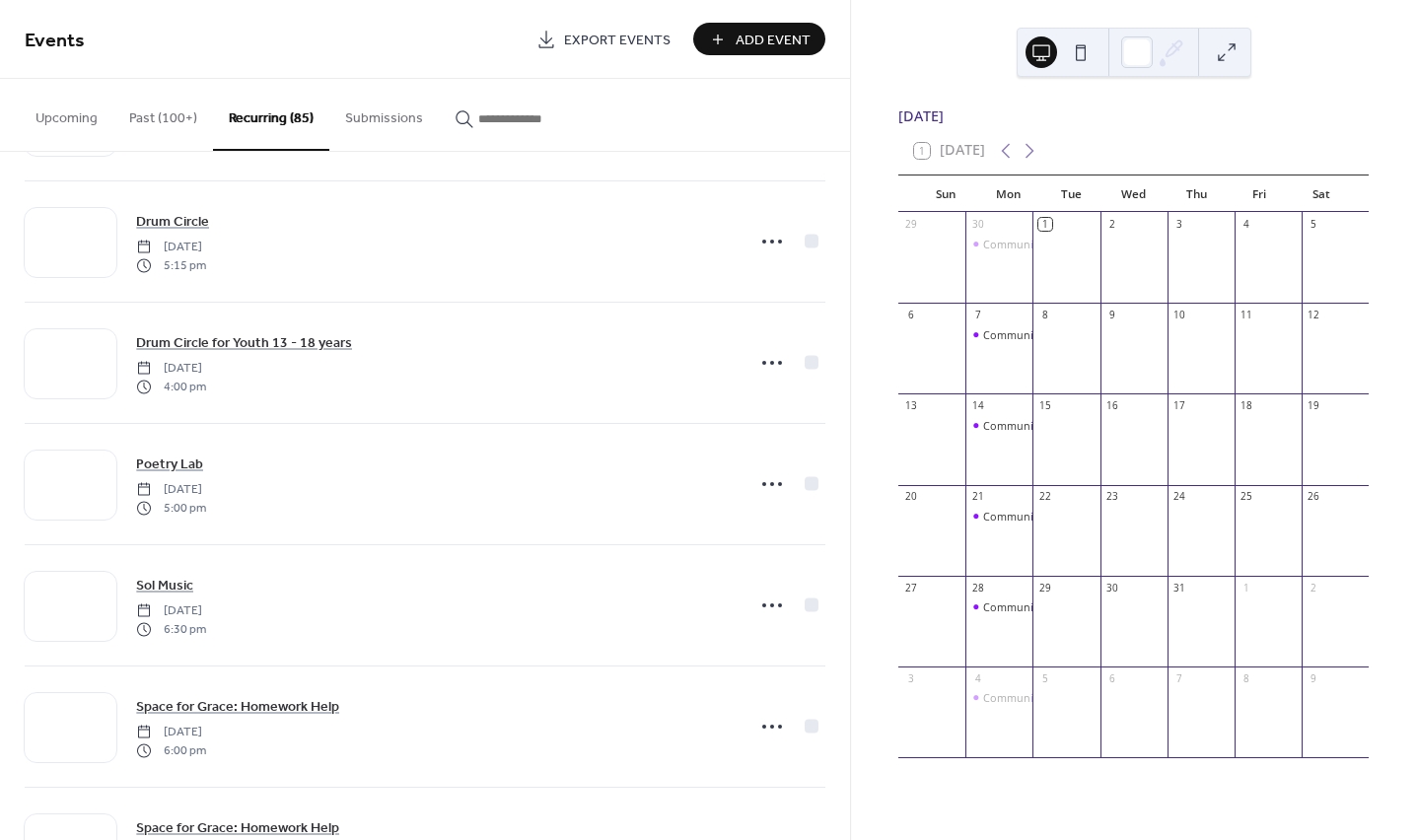 scroll, scrollTop: 5936, scrollLeft: 0, axis: vertical 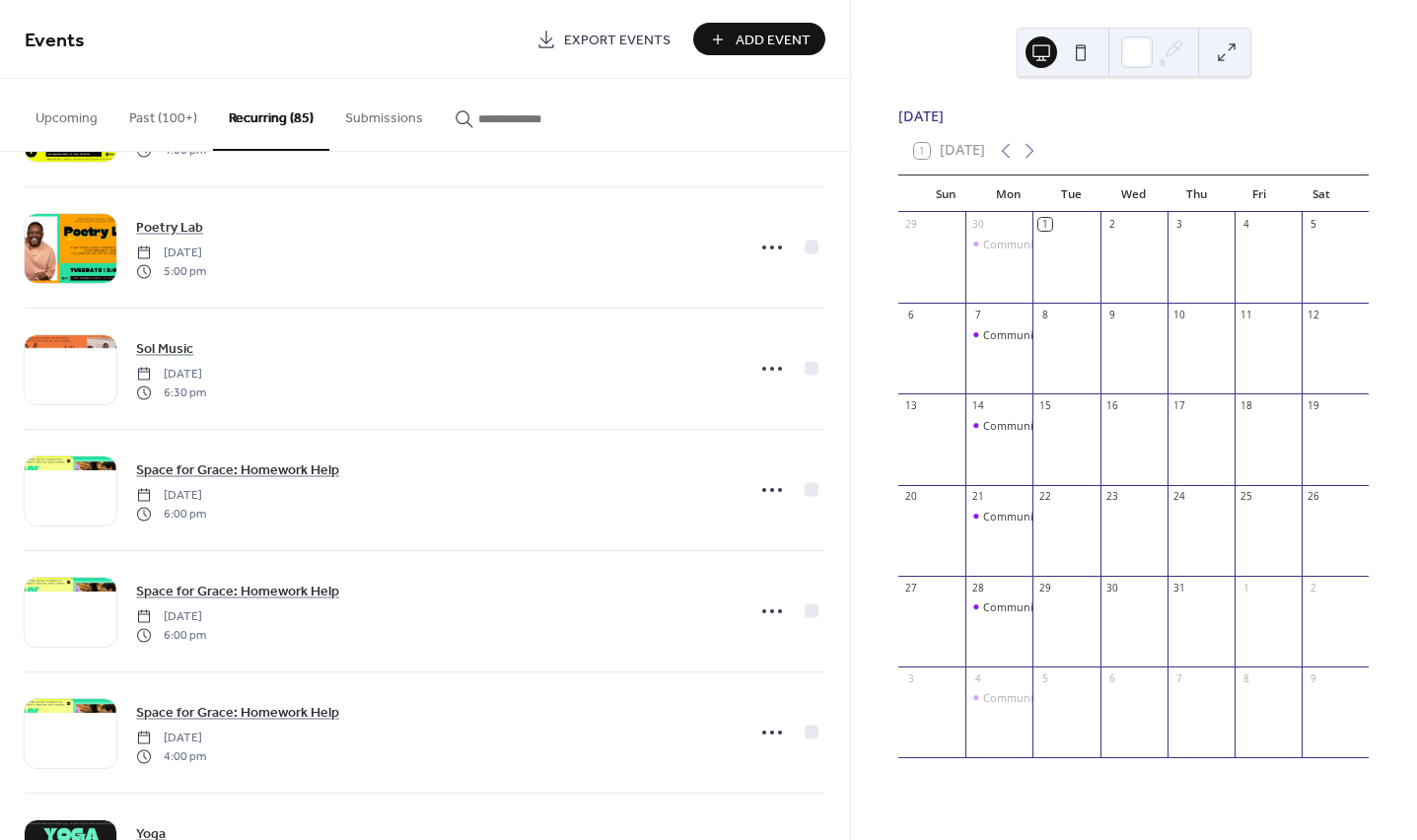 click on "Add Event" at bounding box center (773, 40) 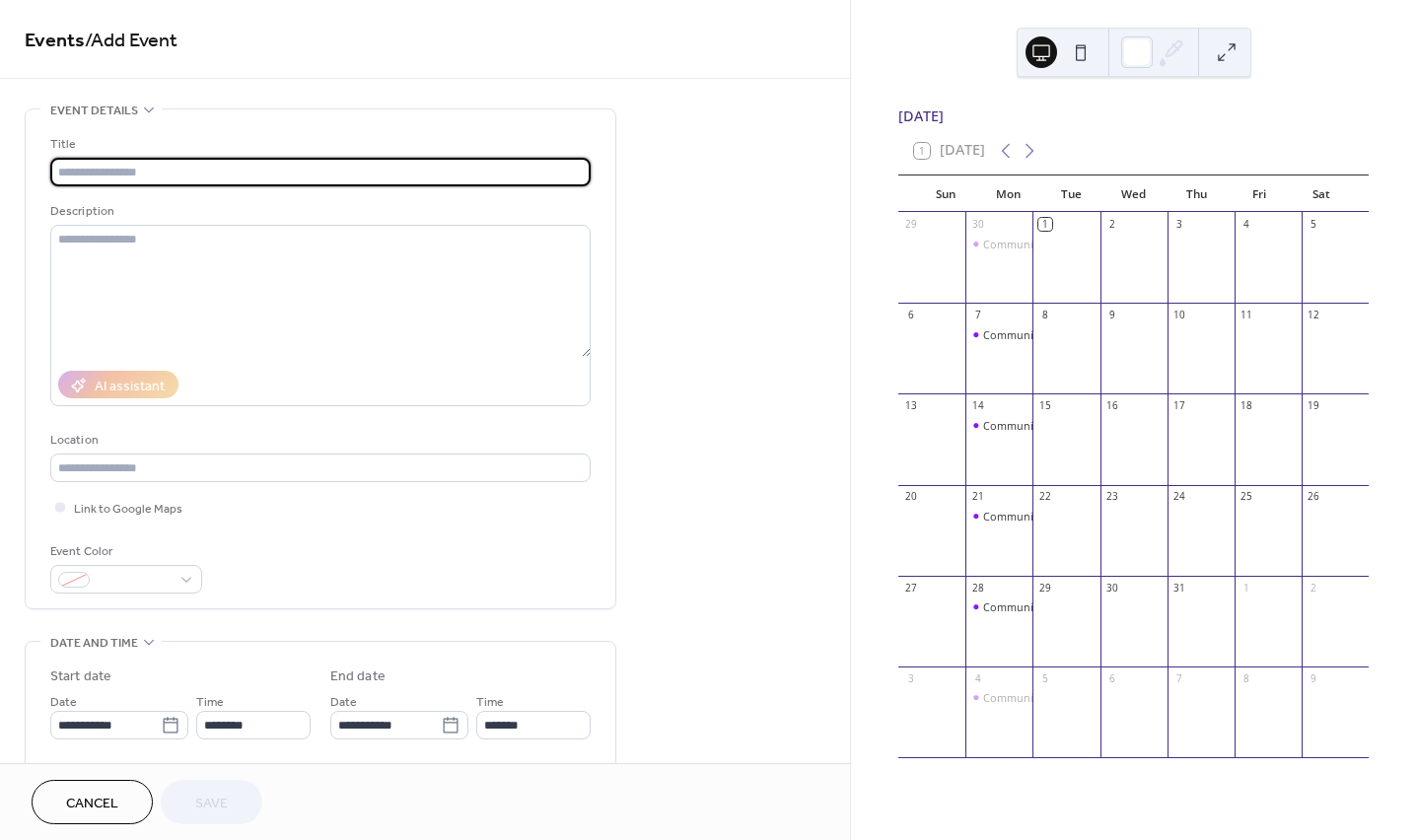 click at bounding box center (320, 172) 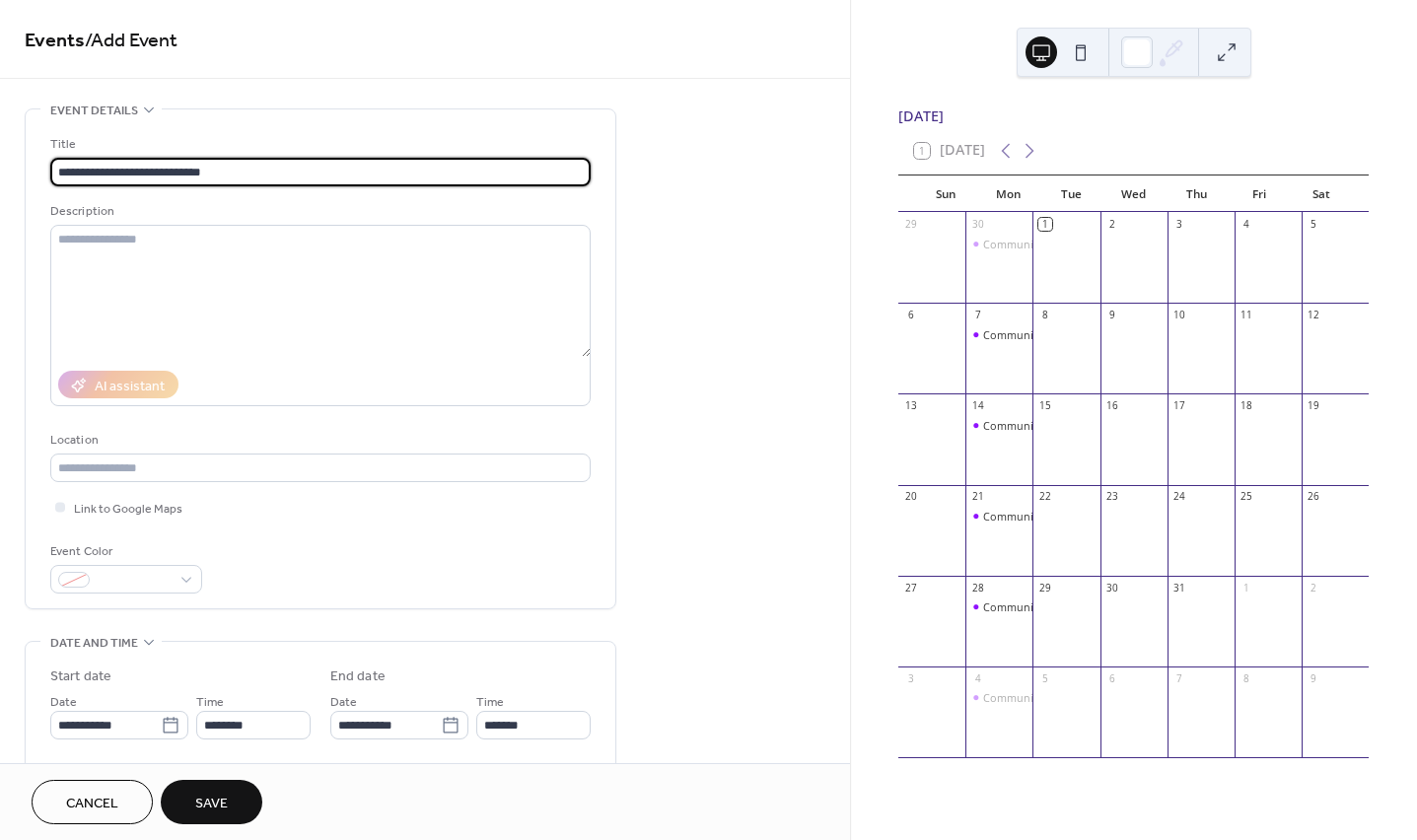 type on "**********" 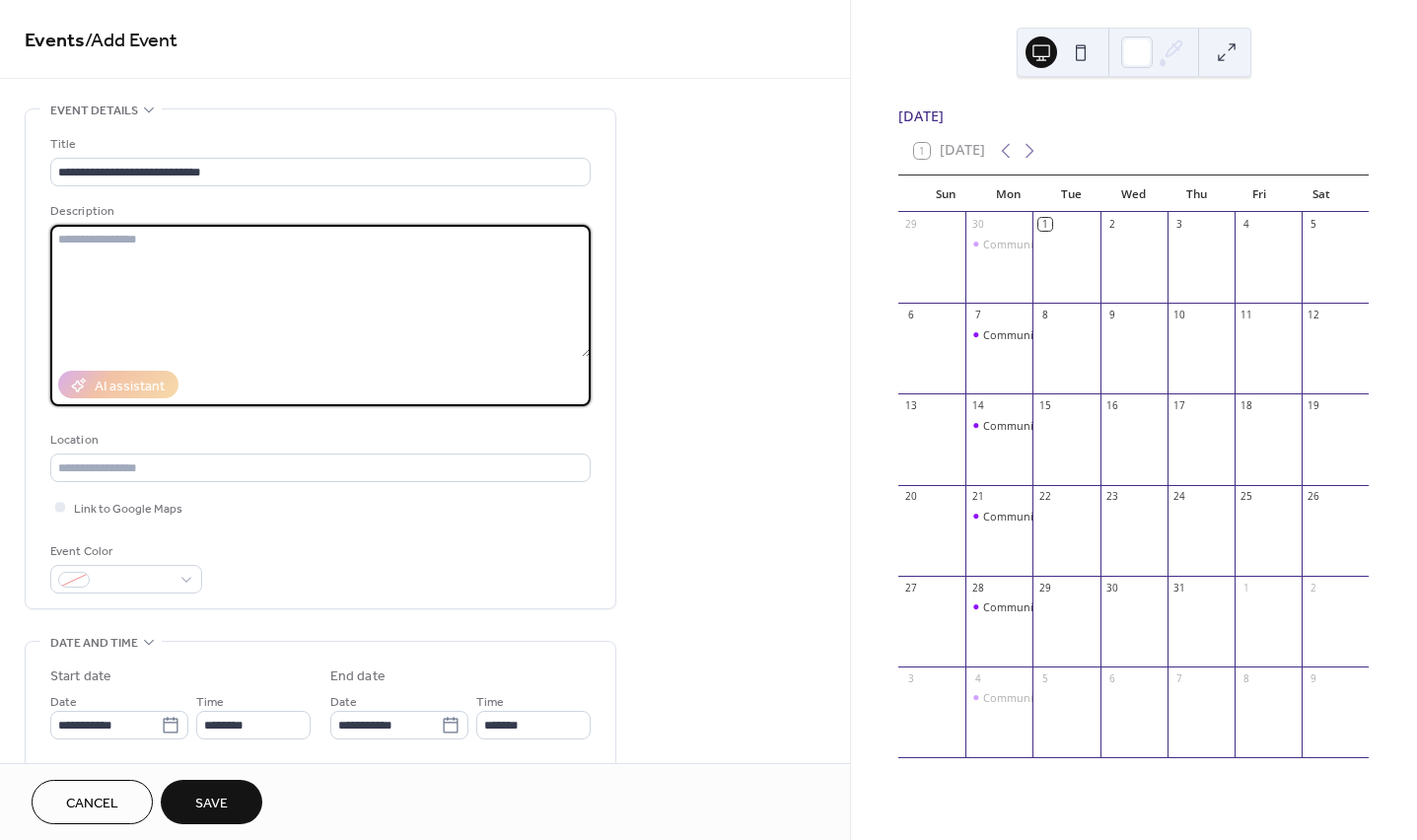 click at bounding box center (320, 291) 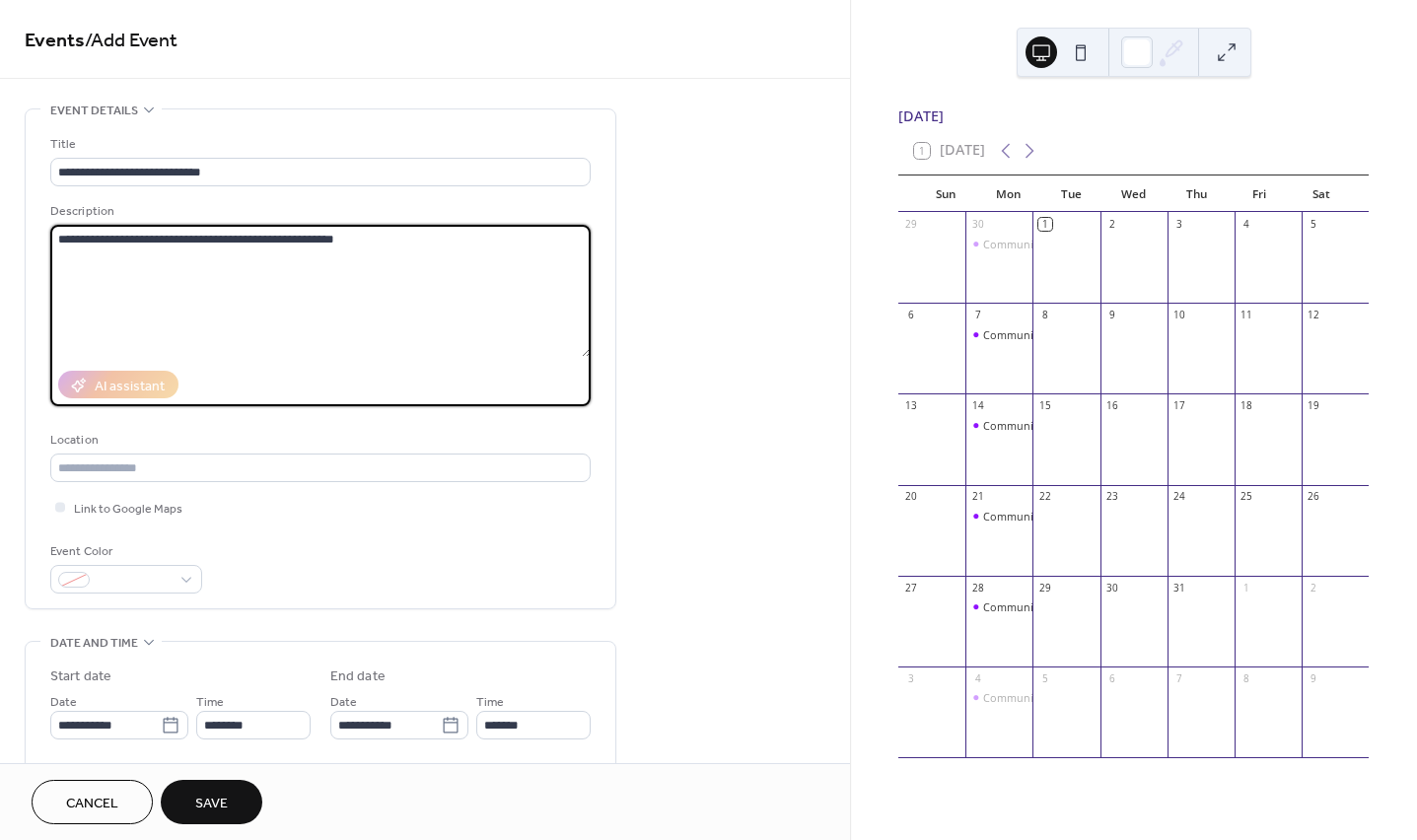 drag, startPoint x: 309, startPoint y: 238, endPoint x: 390, endPoint y: 234, distance: 81.09871 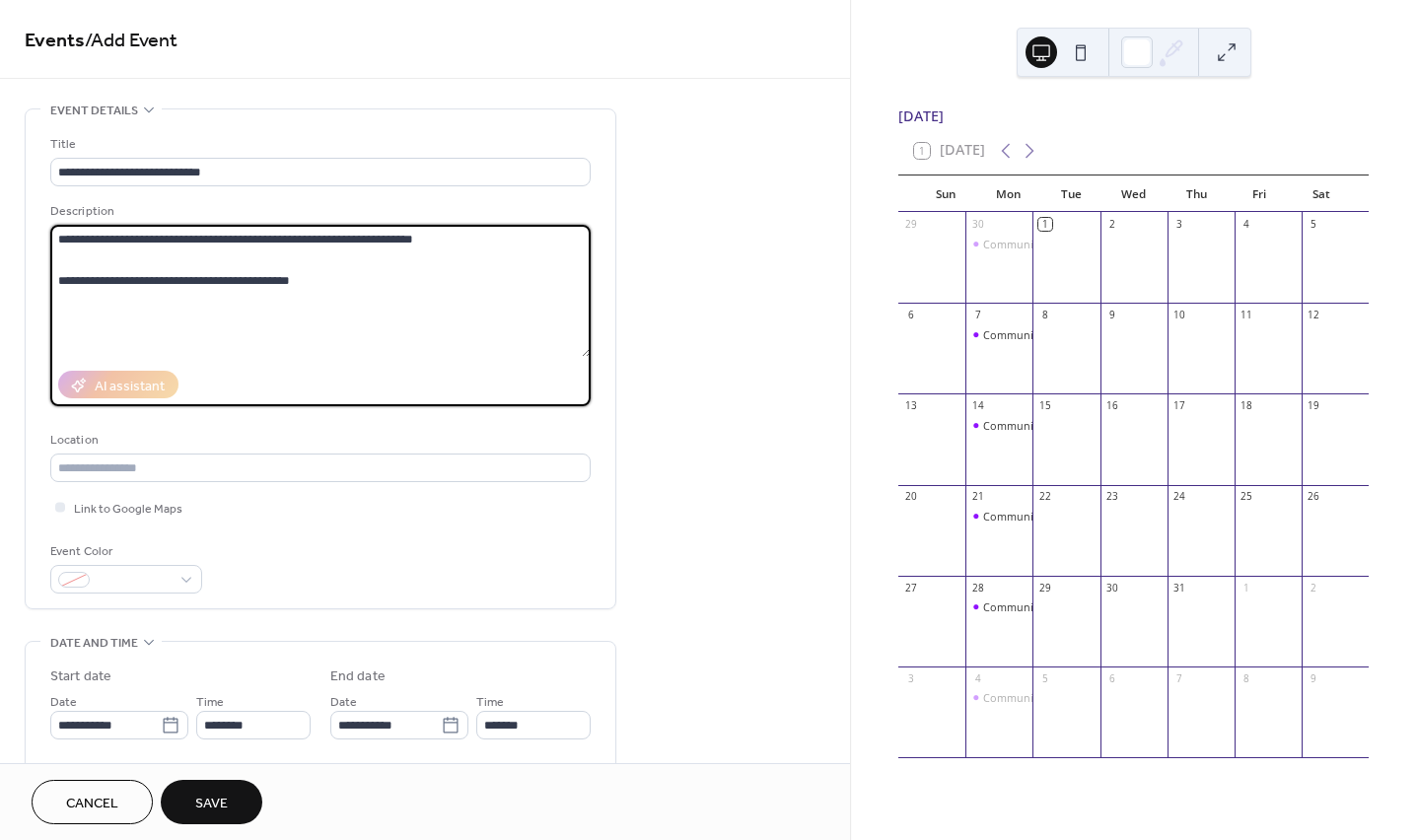 drag, startPoint x: 270, startPoint y: 283, endPoint x: 292, endPoint y: 282, distance: 22.022716 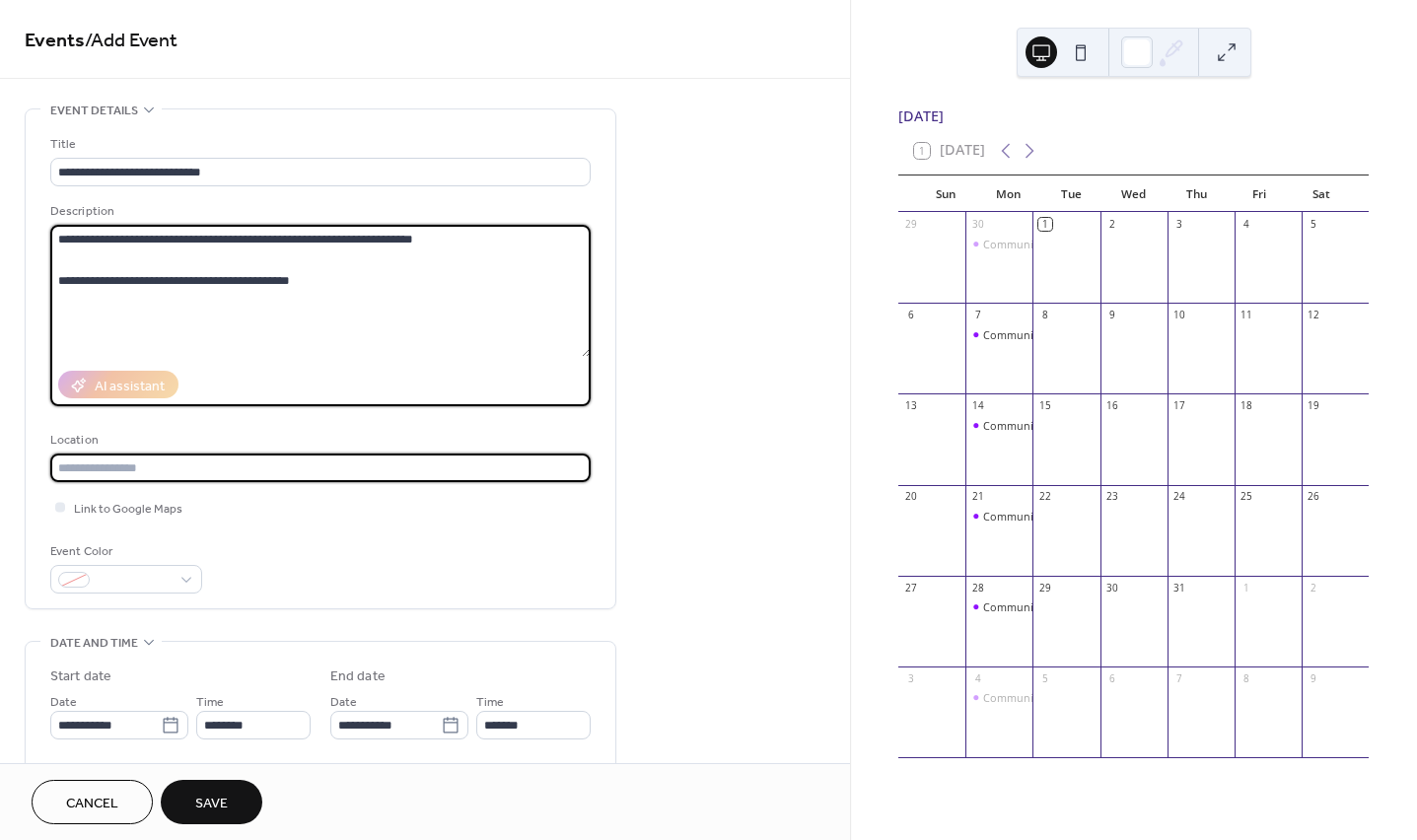 click on "Location" at bounding box center (320, 455) 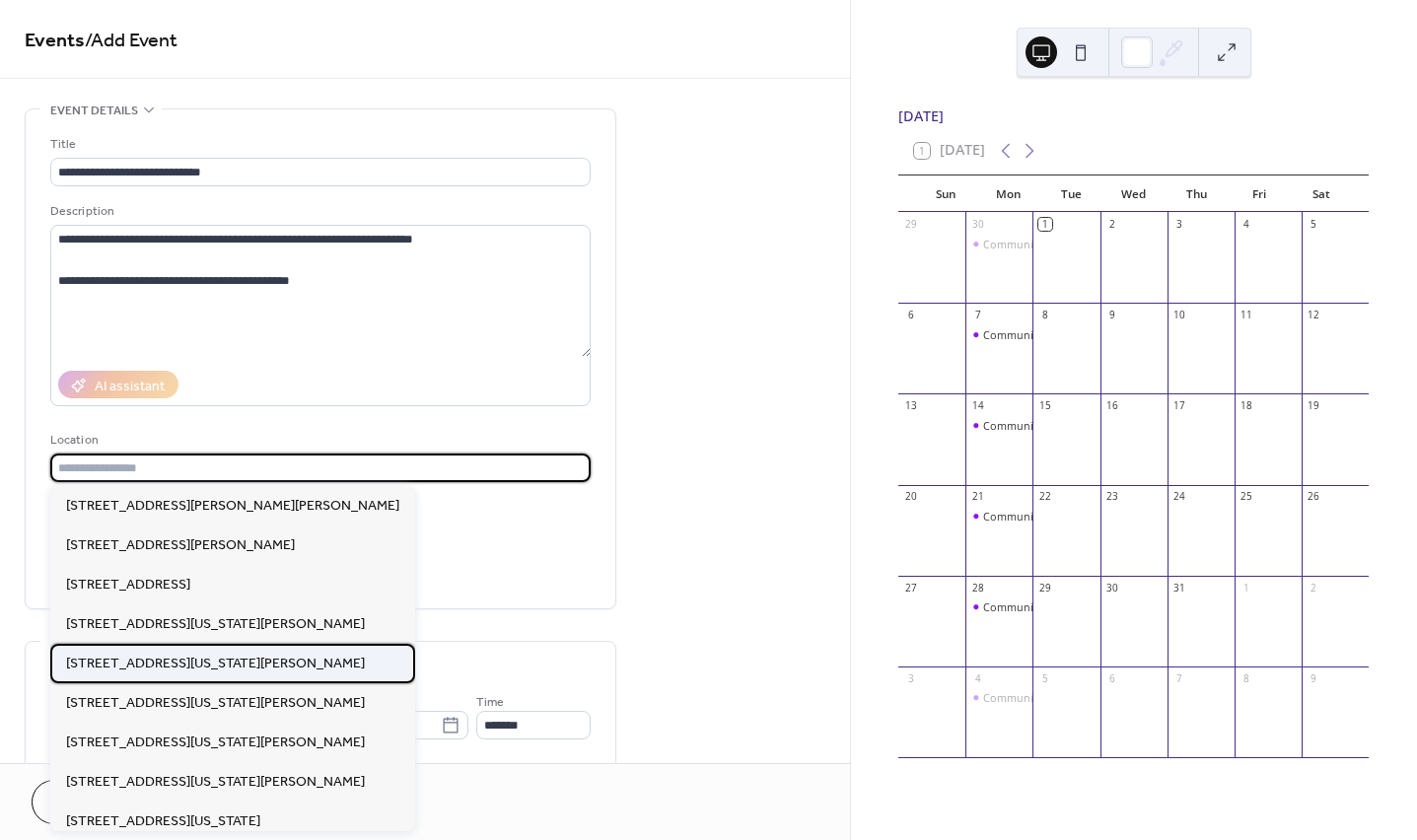 click on "643 Virginia St, St Paul, MN 55103-1758" at bounding box center [215, 664] 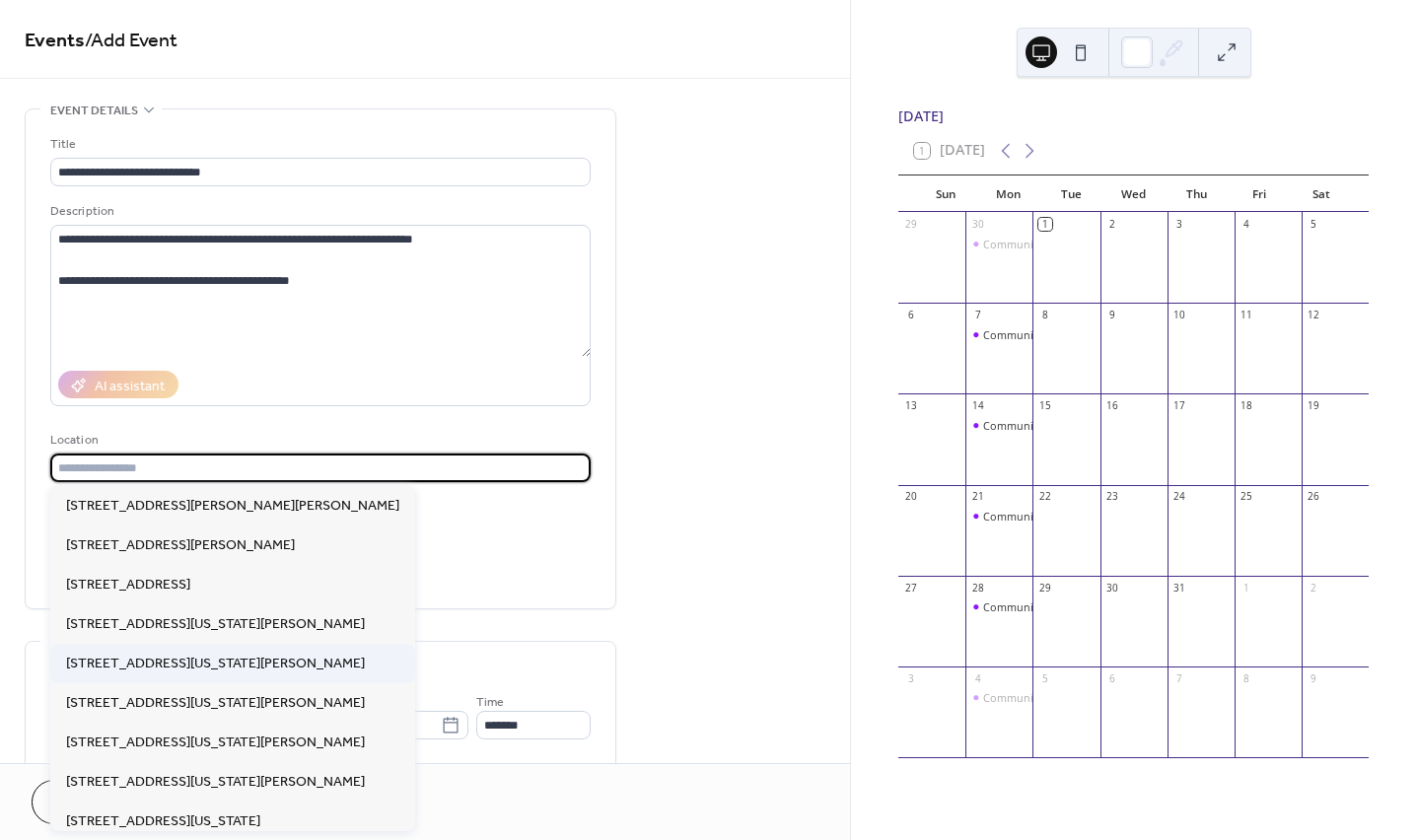 type on "**********" 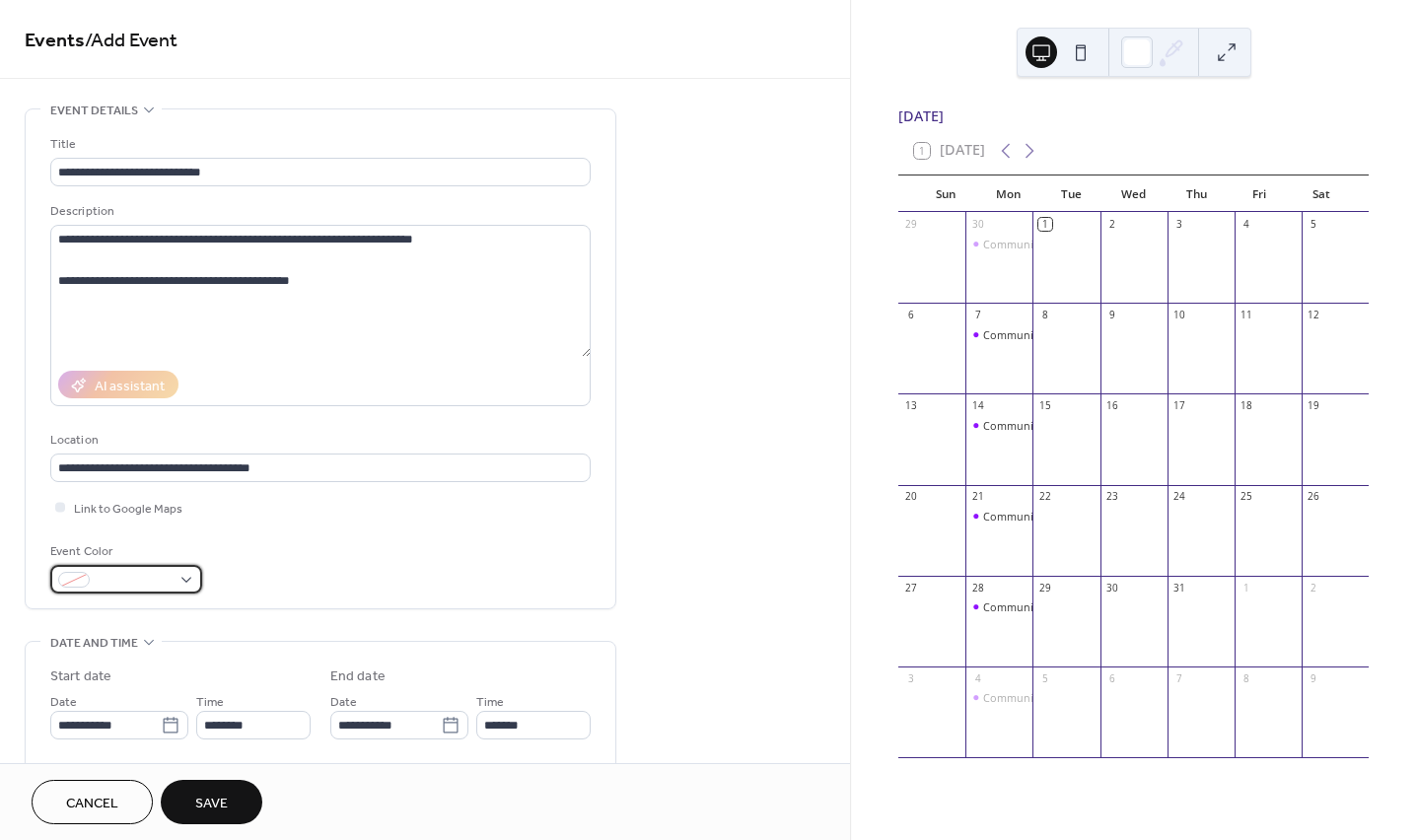 click at bounding box center (134, 581) 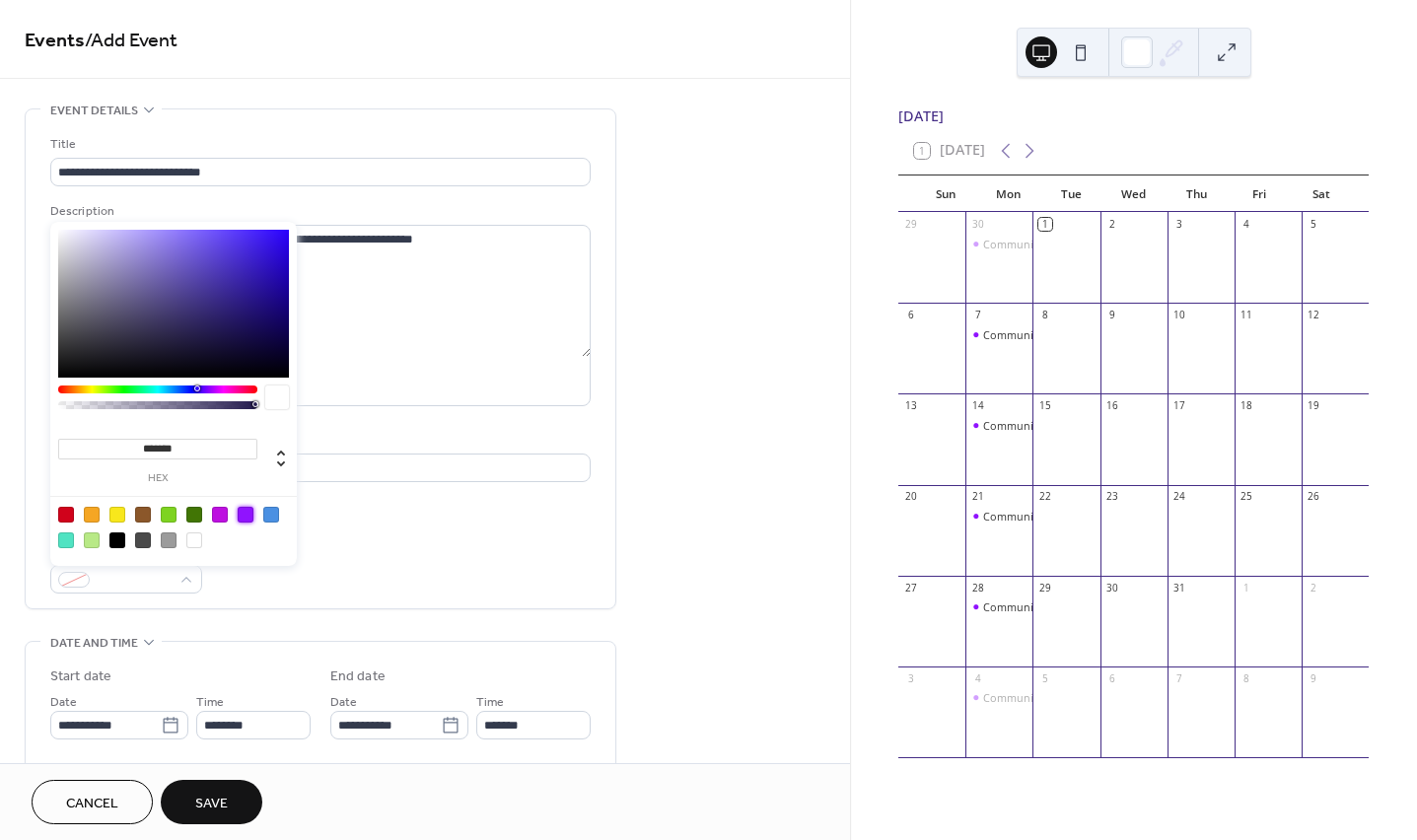 click at bounding box center [246, 515] 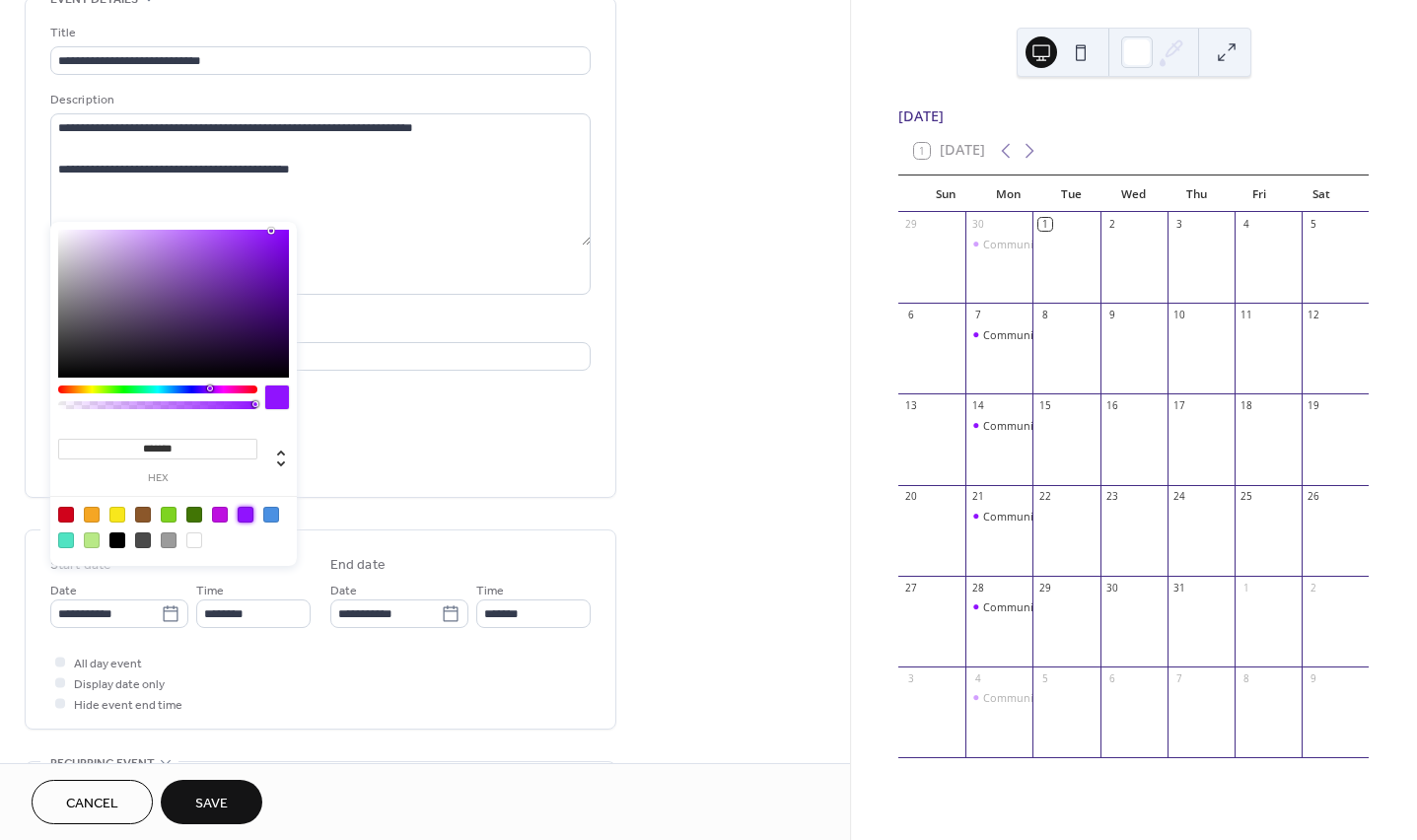 scroll, scrollTop: 114, scrollLeft: 0, axis: vertical 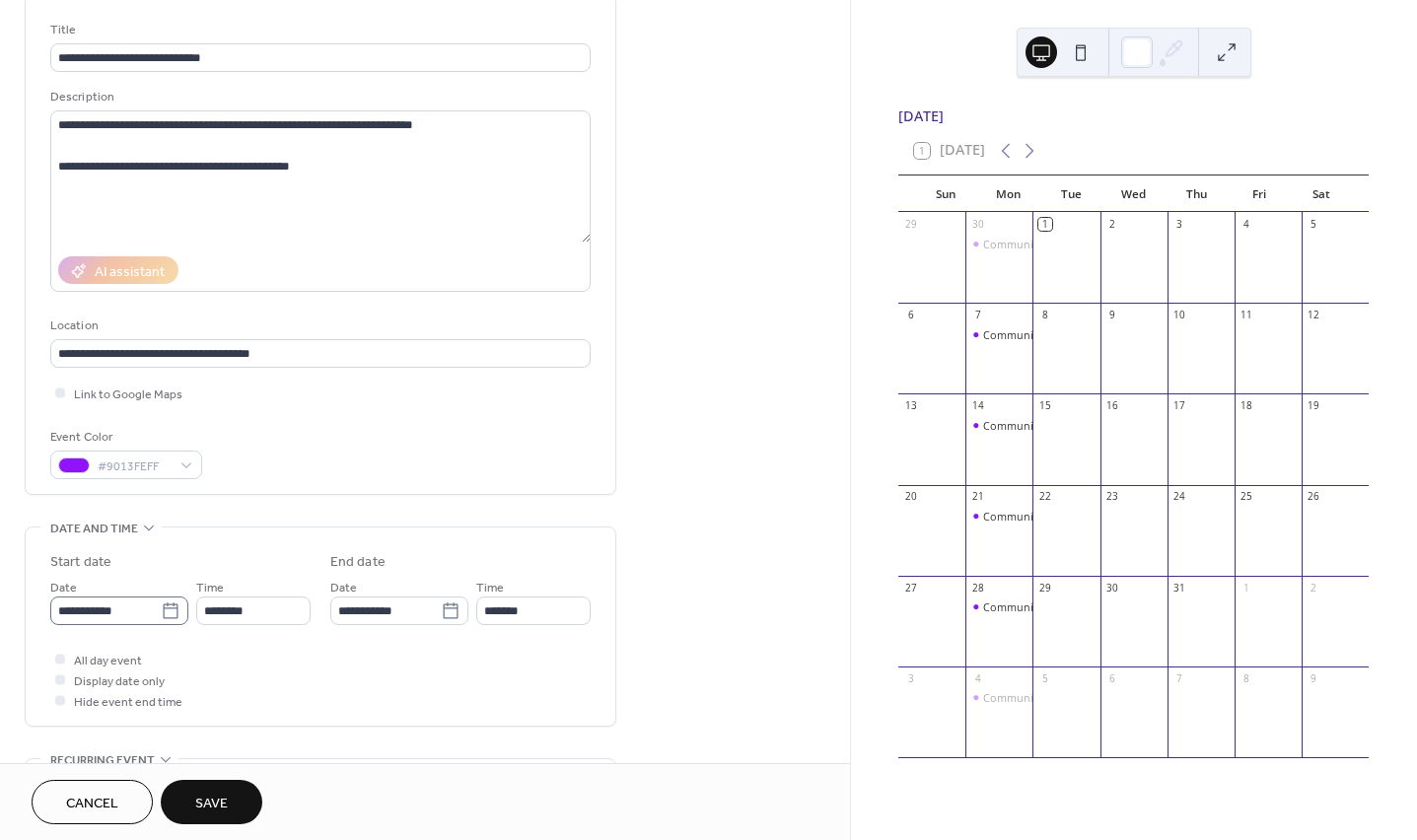 click 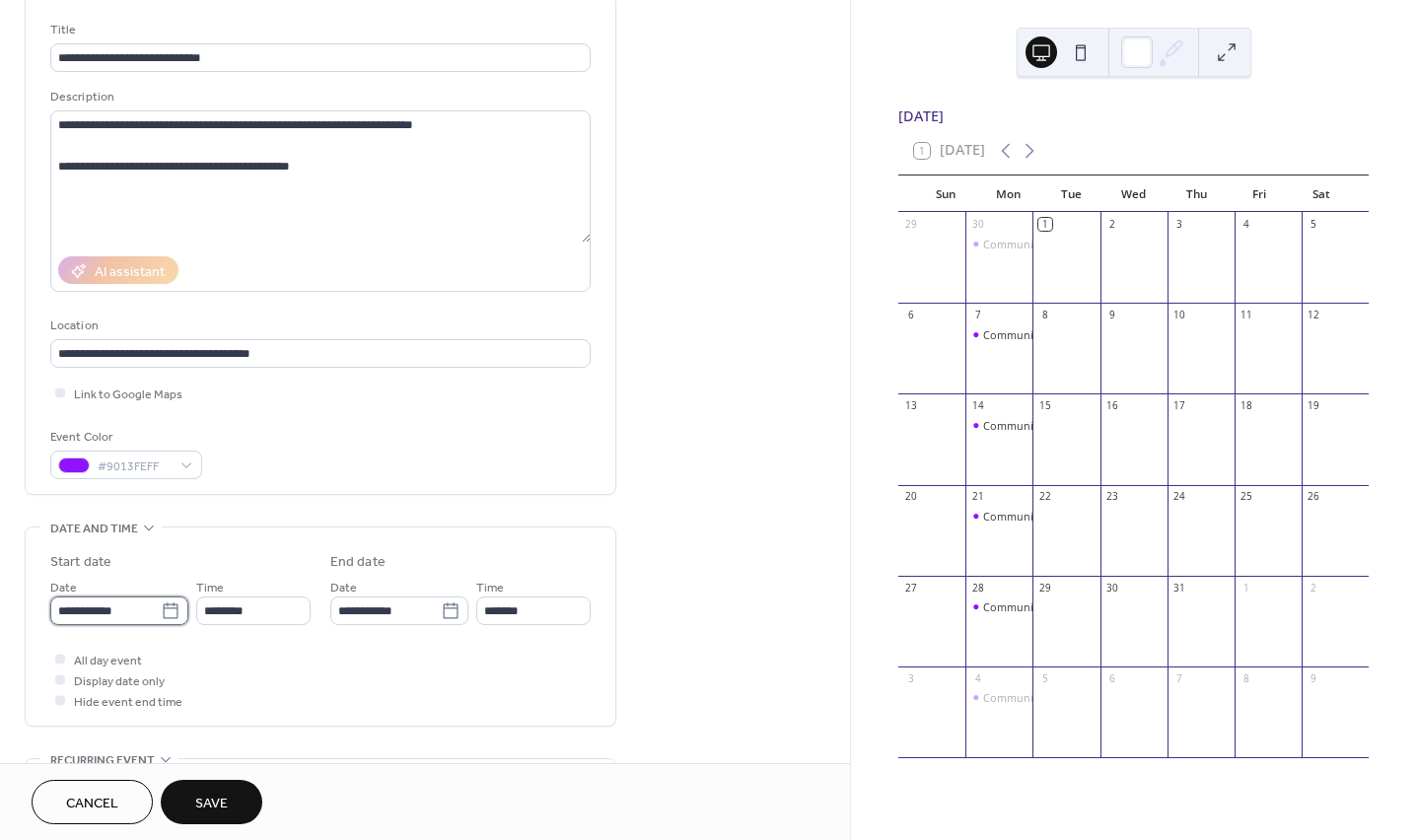 click on "**********" at bounding box center (106, 610) 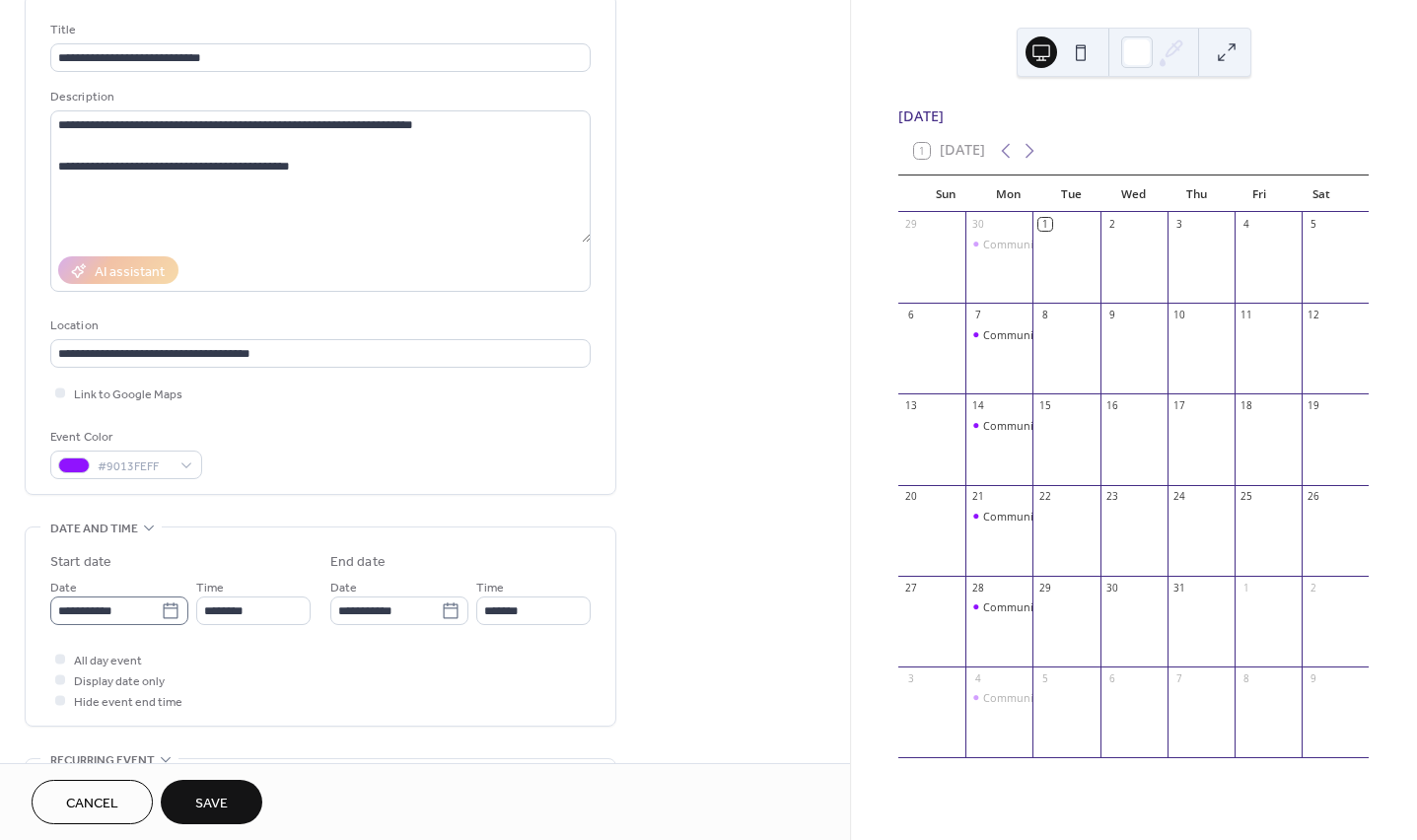 click 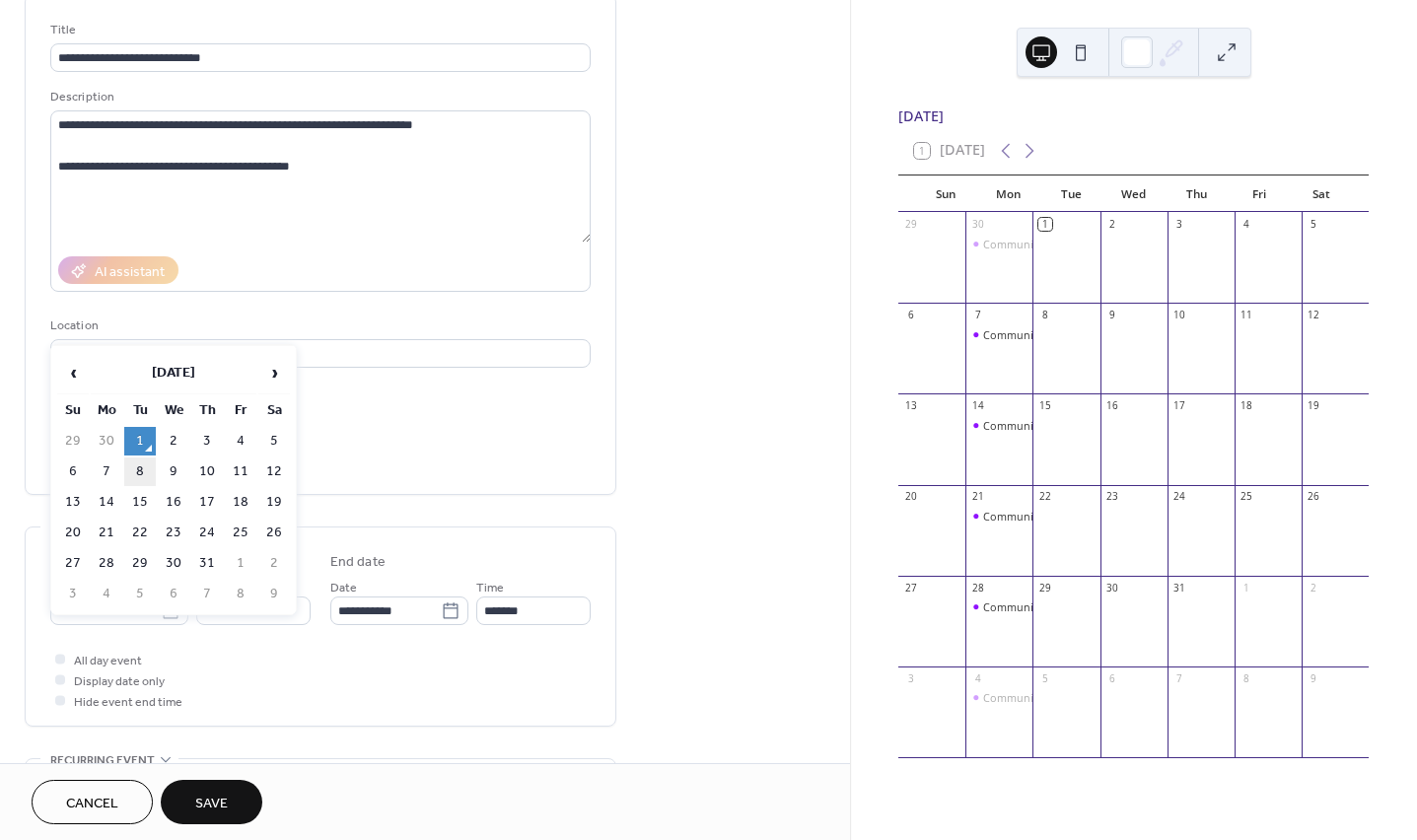 click on "8" at bounding box center [140, 471] 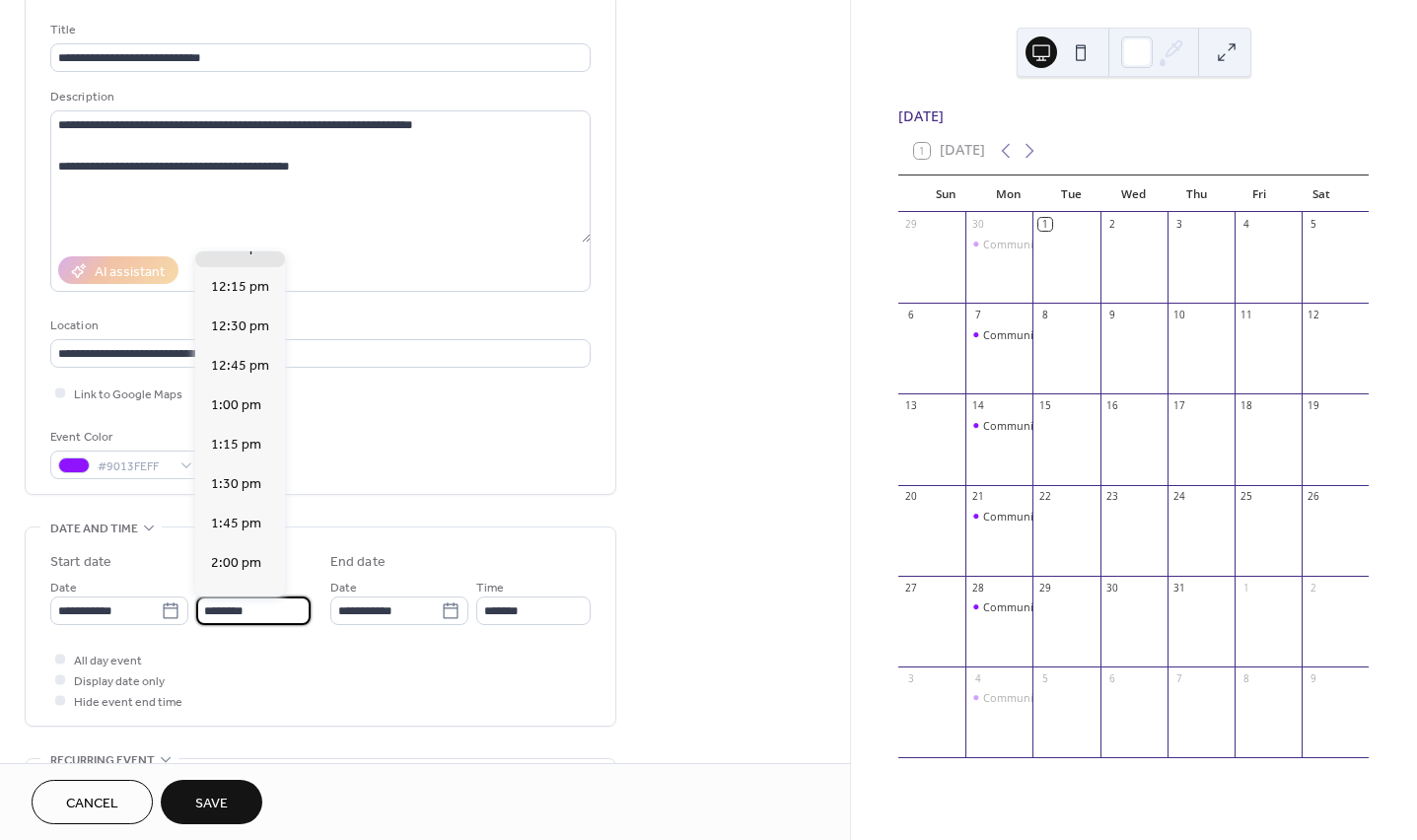 click on "********" at bounding box center (253, 610) 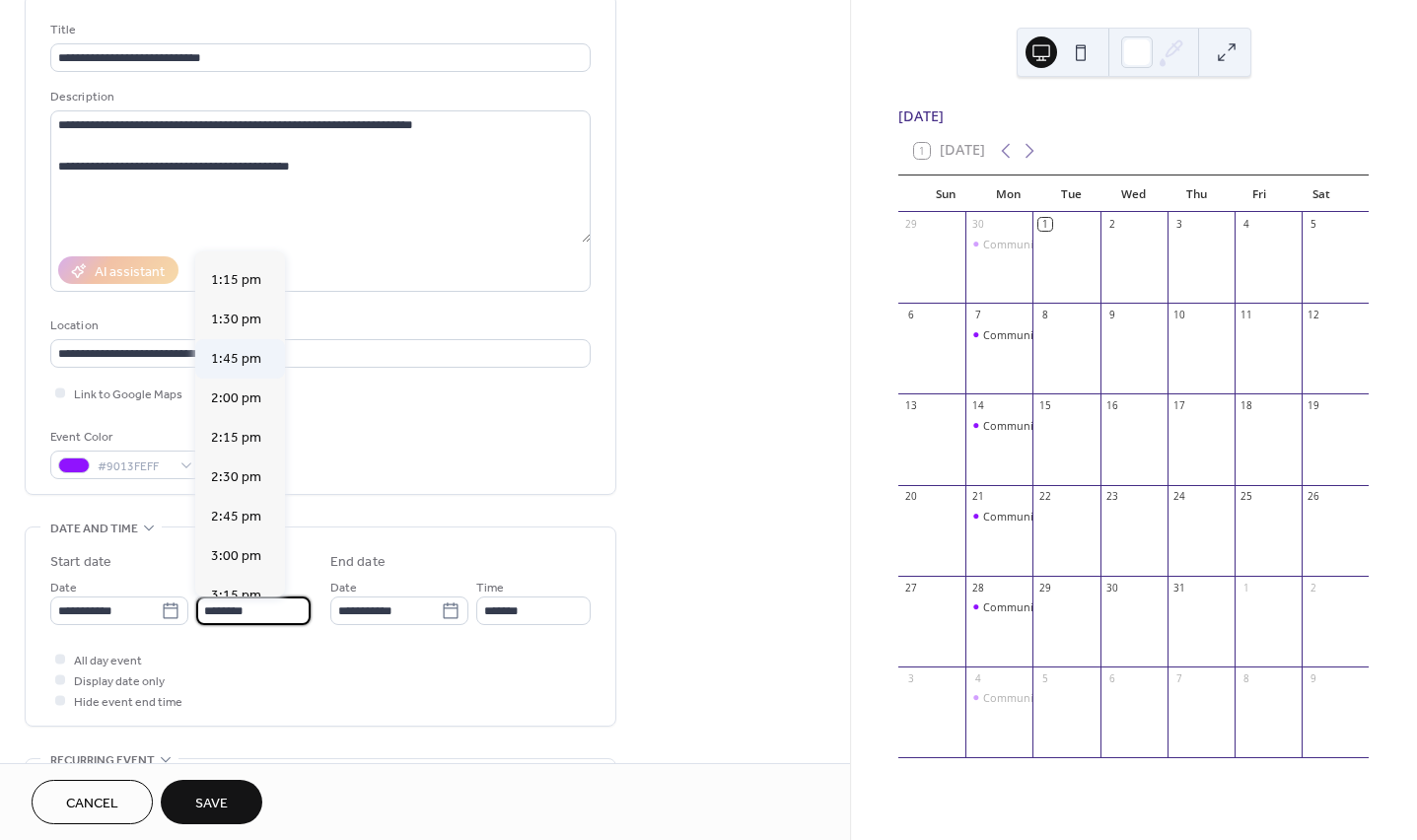 scroll, scrollTop: 2101, scrollLeft: 0, axis: vertical 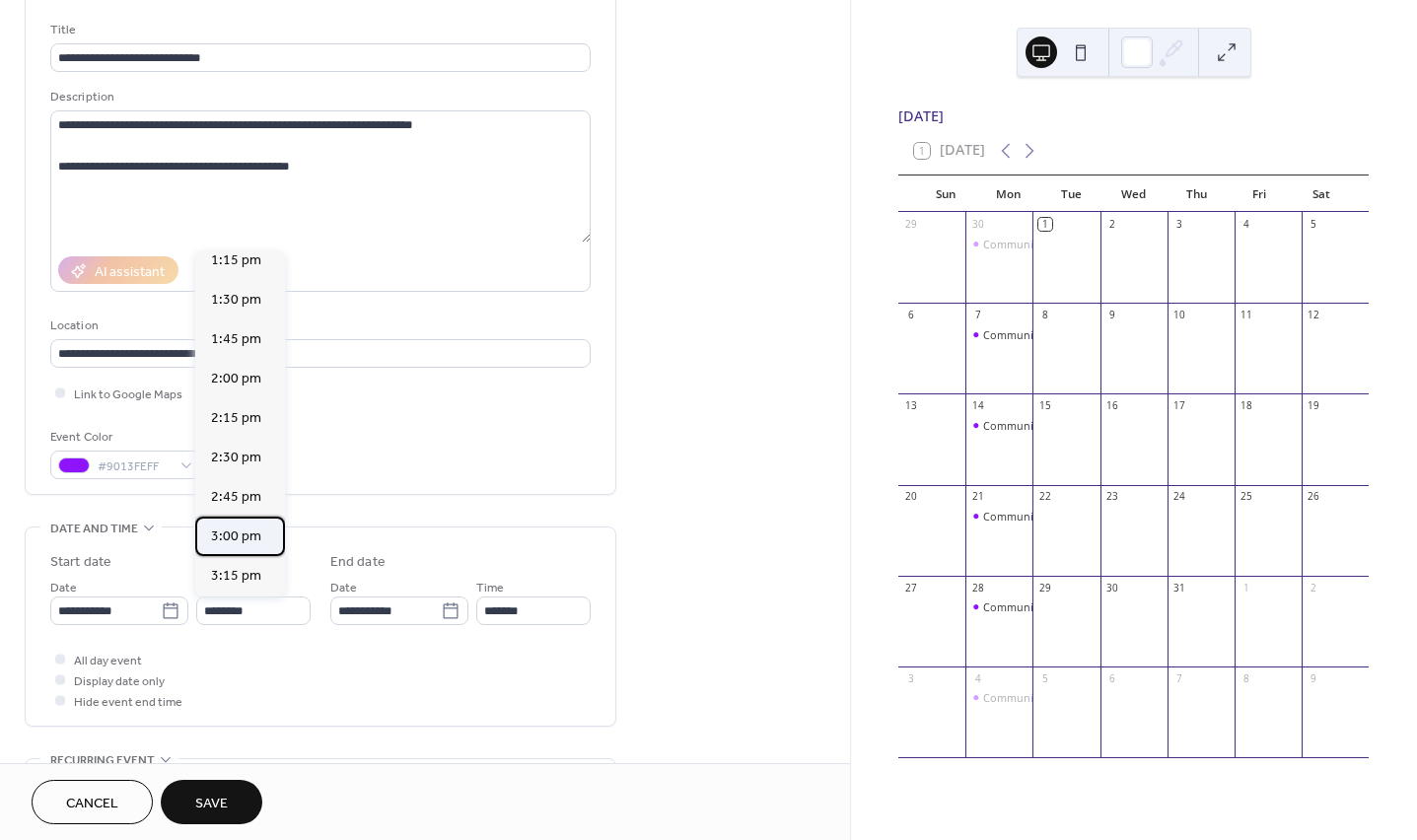 click on "3:00 pm" at bounding box center [236, 536] 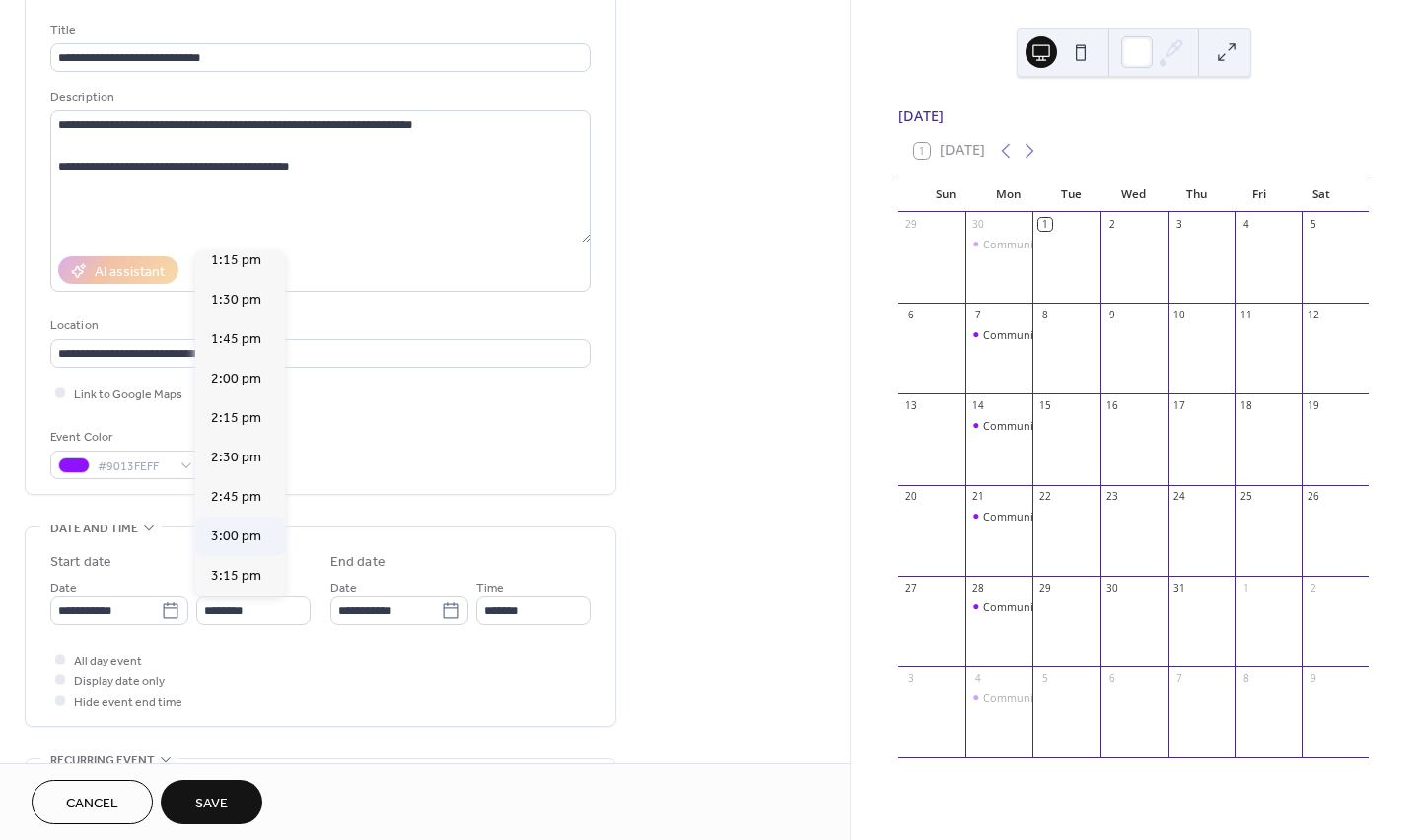 type on "*******" 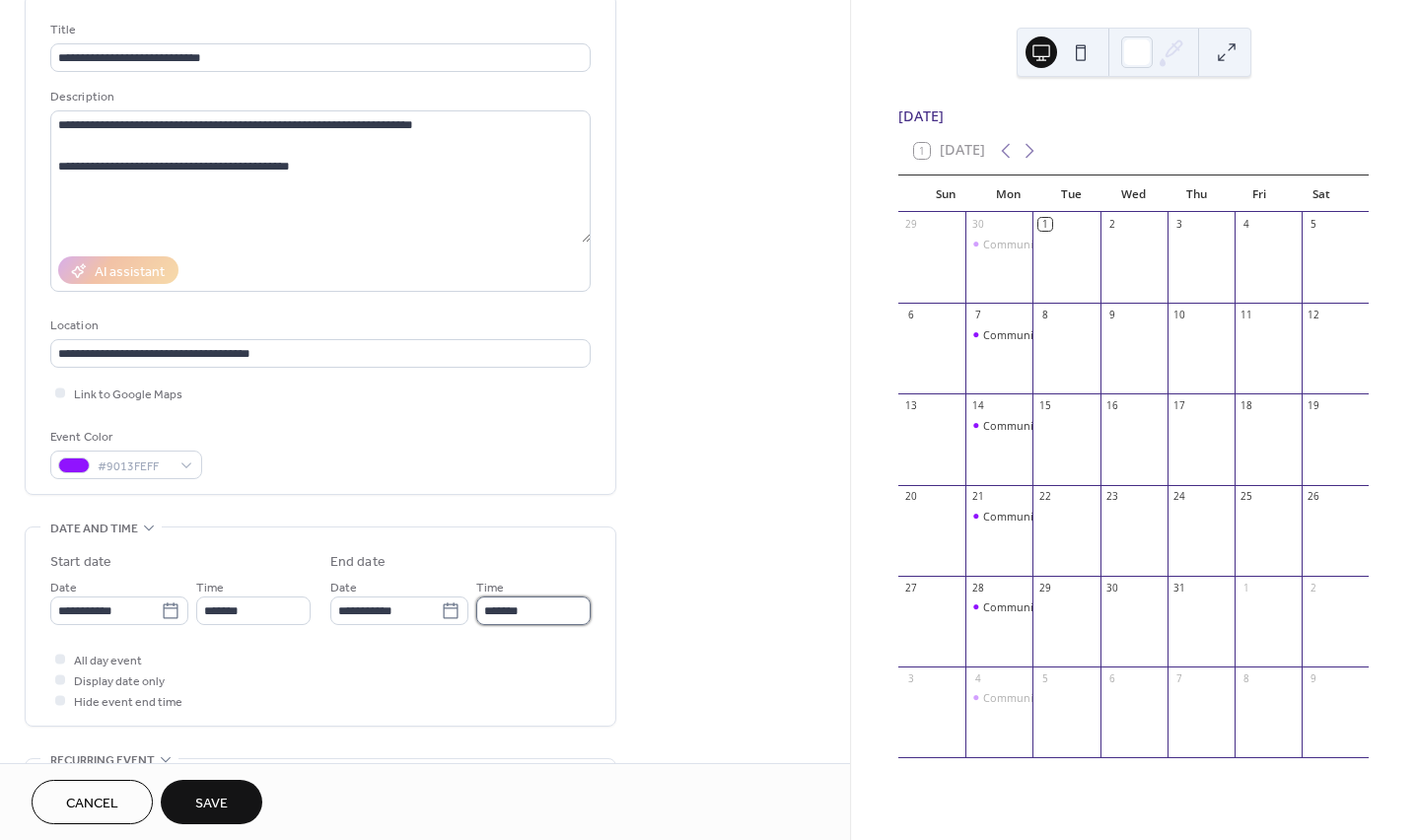 click on "*******" at bounding box center [533, 610] 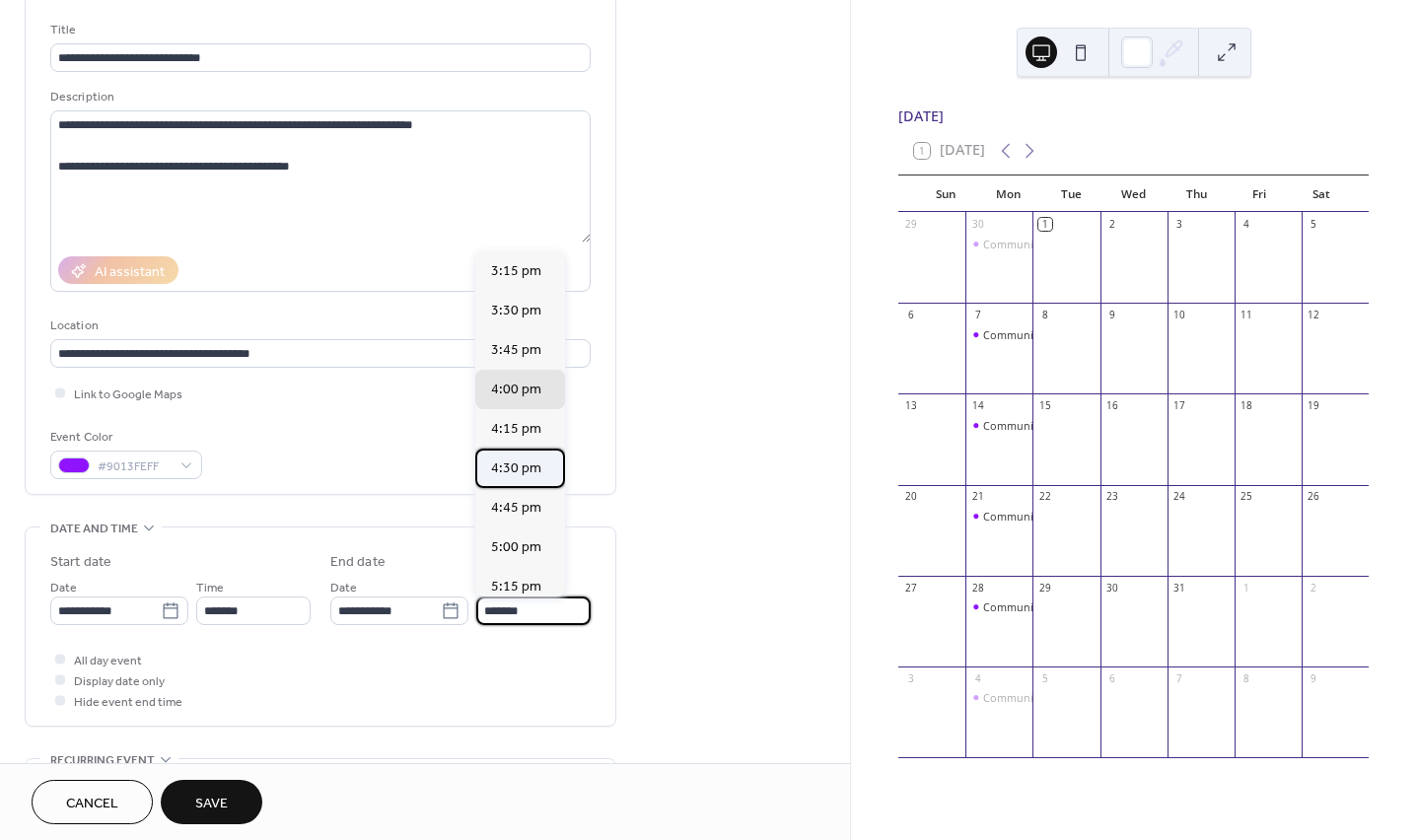 click on "4:30 pm" at bounding box center (516, 468) 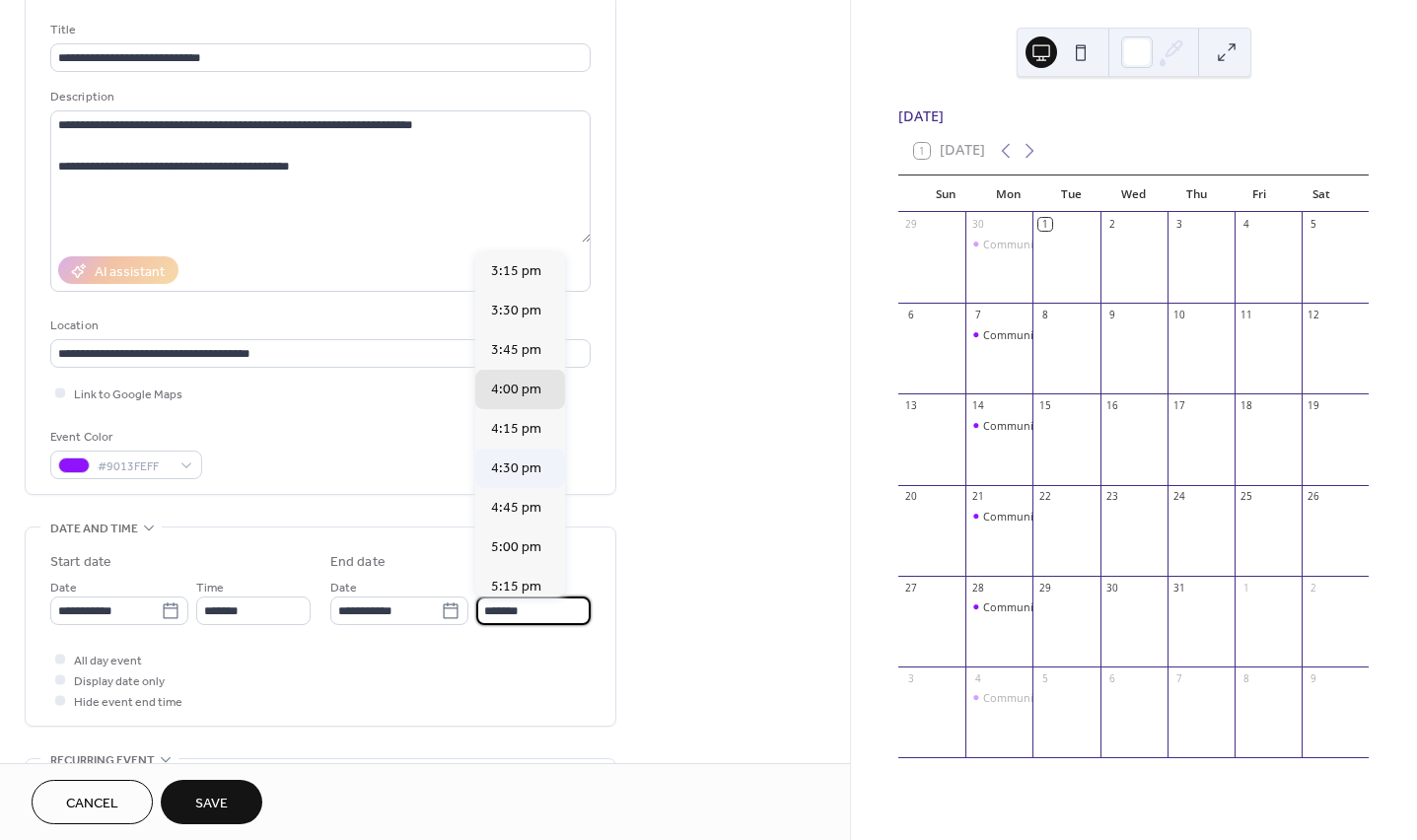 type on "*******" 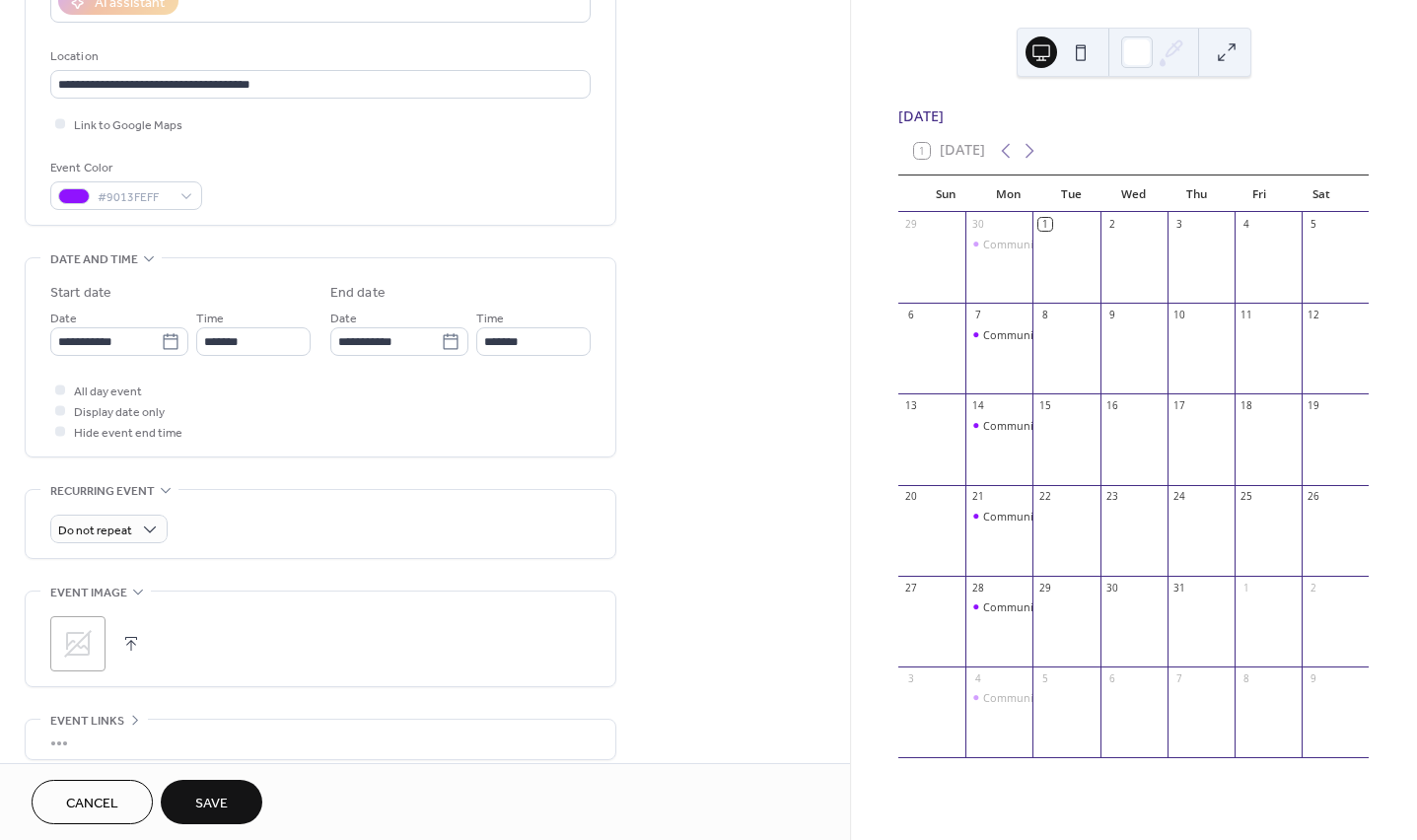 scroll, scrollTop: 550, scrollLeft: 0, axis: vertical 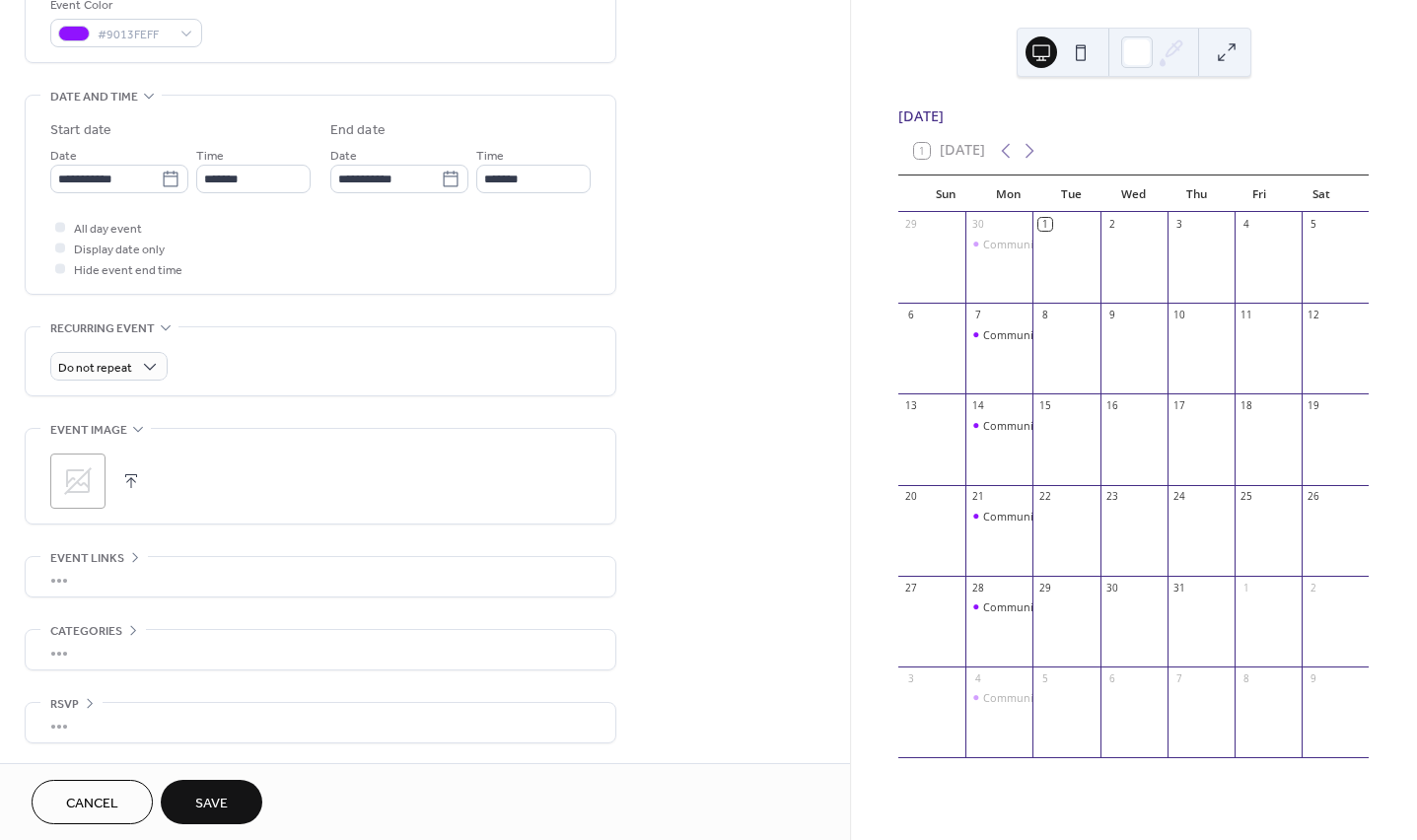 click 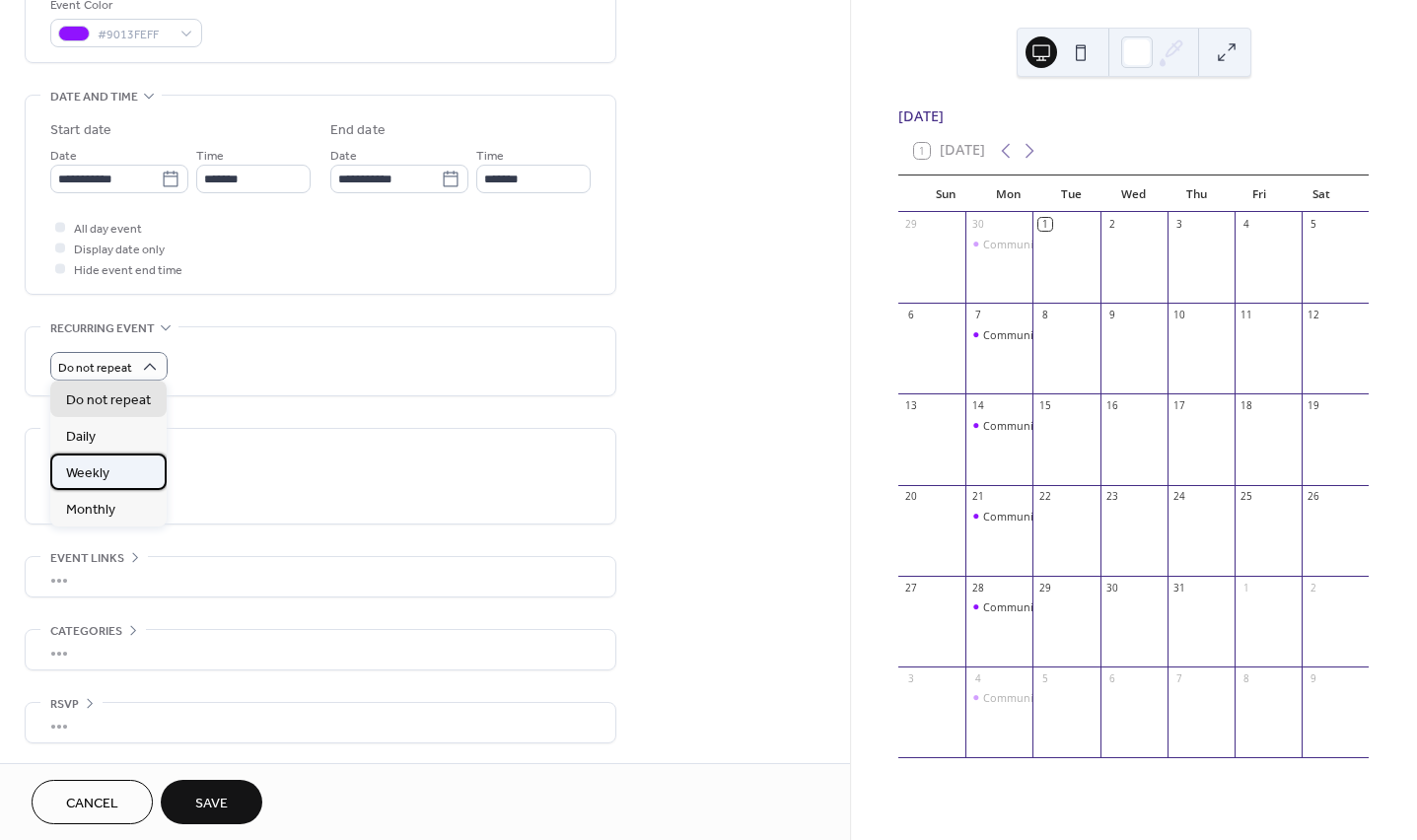 click on "Weekly" at bounding box center (108, 471) 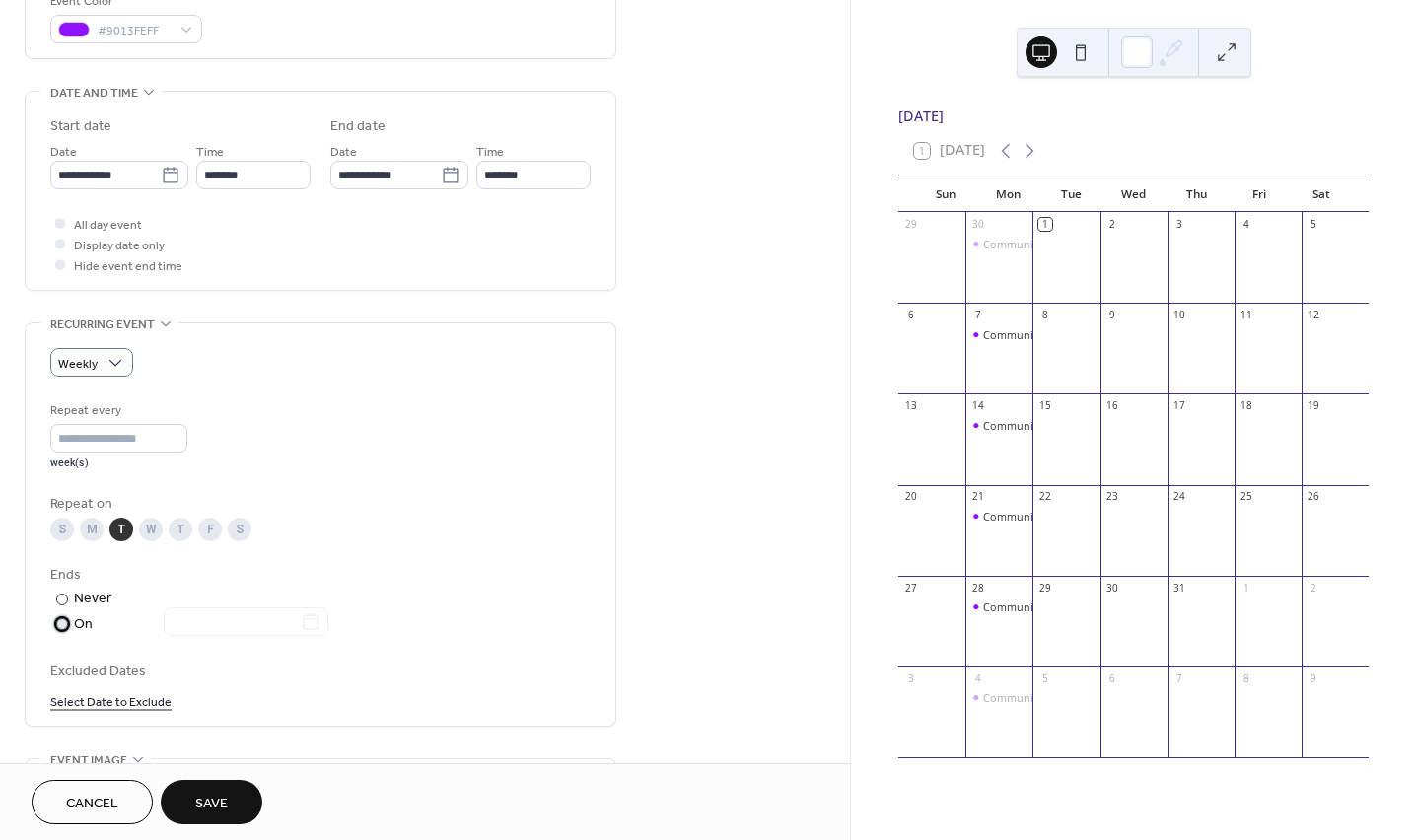 click at bounding box center [62, 624] 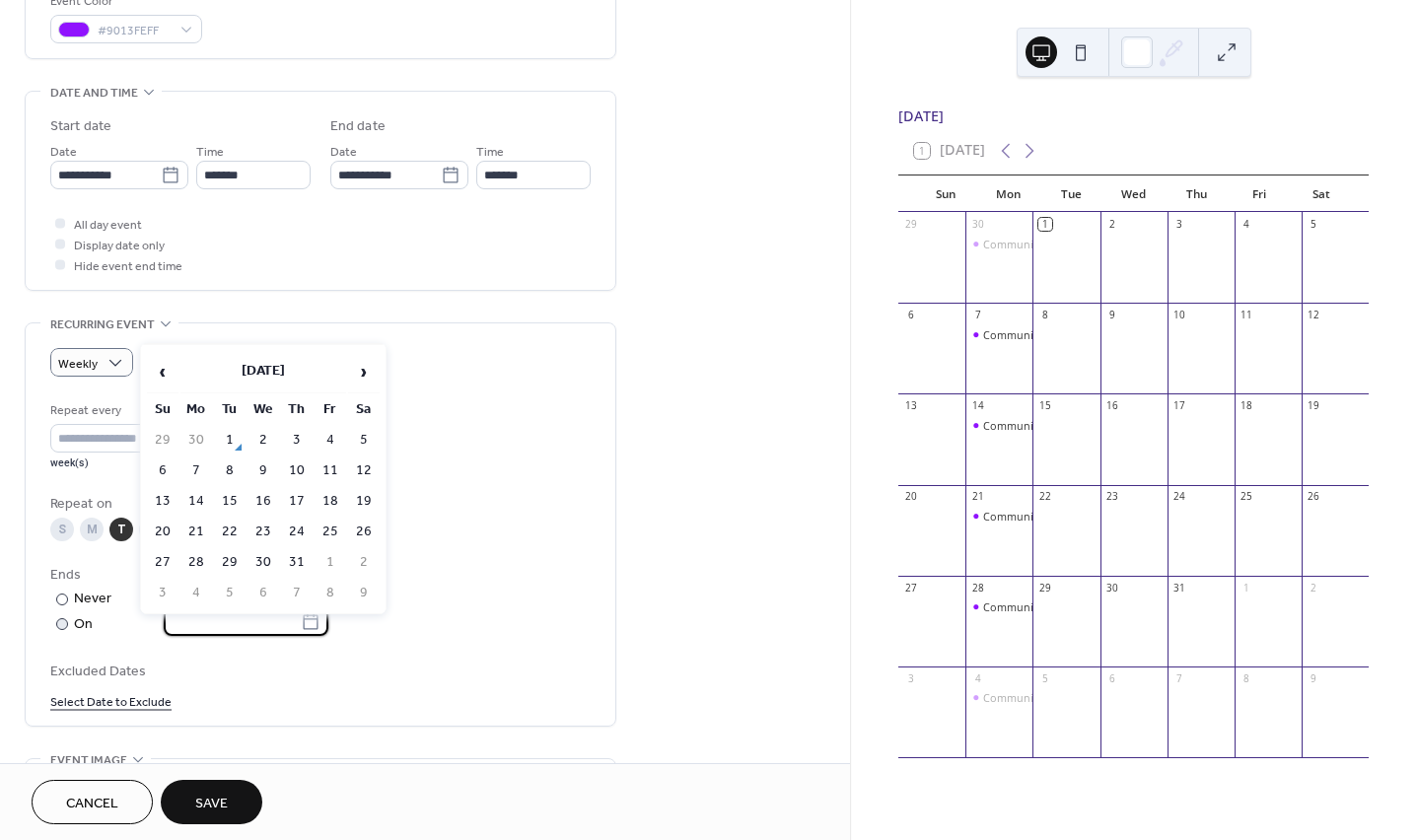 click at bounding box center (232, 621) 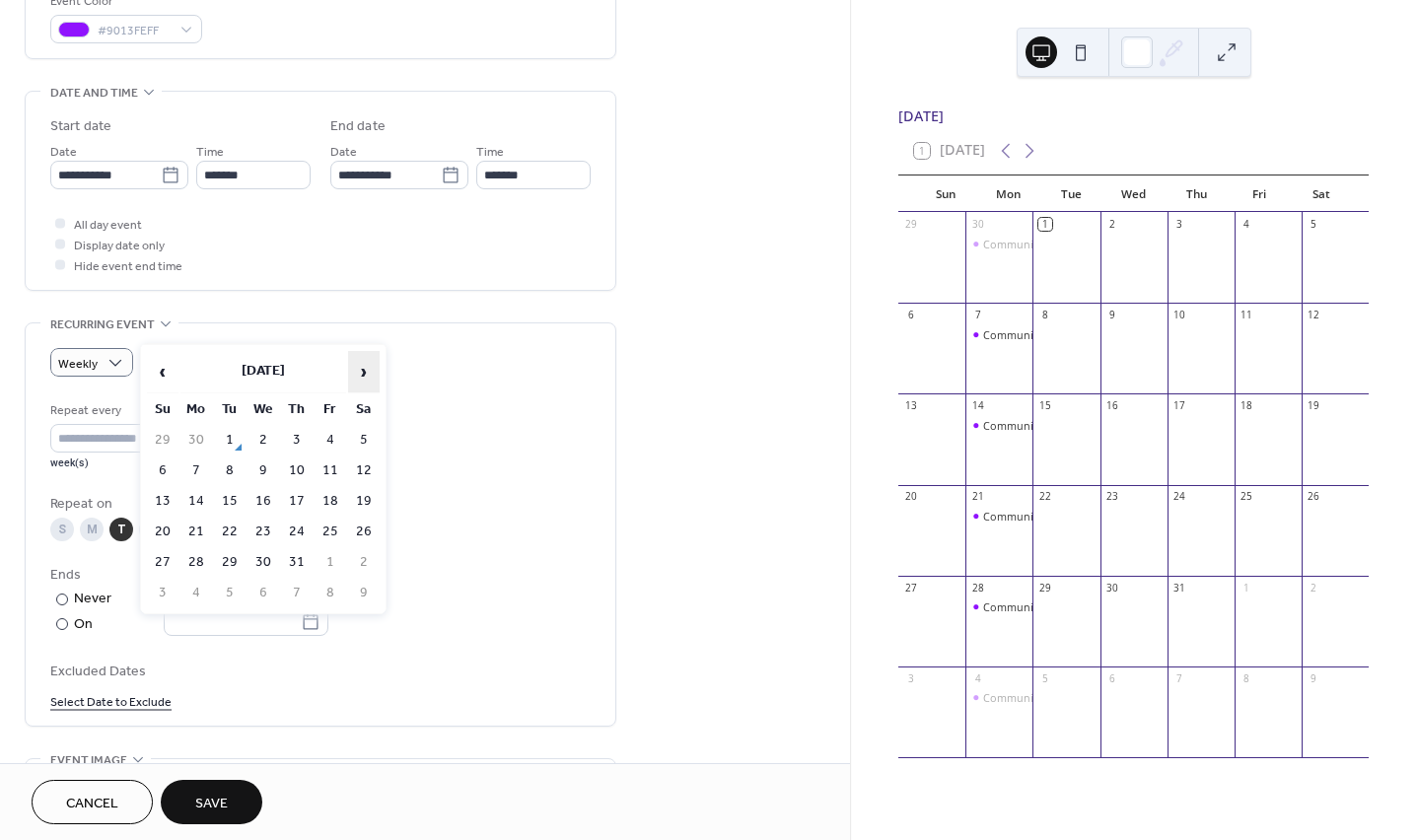 click on "›" at bounding box center [364, 372] 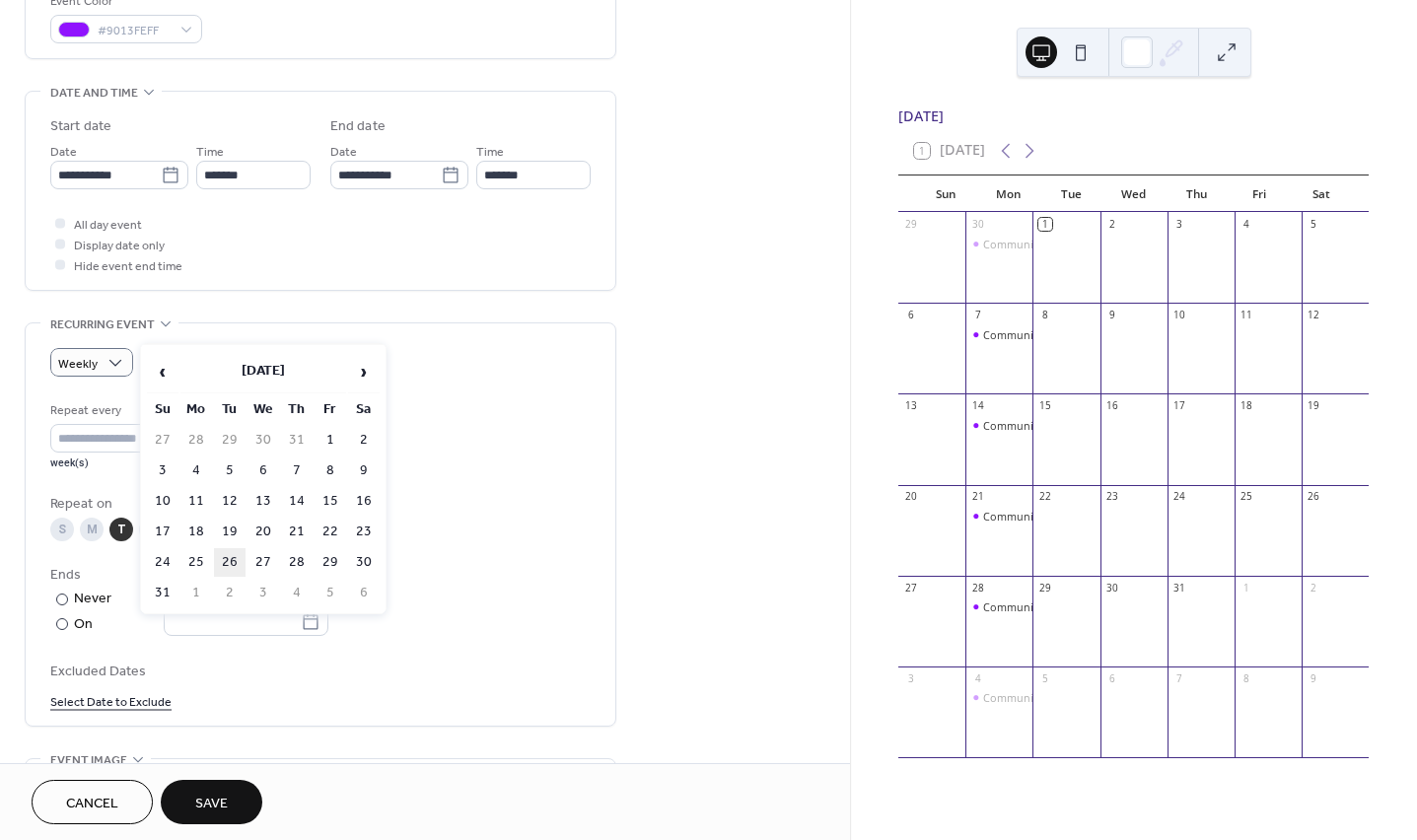 click on "26" at bounding box center [230, 562] 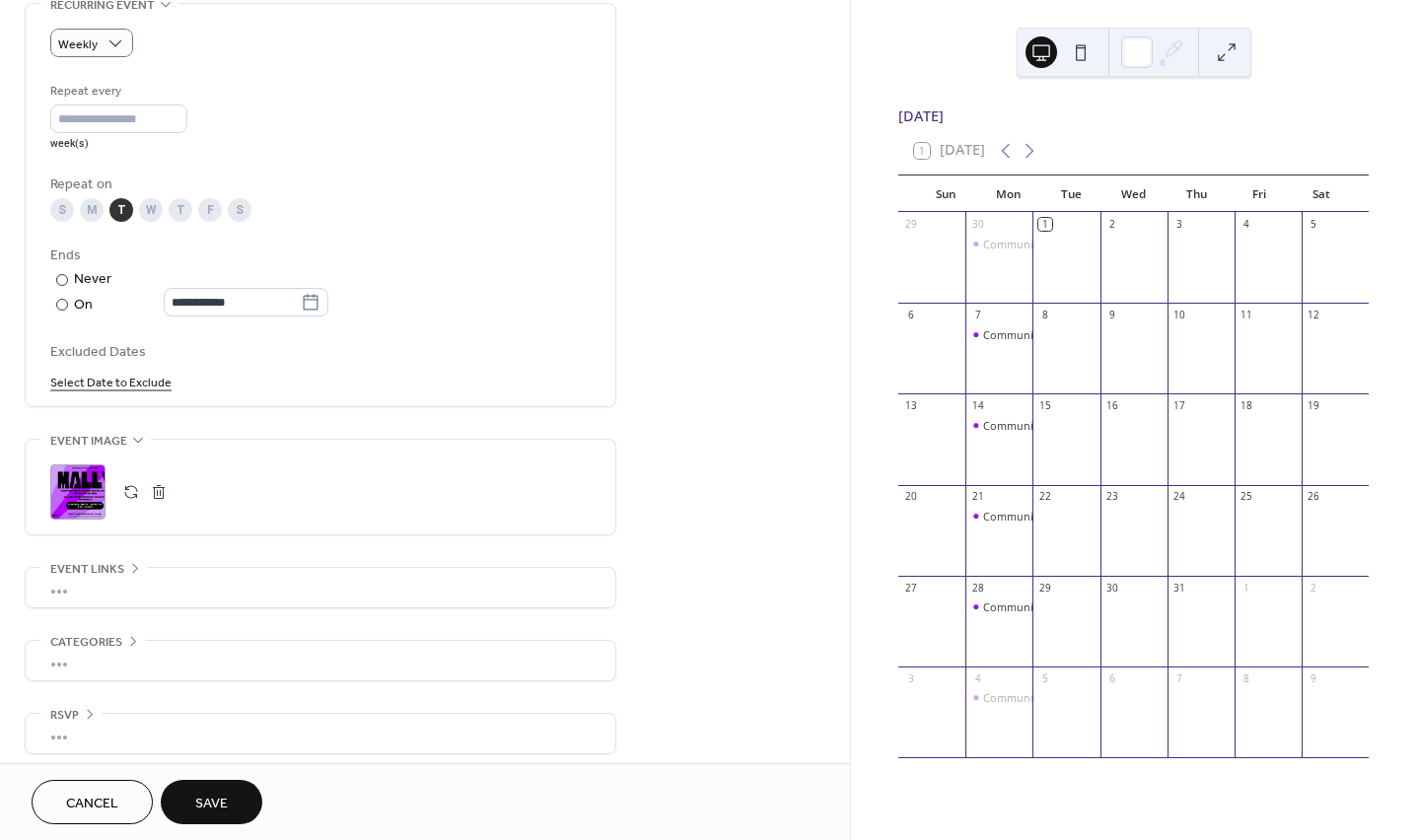 scroll, scrollTop: 884, scrollLeft: 0, axis: vertical 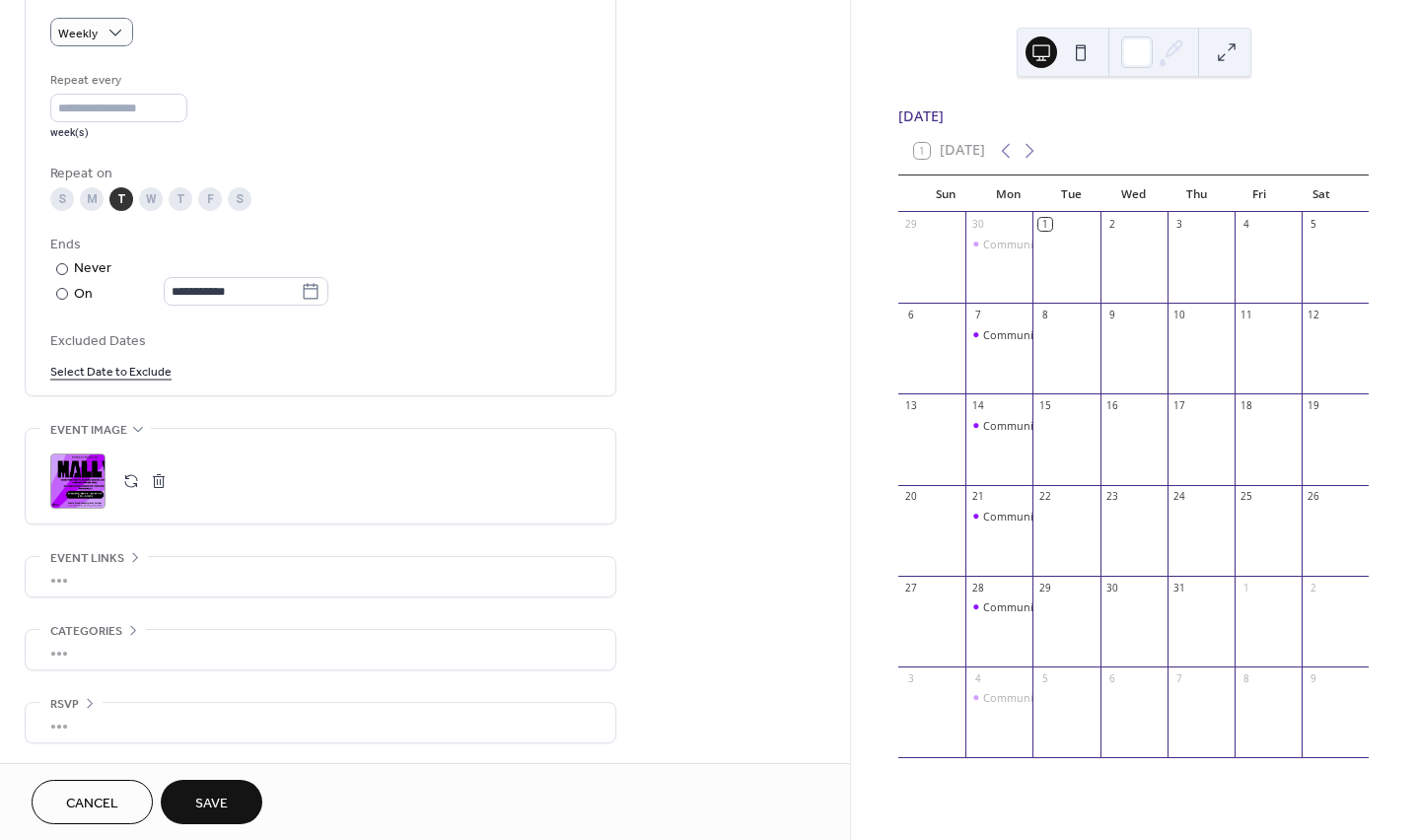 click on "Save" at bounding box center [211, 804] 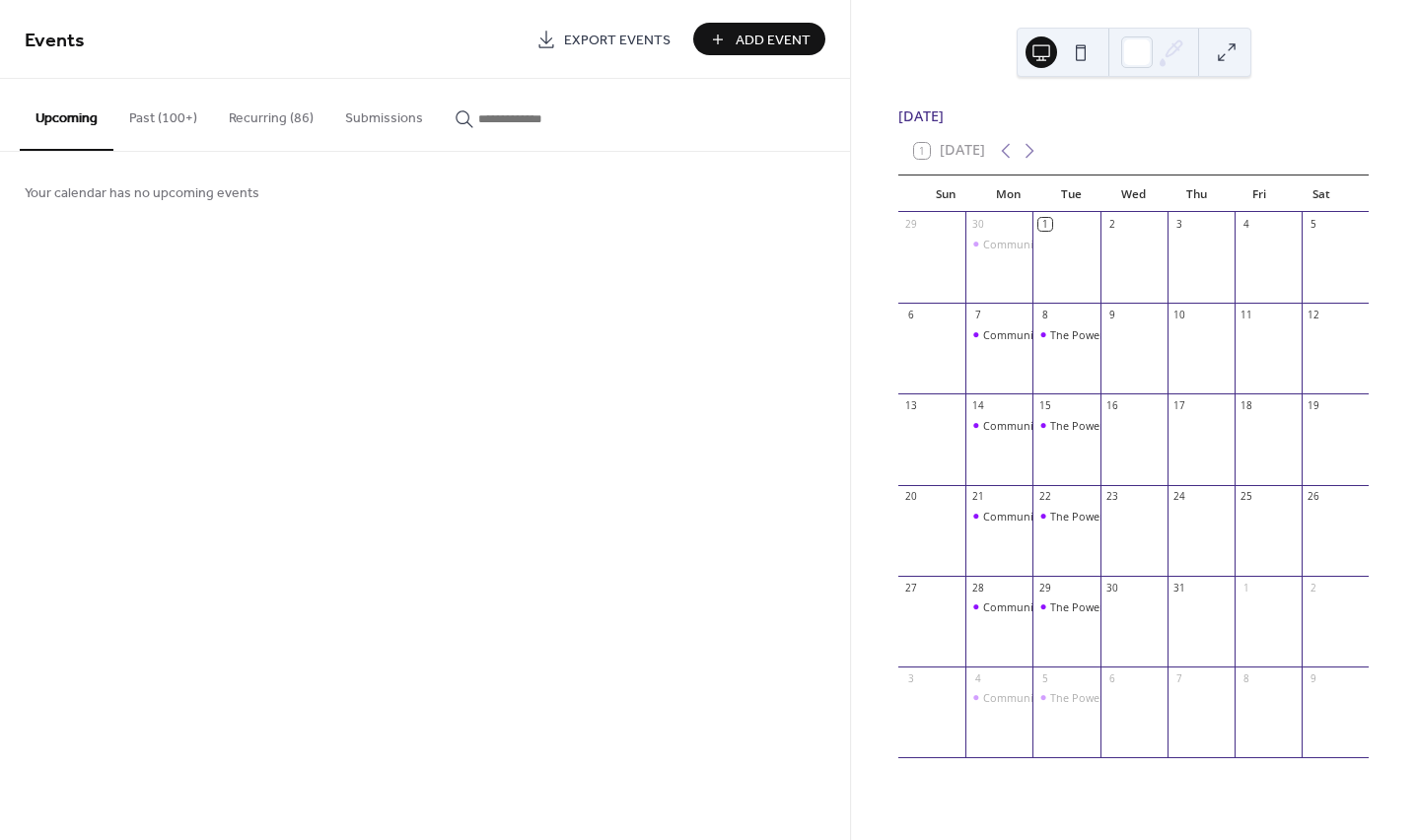 click 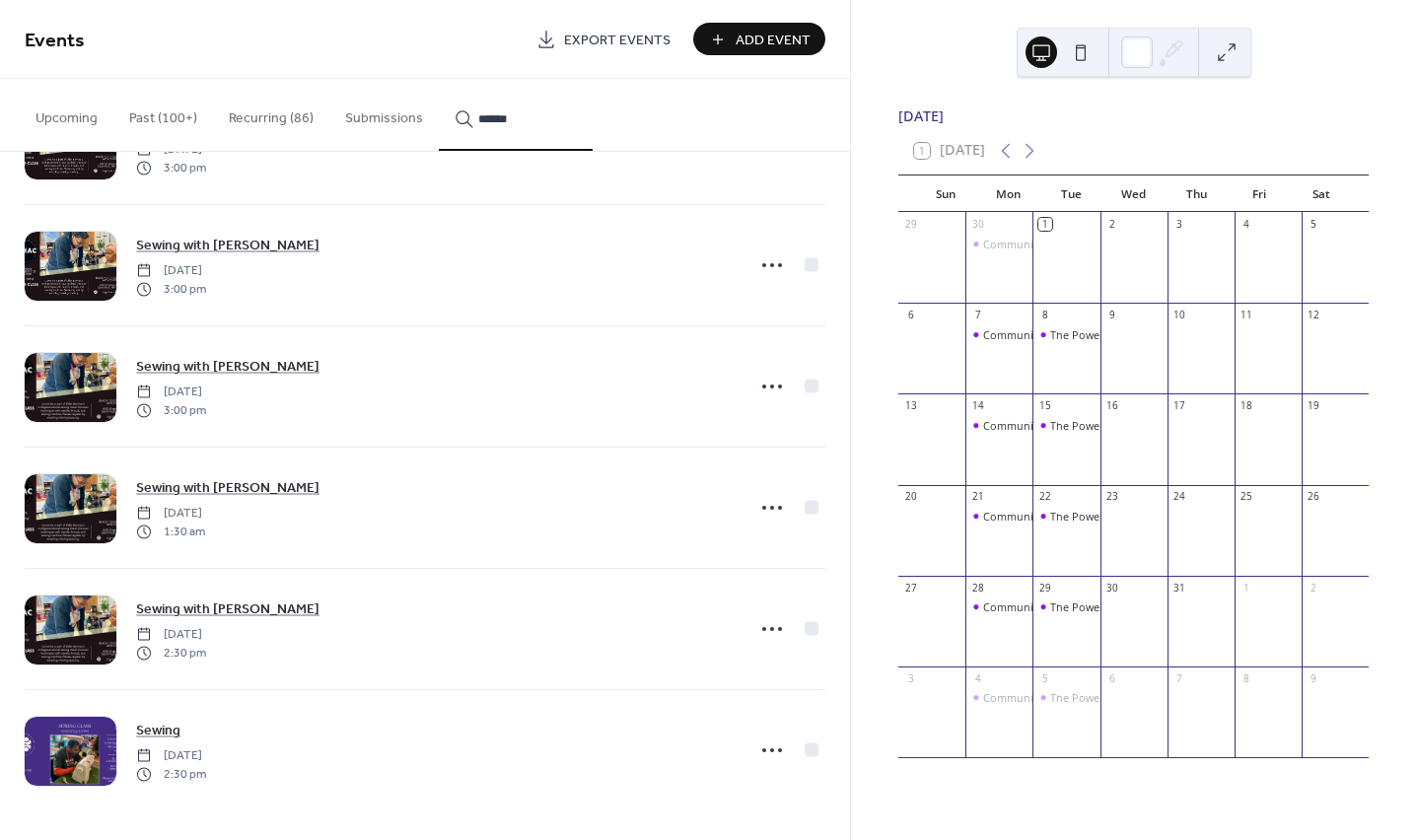 scroll, scrollTop: 7131, scrollLeft: 0, axis: vertical 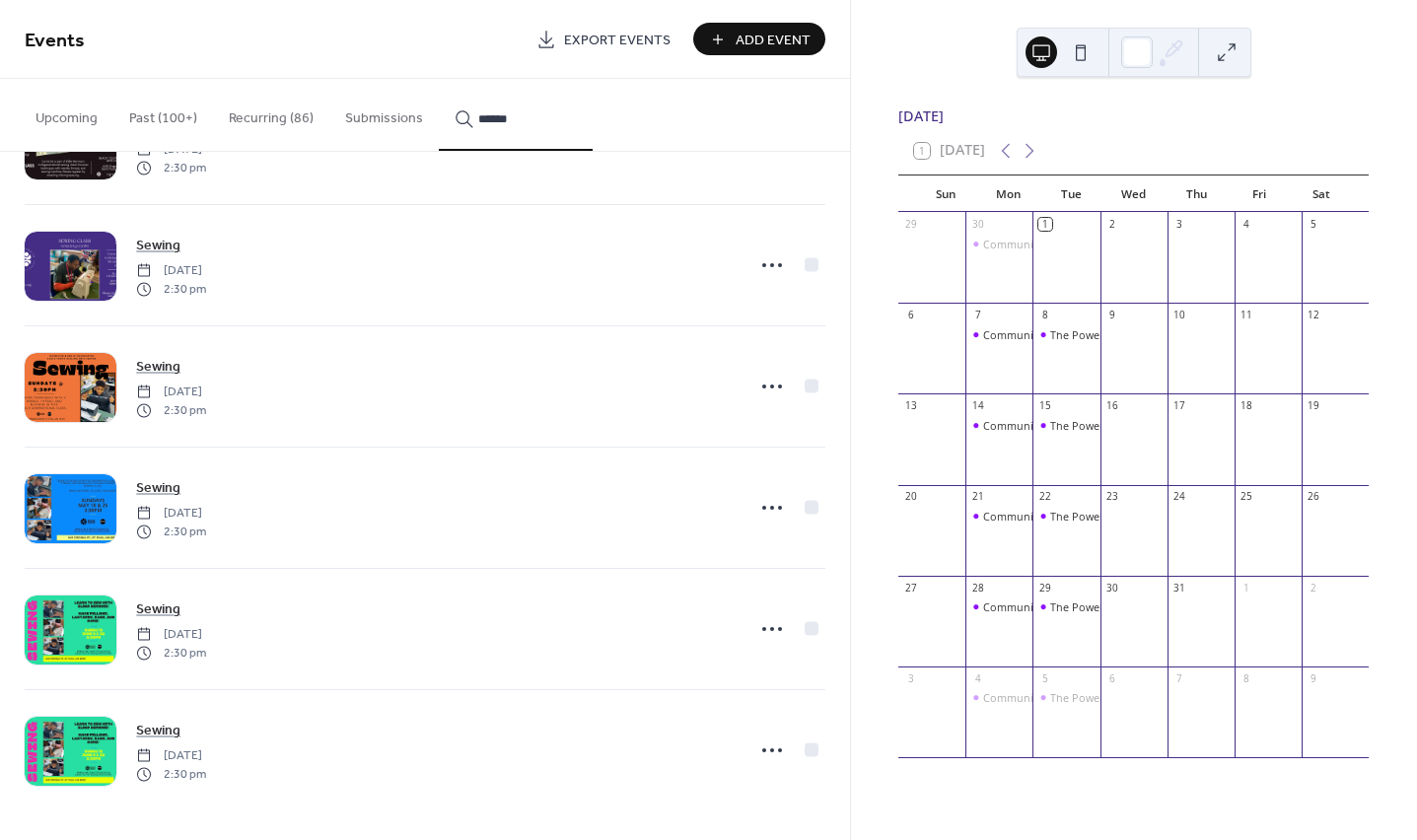 type on "******" 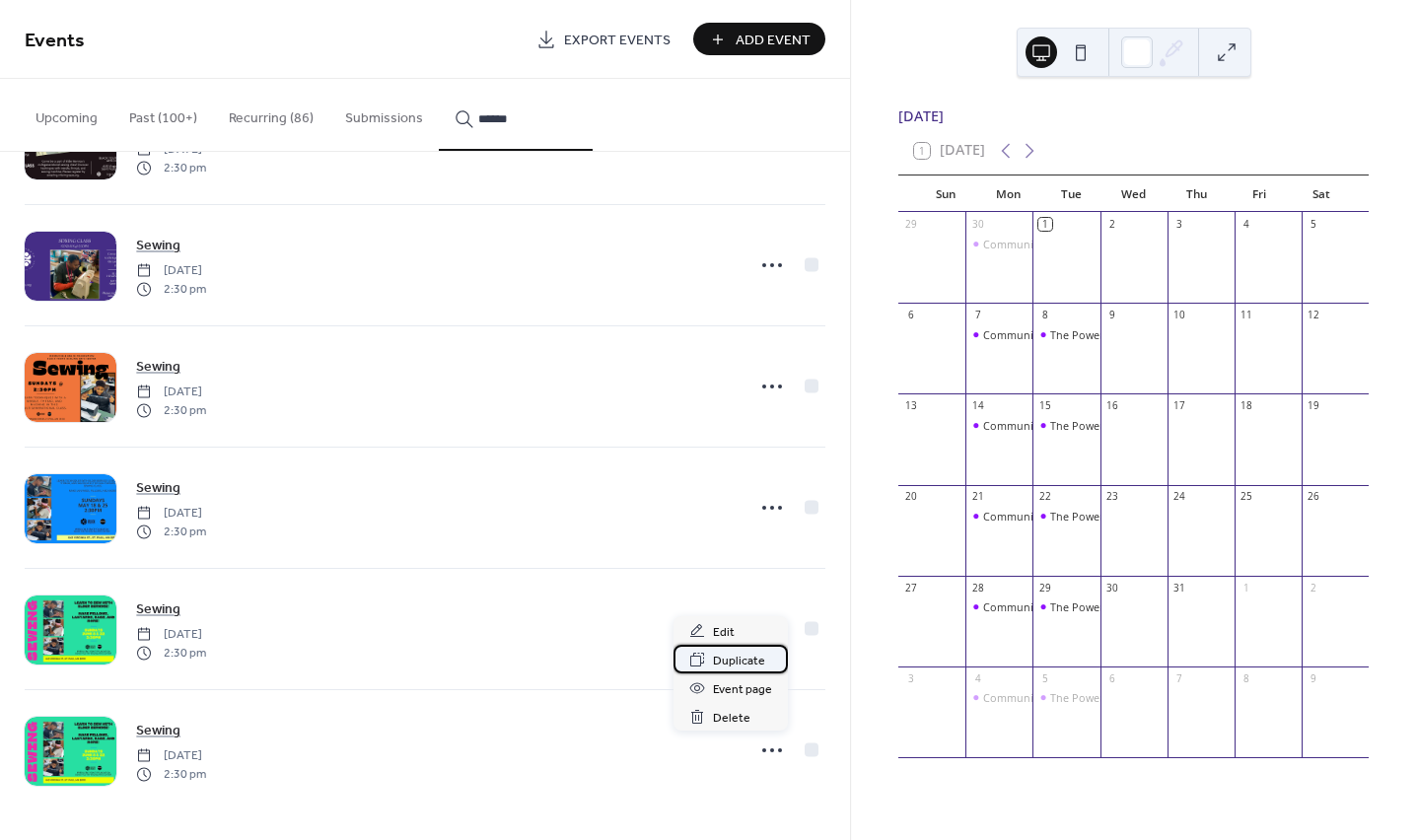 click on "Duplicate" at bounding box center (739, 661) 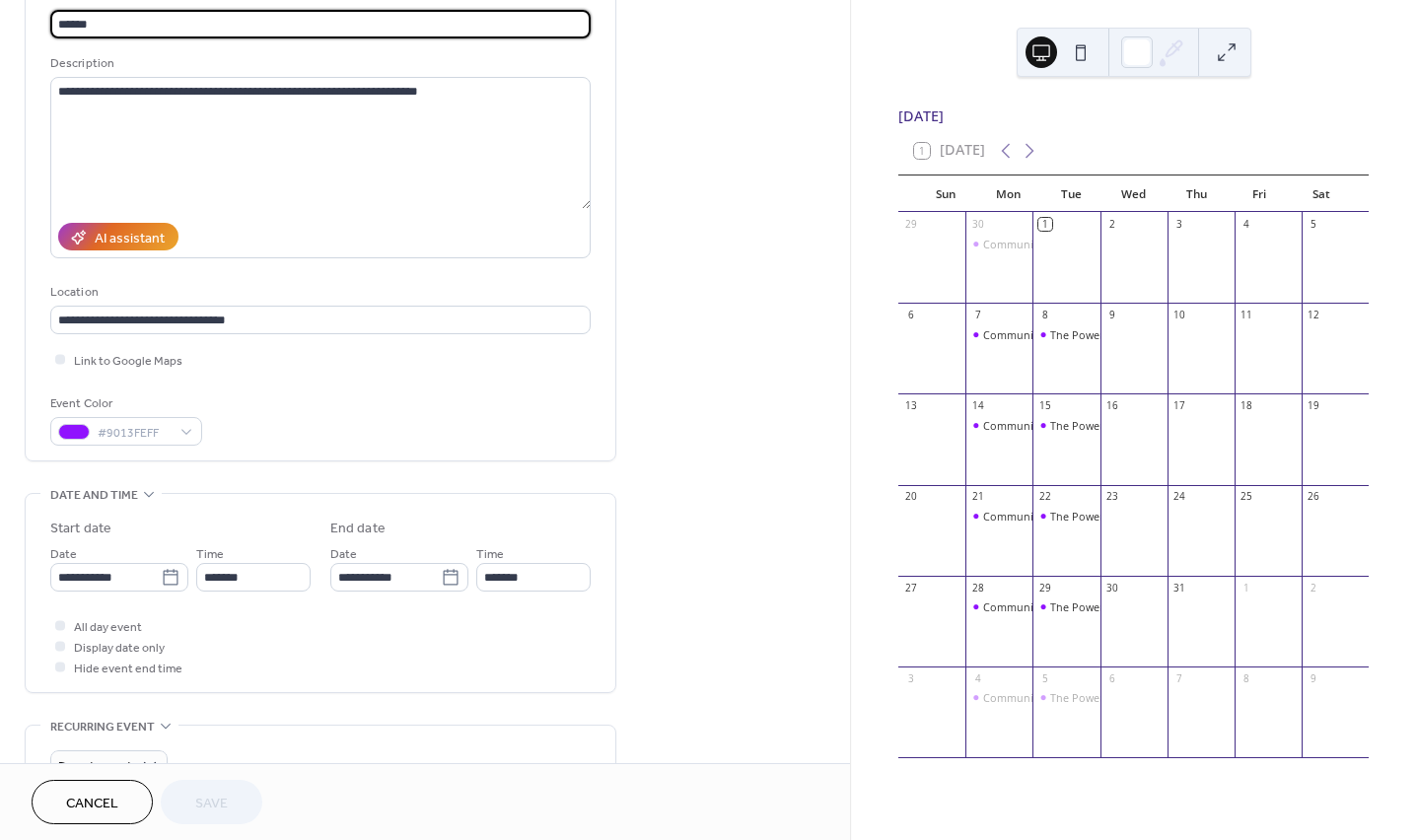 scroll, scrollTop: 166, scrollLeft: 0, axis: vertical 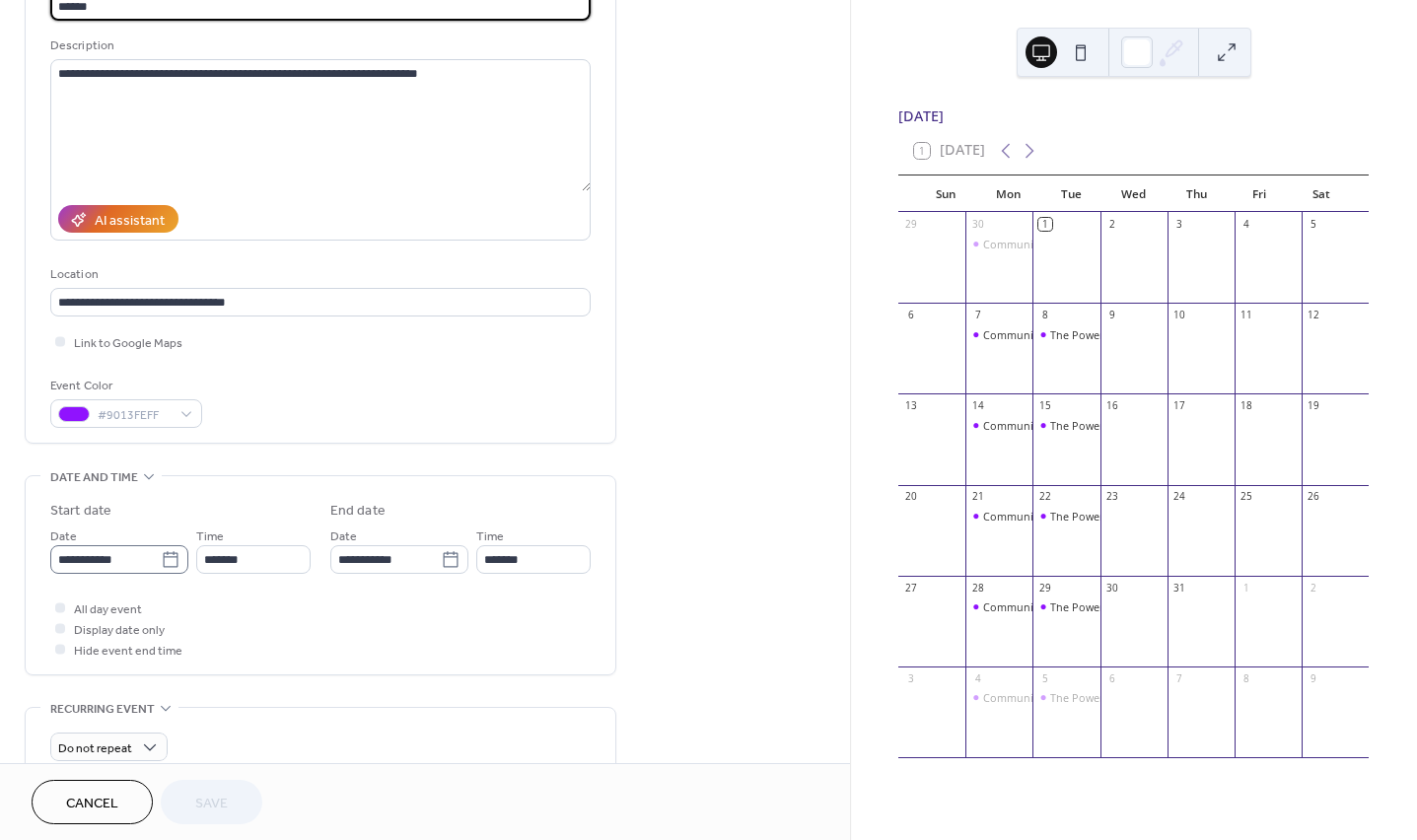 click 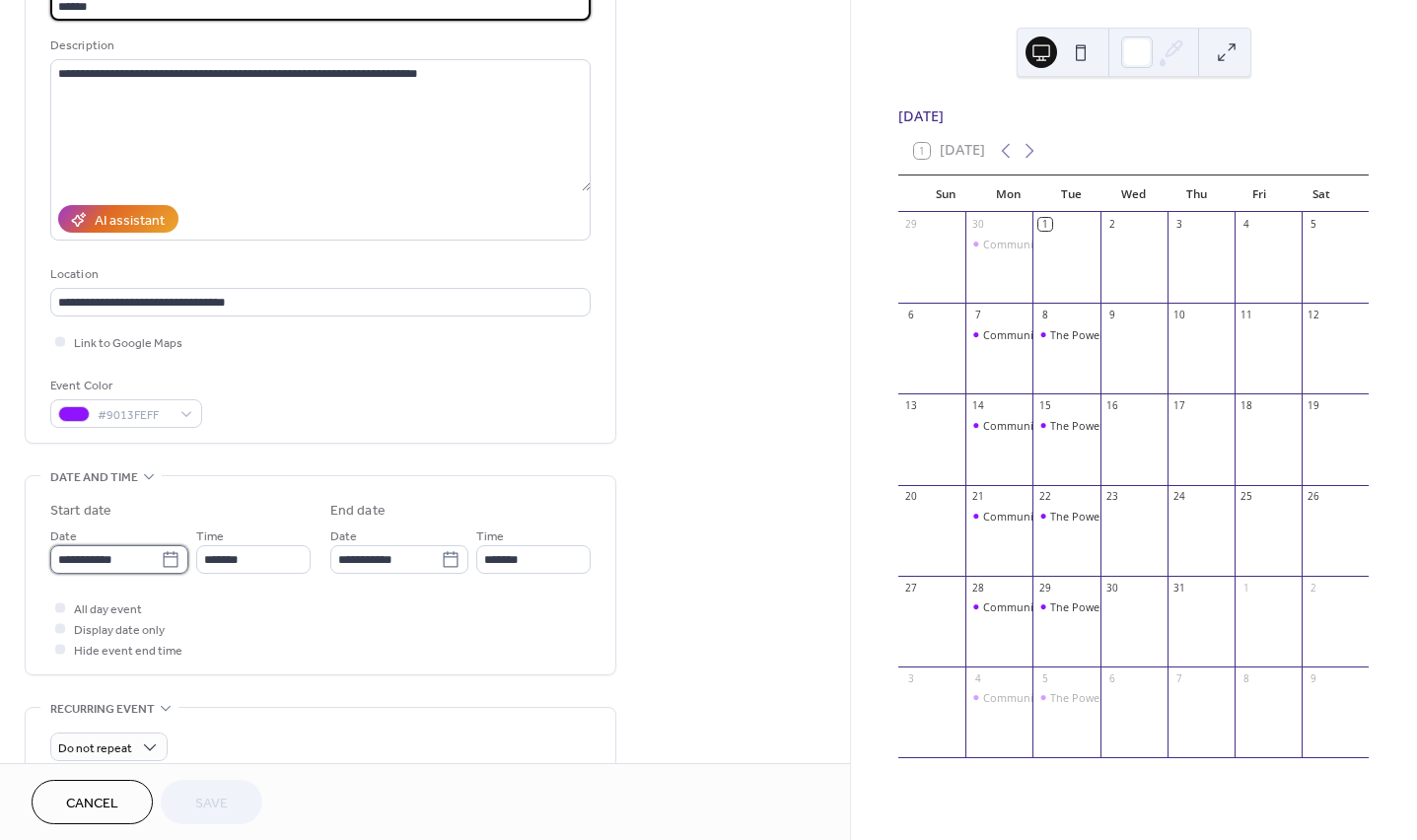 click on "**********" at bounding box center (106, 559) 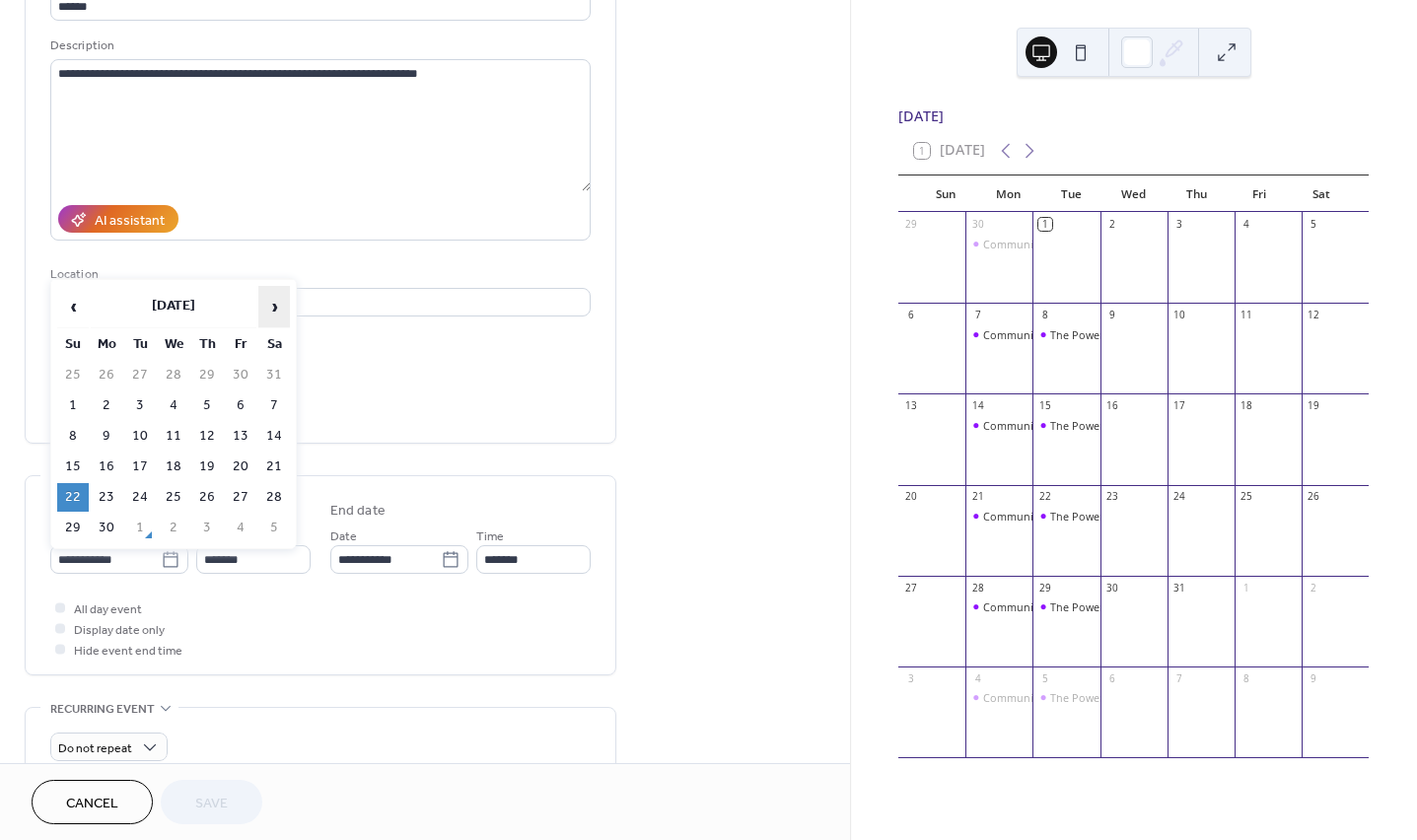 click on "›" at bounding box center (274, 307) 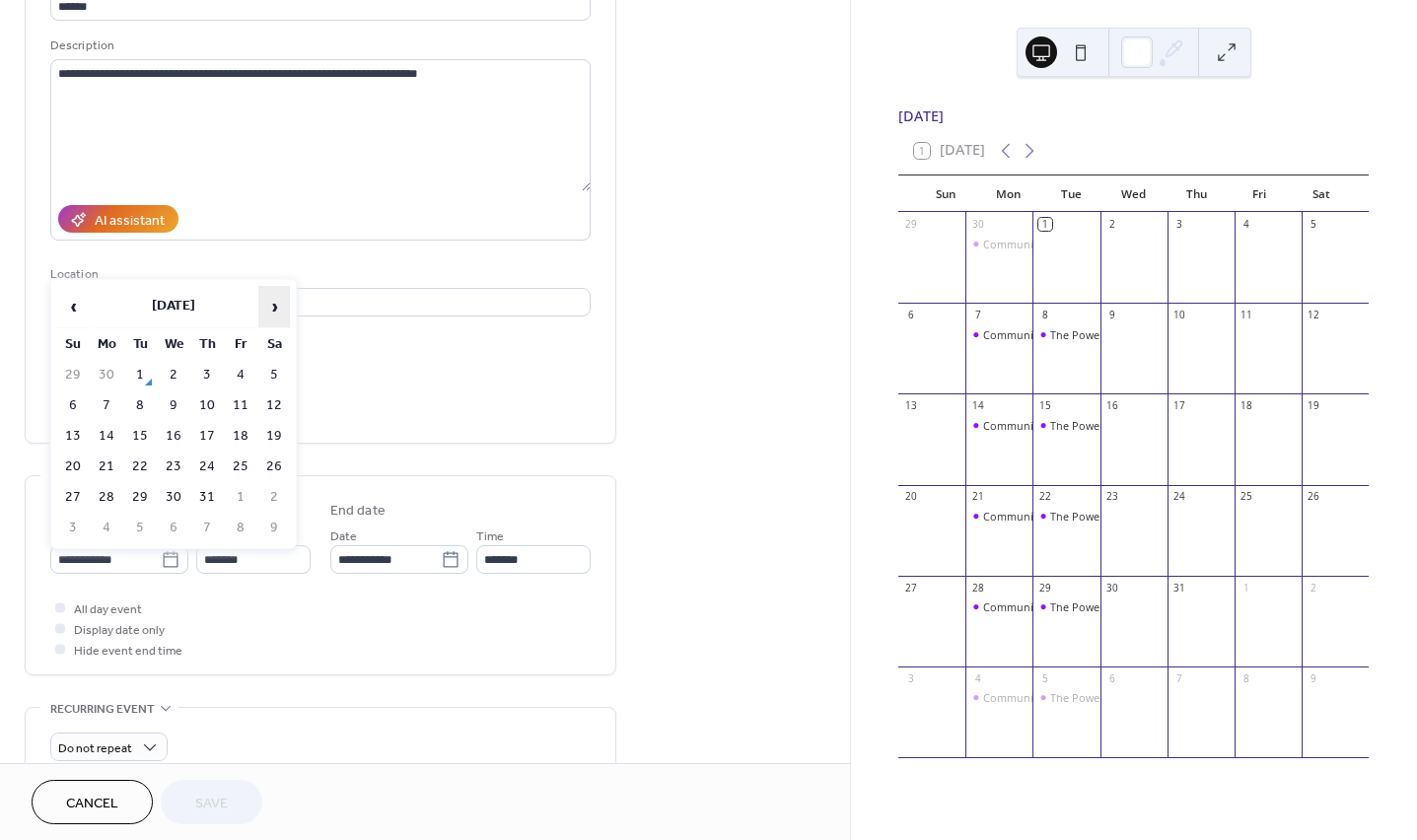 click on "›" at bounding box center [274, 307] 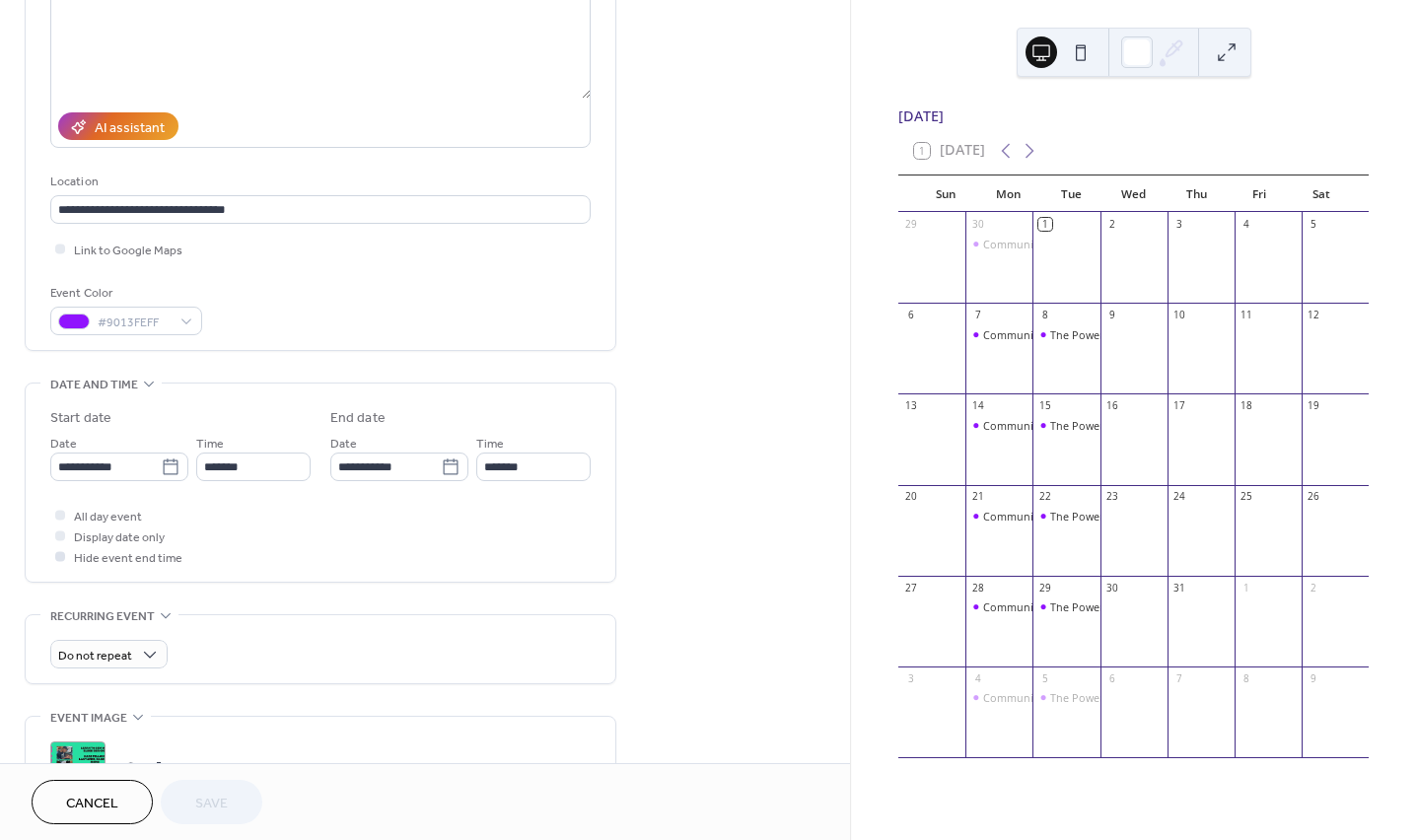 scroll, scrollTop: 274, scrollLeft: 0, axis: vertical 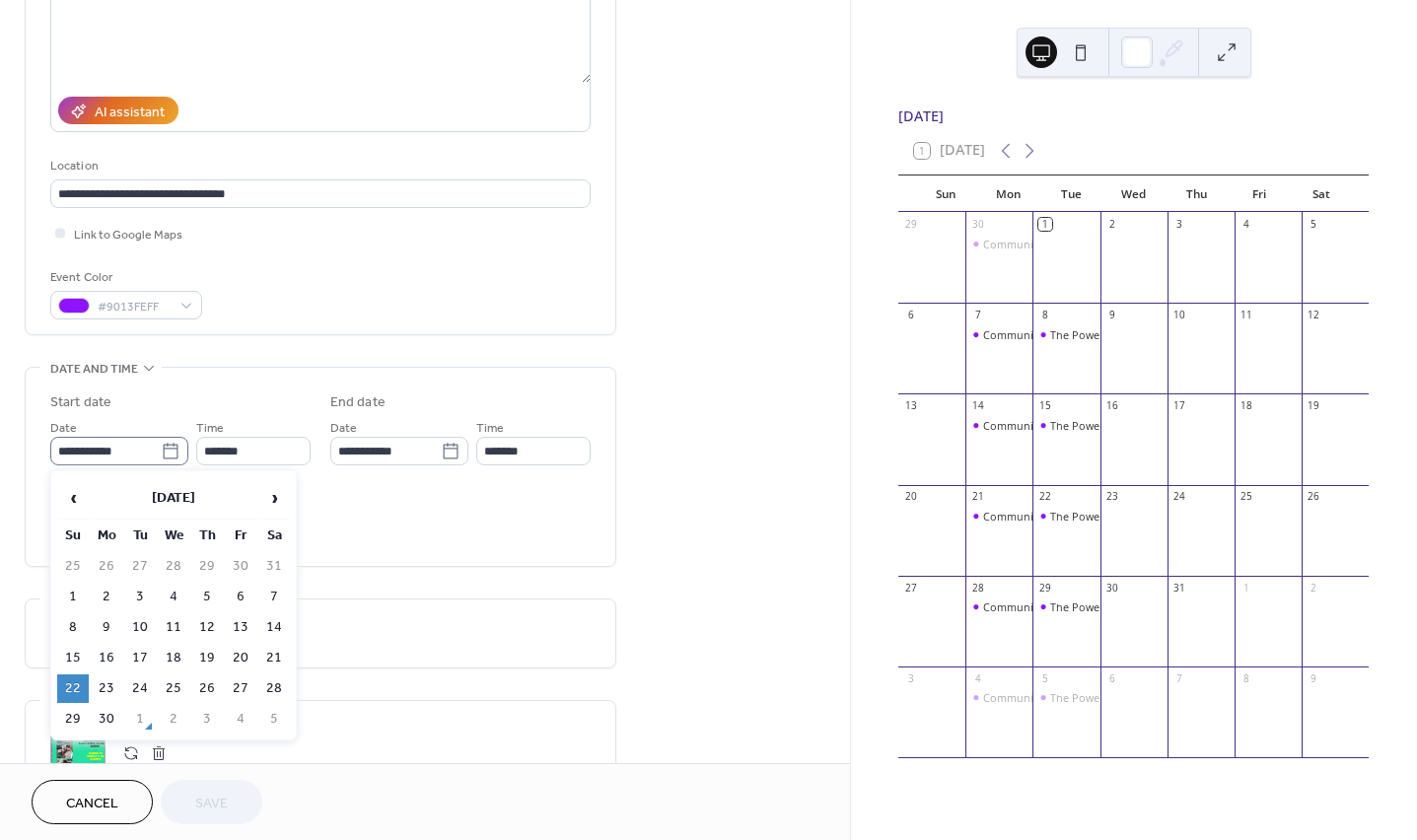 click 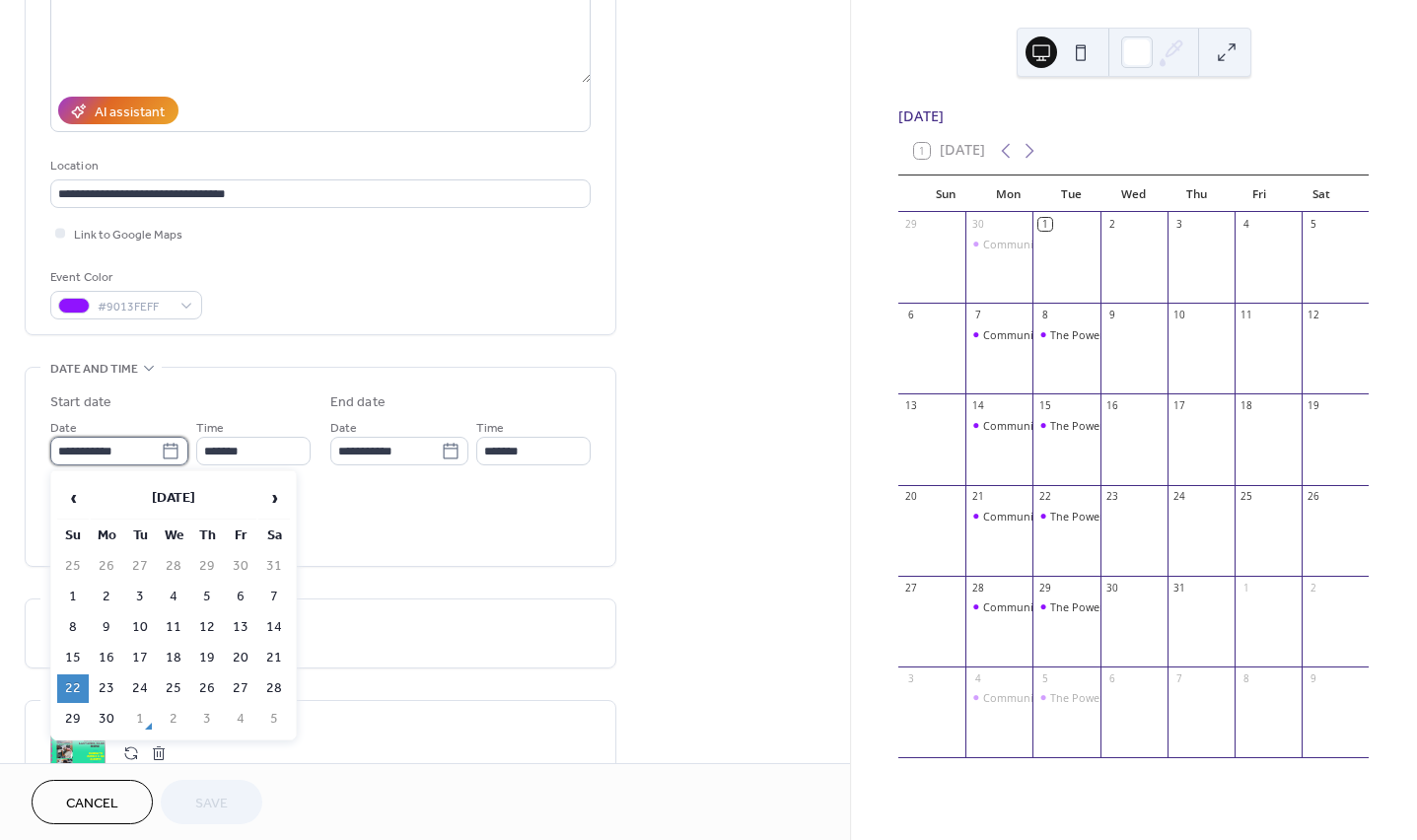 click on "**********" at bounding box center (106, 451) 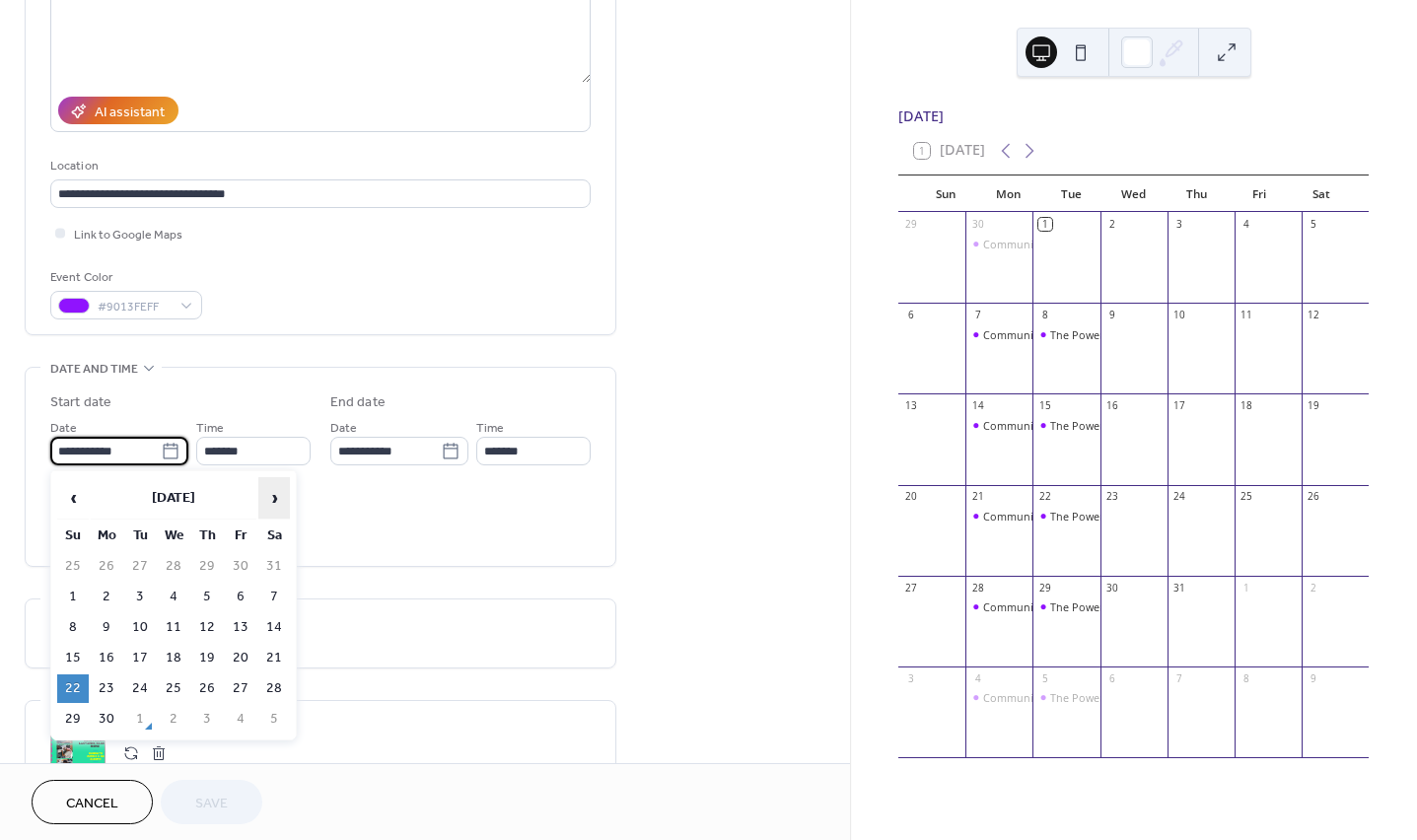 click on "›" at bounding box center (274, 498) 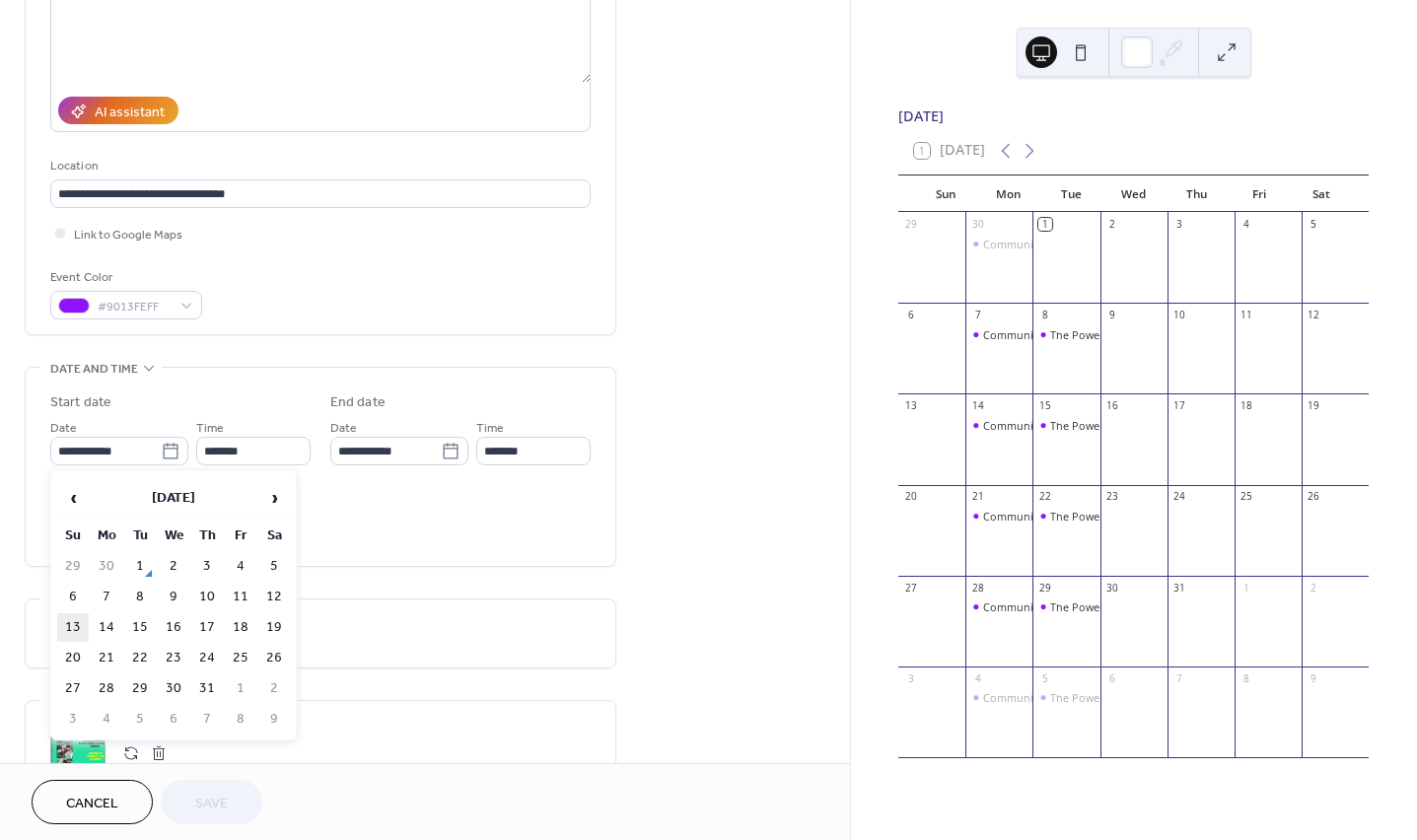 click on "13" at bounding box center (73, 627) 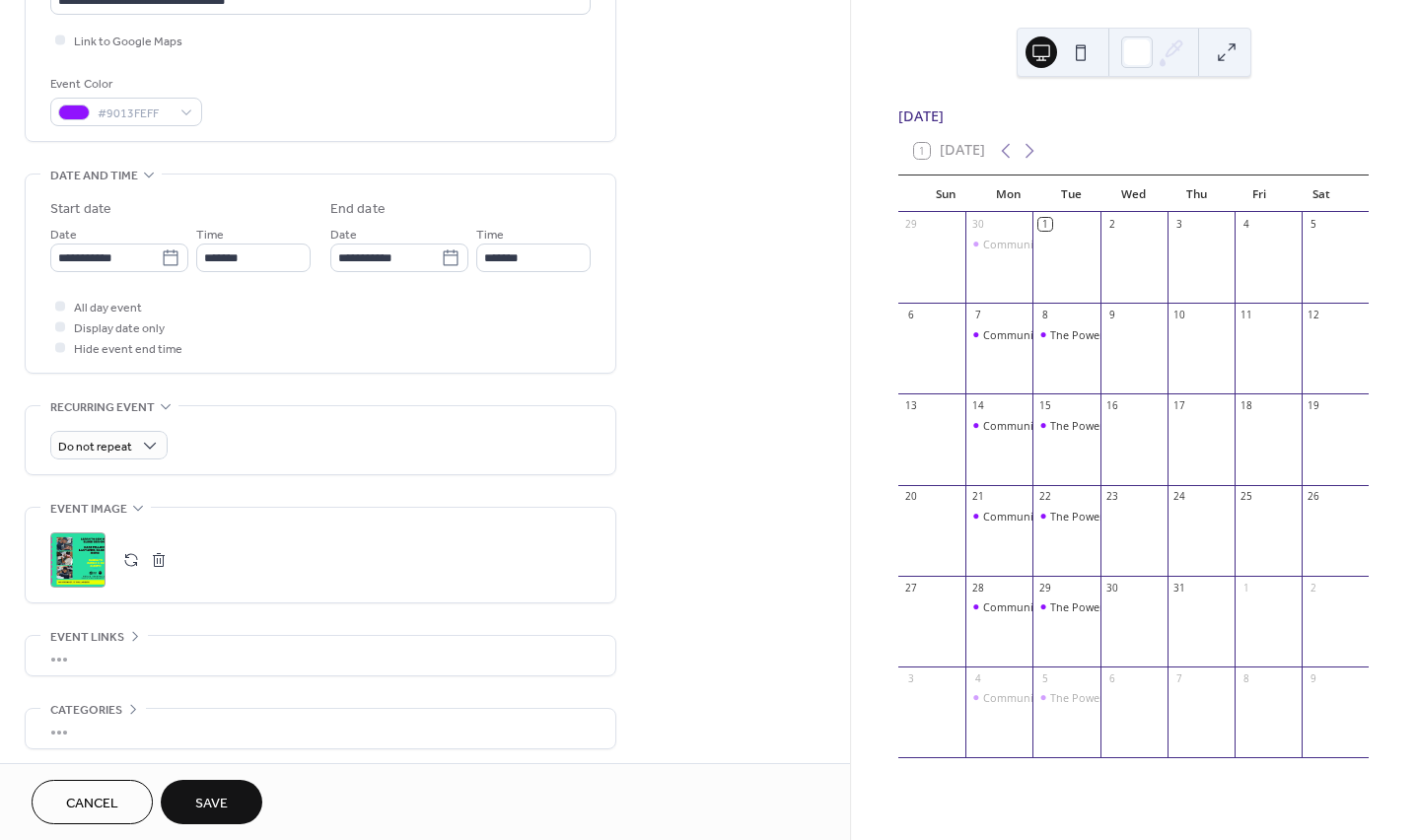 scroll, scrollTop: 479, scrollLeft: 0, axis: vertical 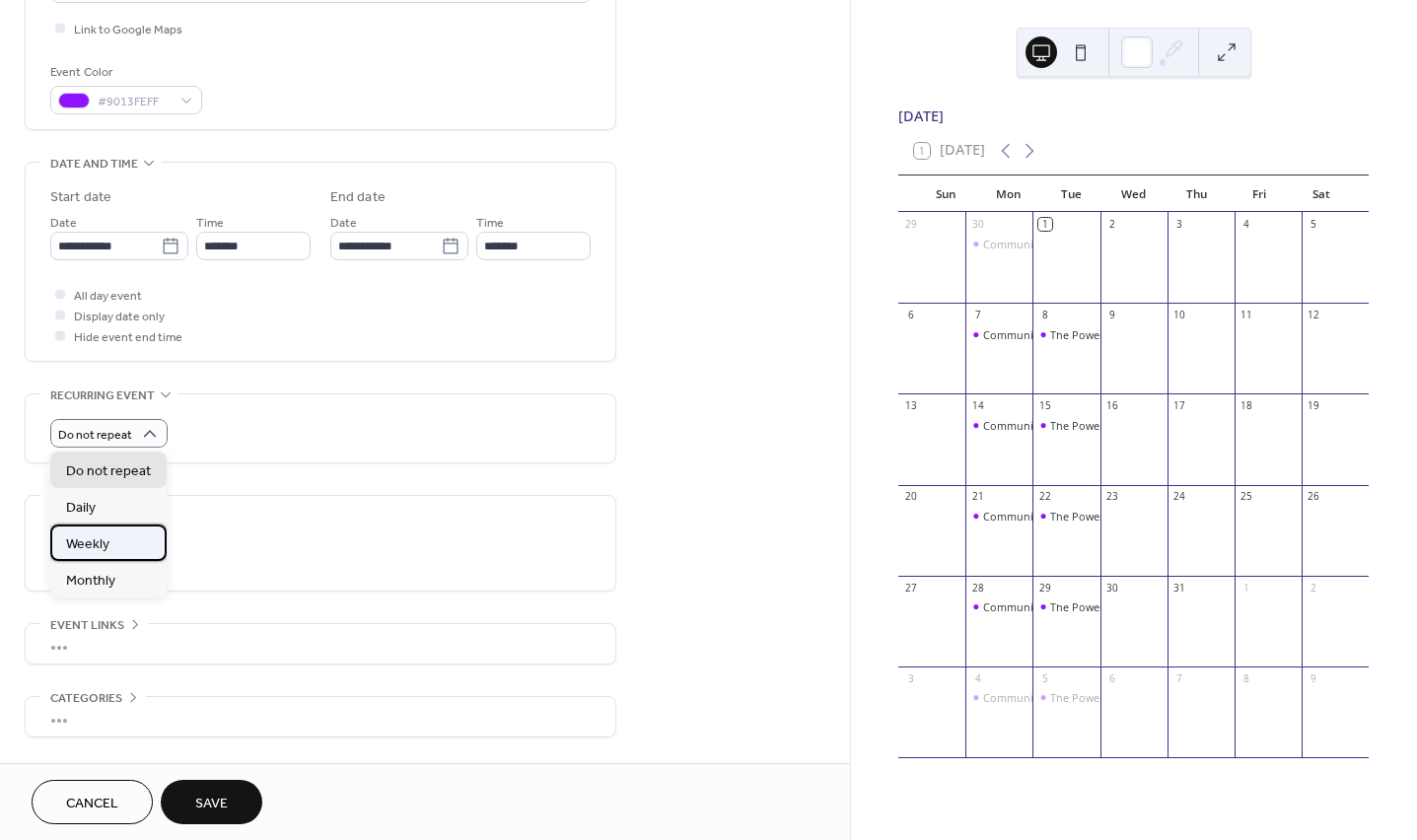 click on "Weekly" at bounding box center (108, 542) 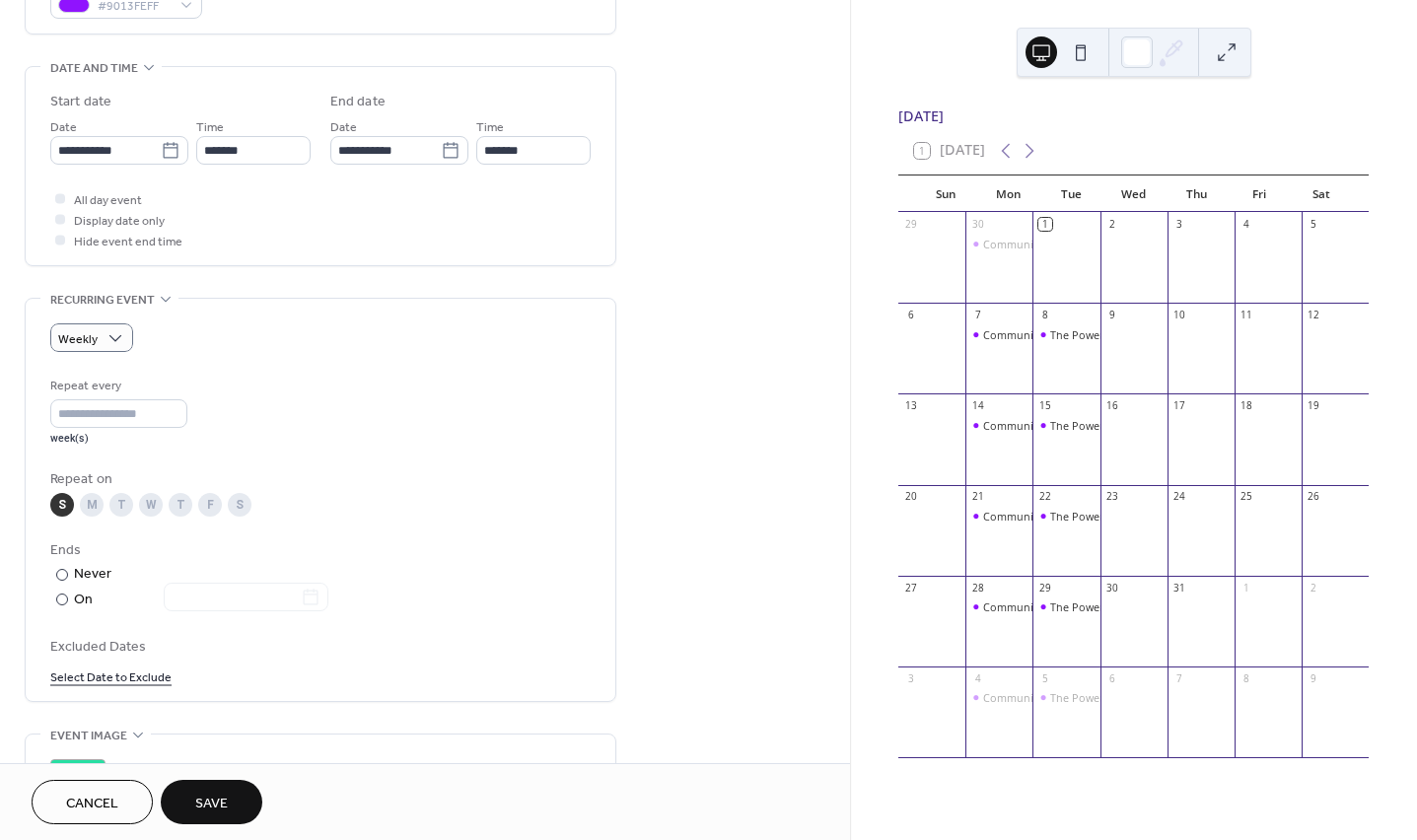 scroll, scrollTop: 577, scrollLeft: 0, axis: vertical 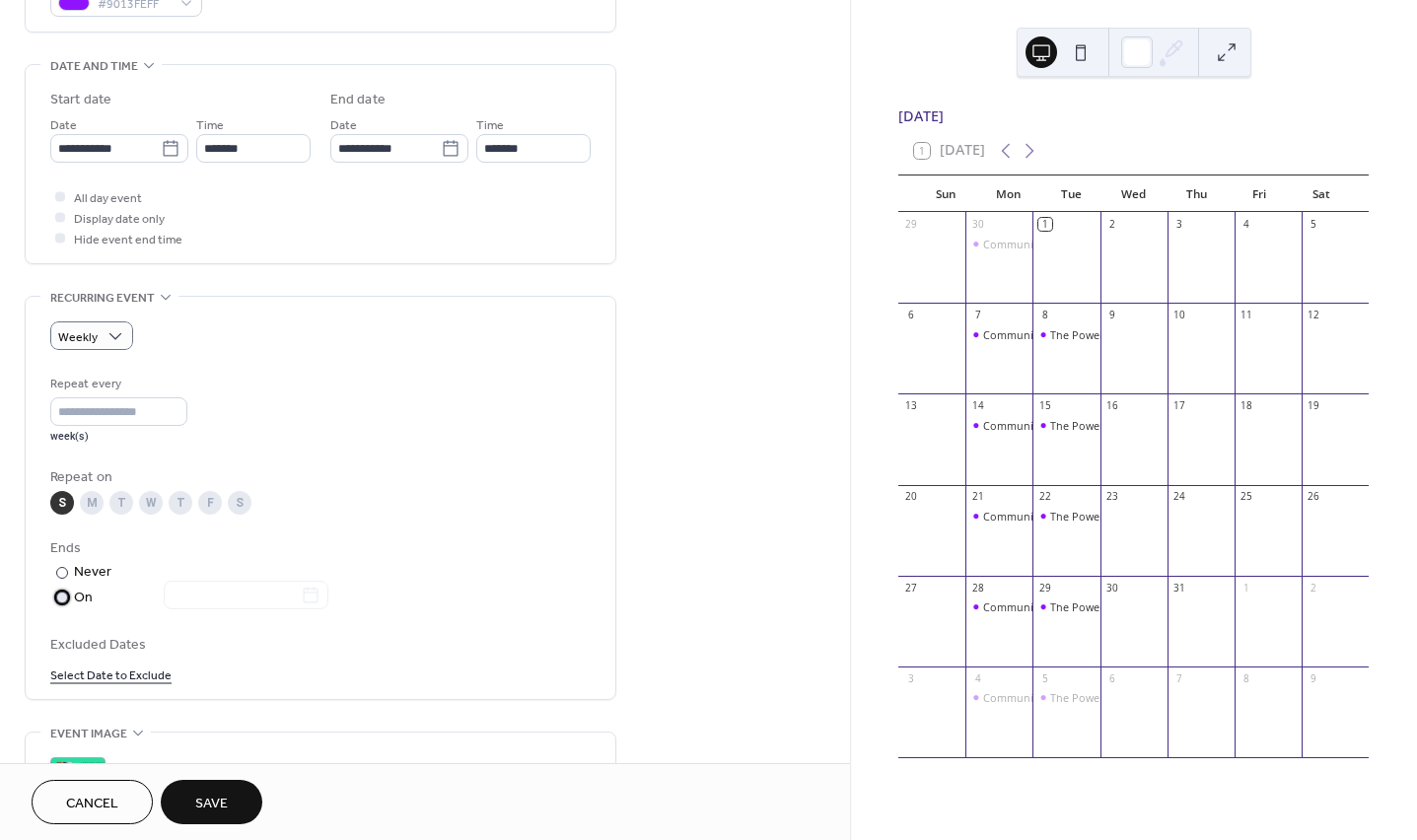 click at bounding box center (62, 597) 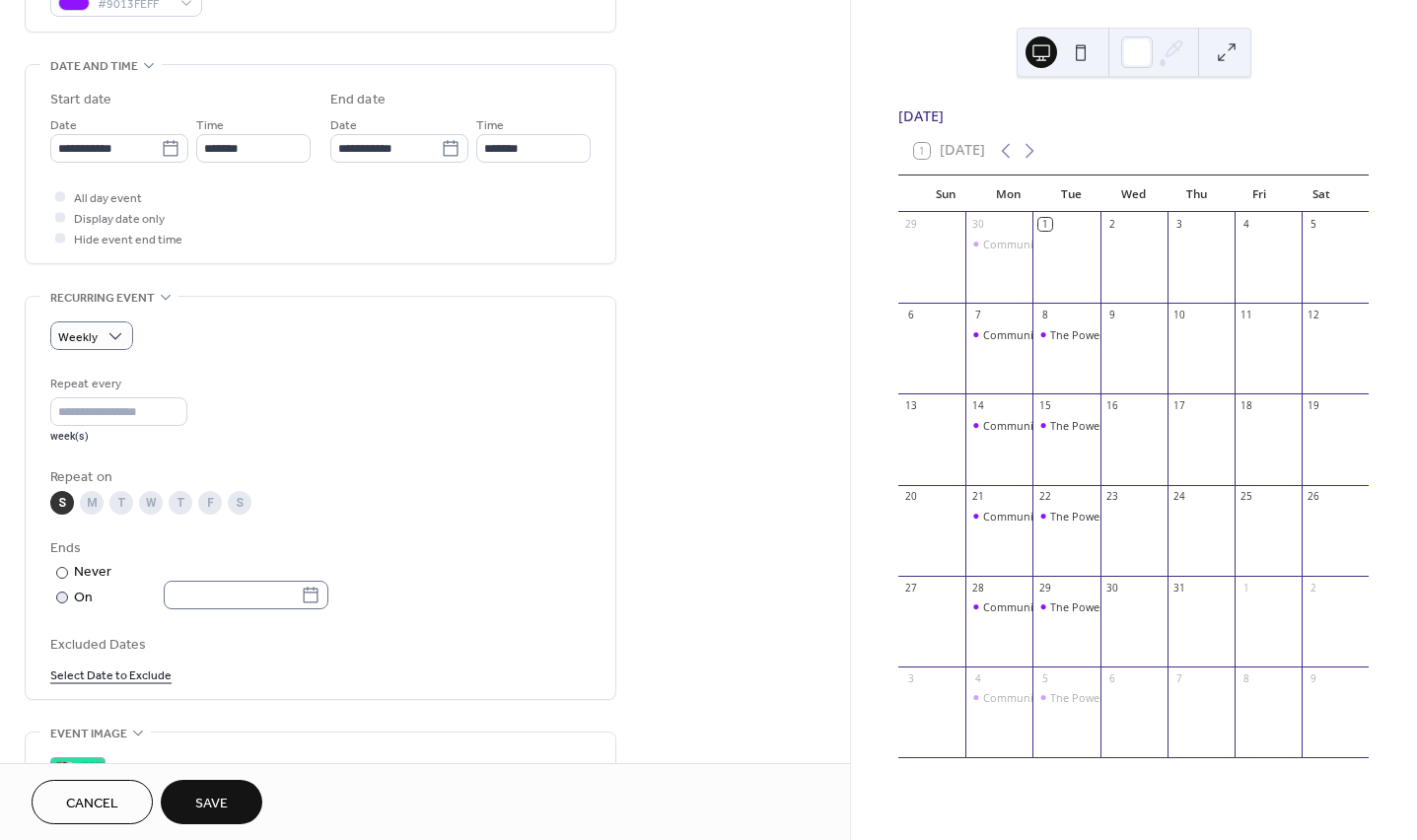 click 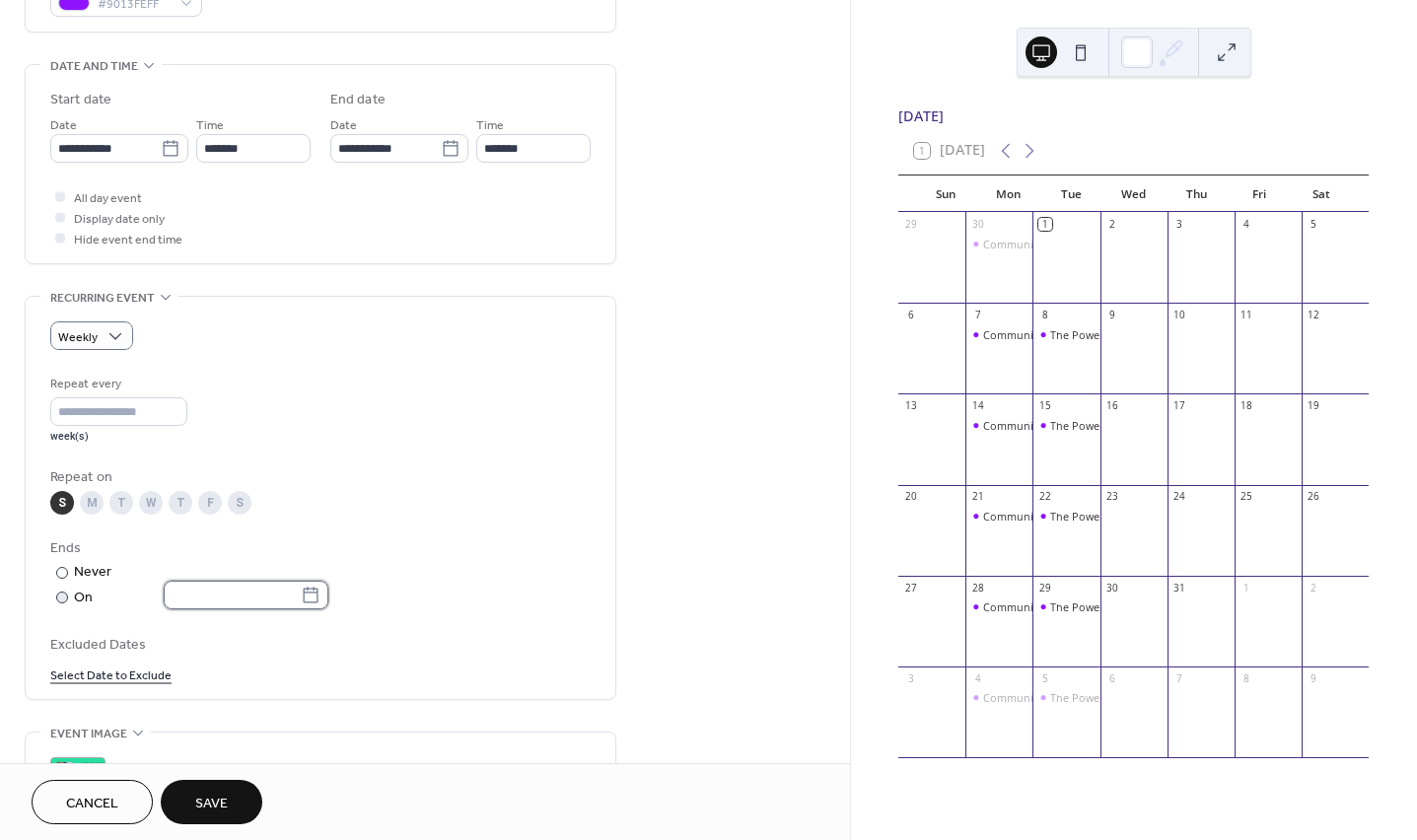 click at bounding box center [232, 595] 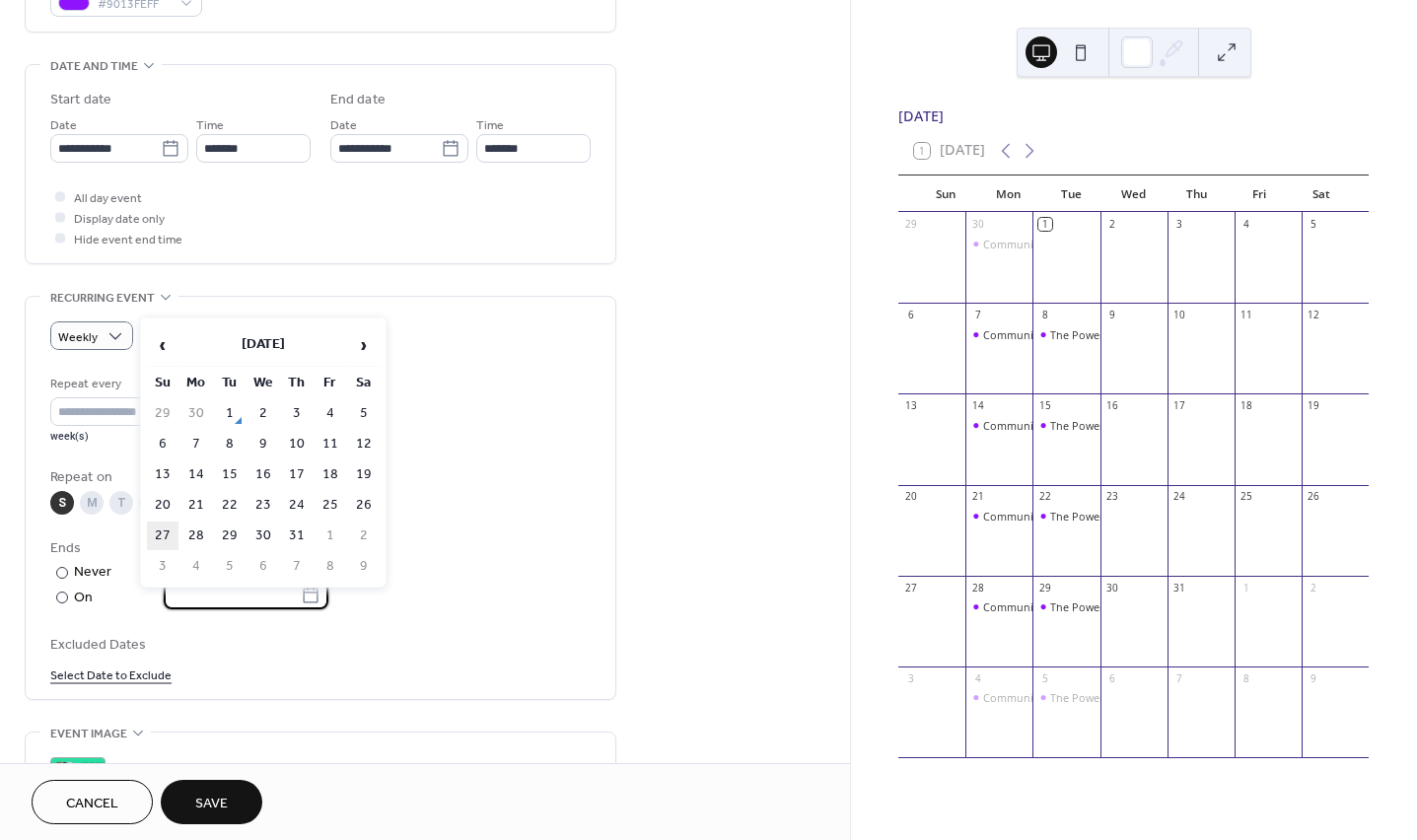 click on "27" at bounding box center [163, 535] 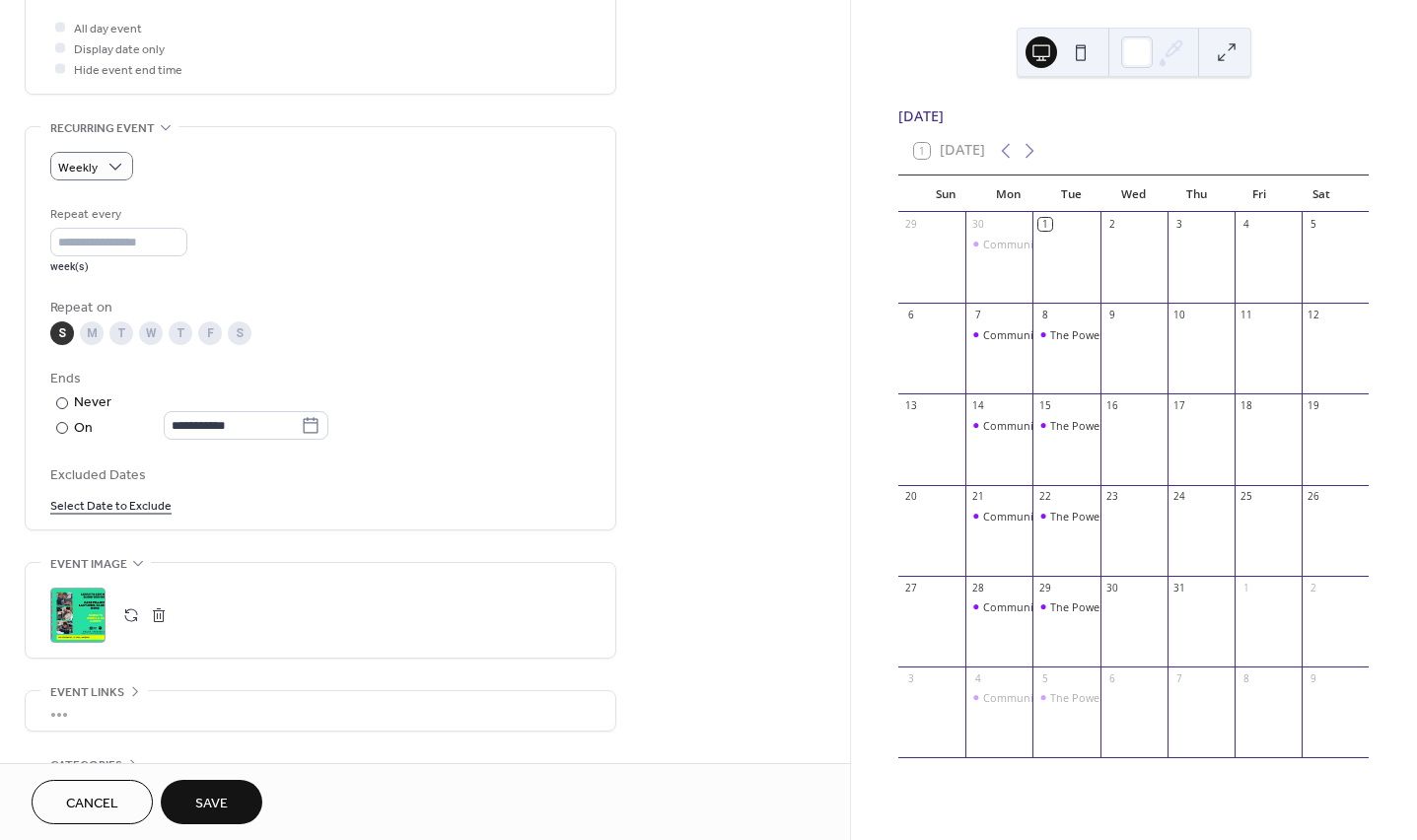 scroll, scrollTop: 765, scrollLeft: 0, axis: vertical 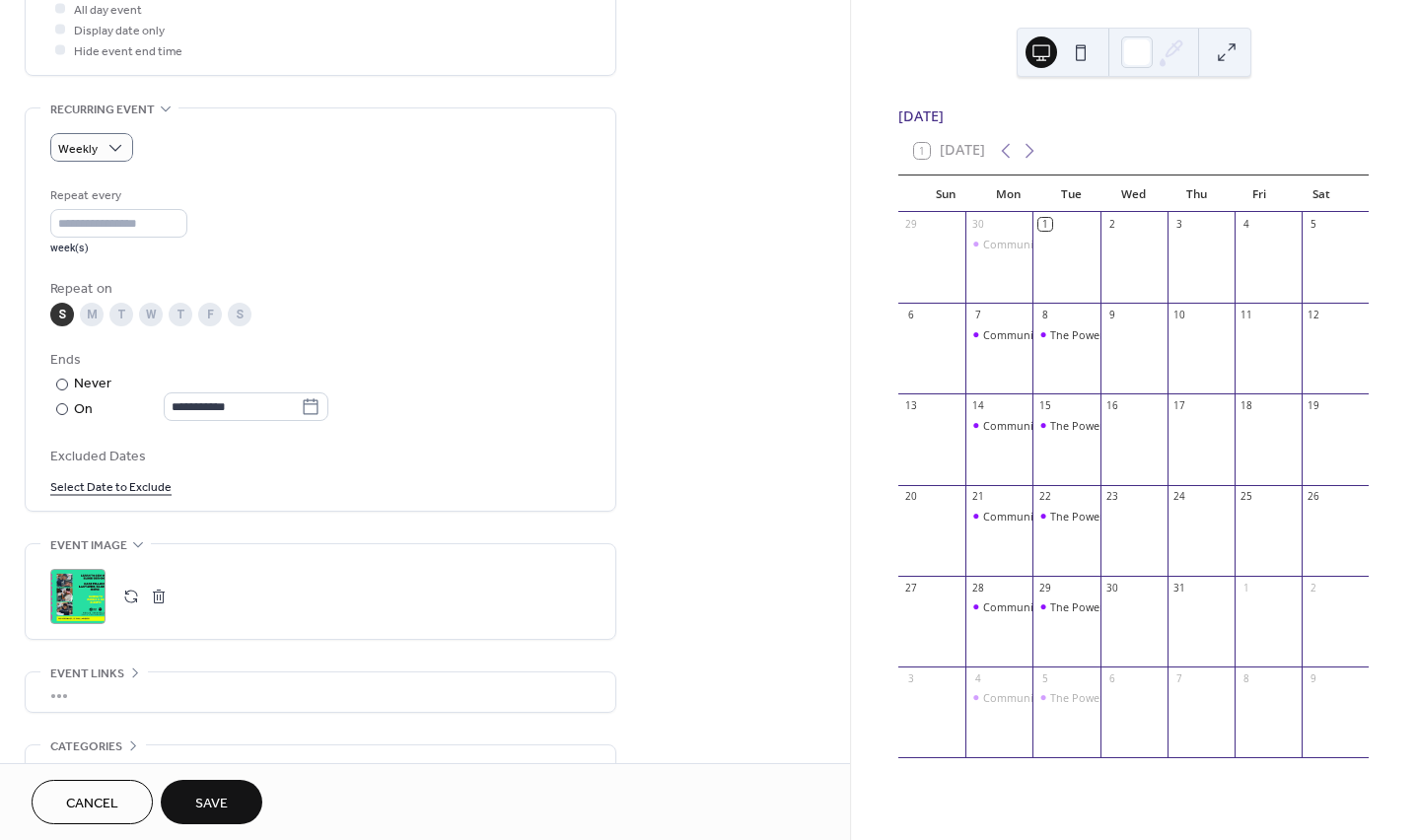click at bounding box center (159, 596) 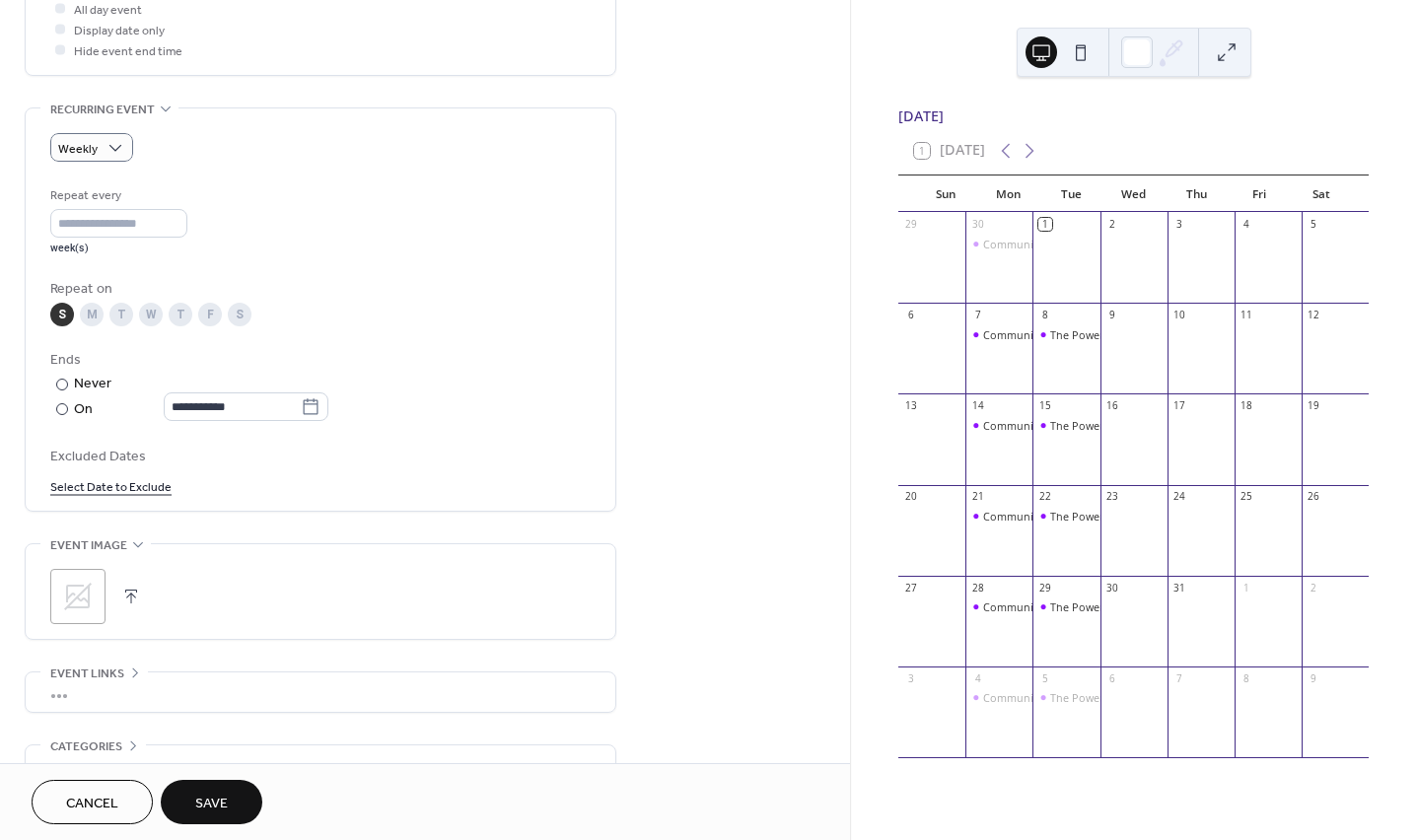 click at bounding box center (131, 596) 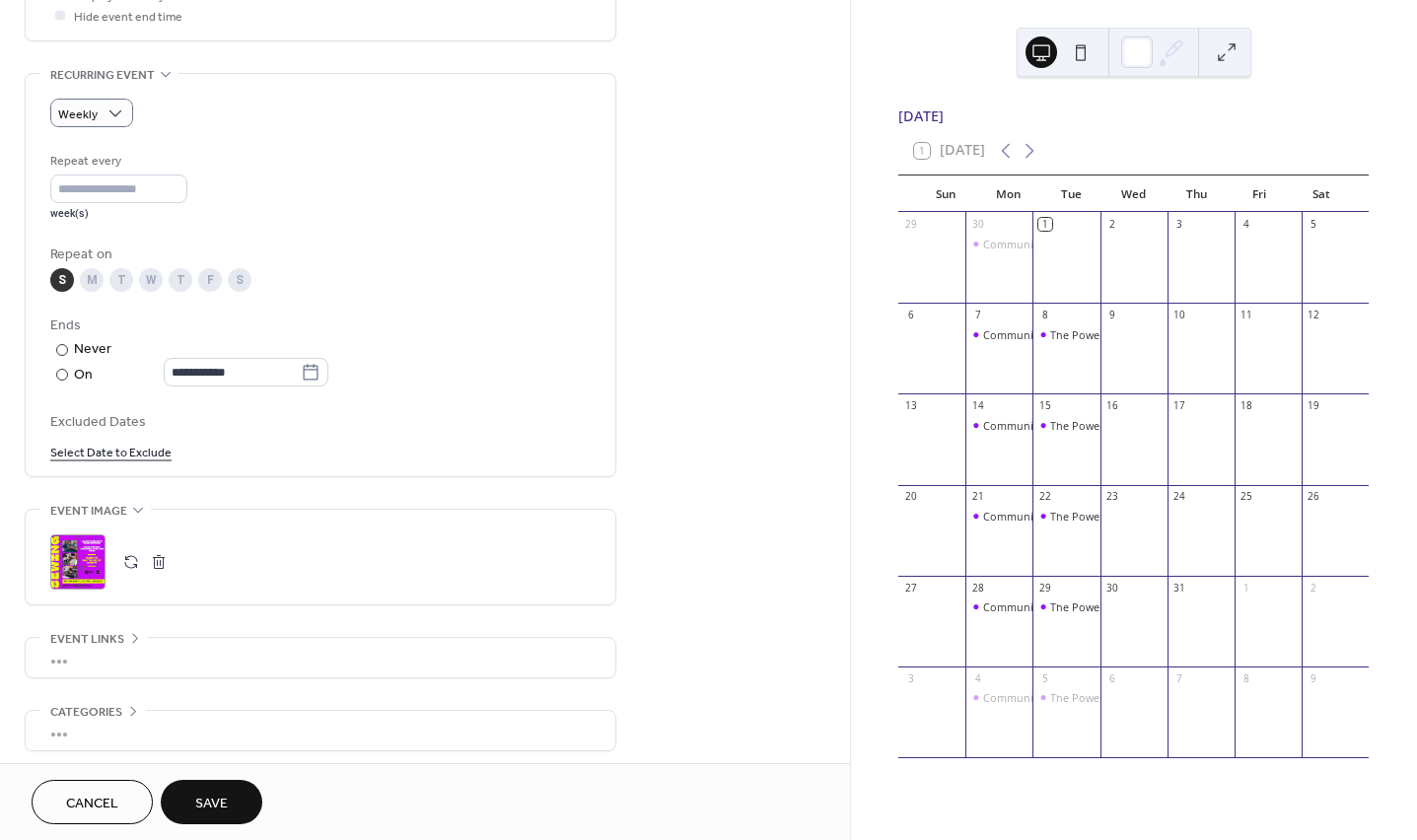 scroll, scrollTop: 802, scrollLeft: 0, axis: vertical 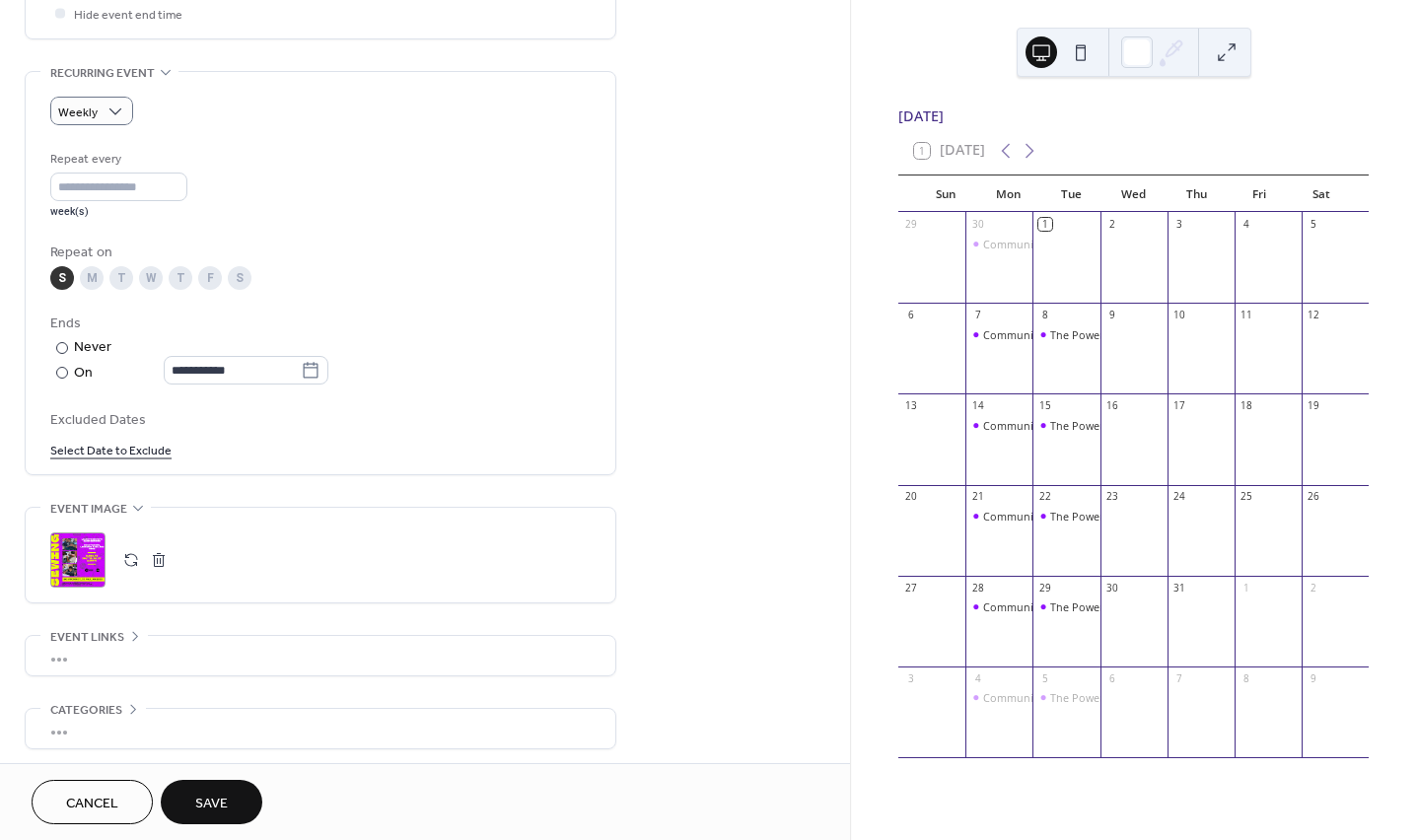 click on "Save" at bounding box center [211, 802] 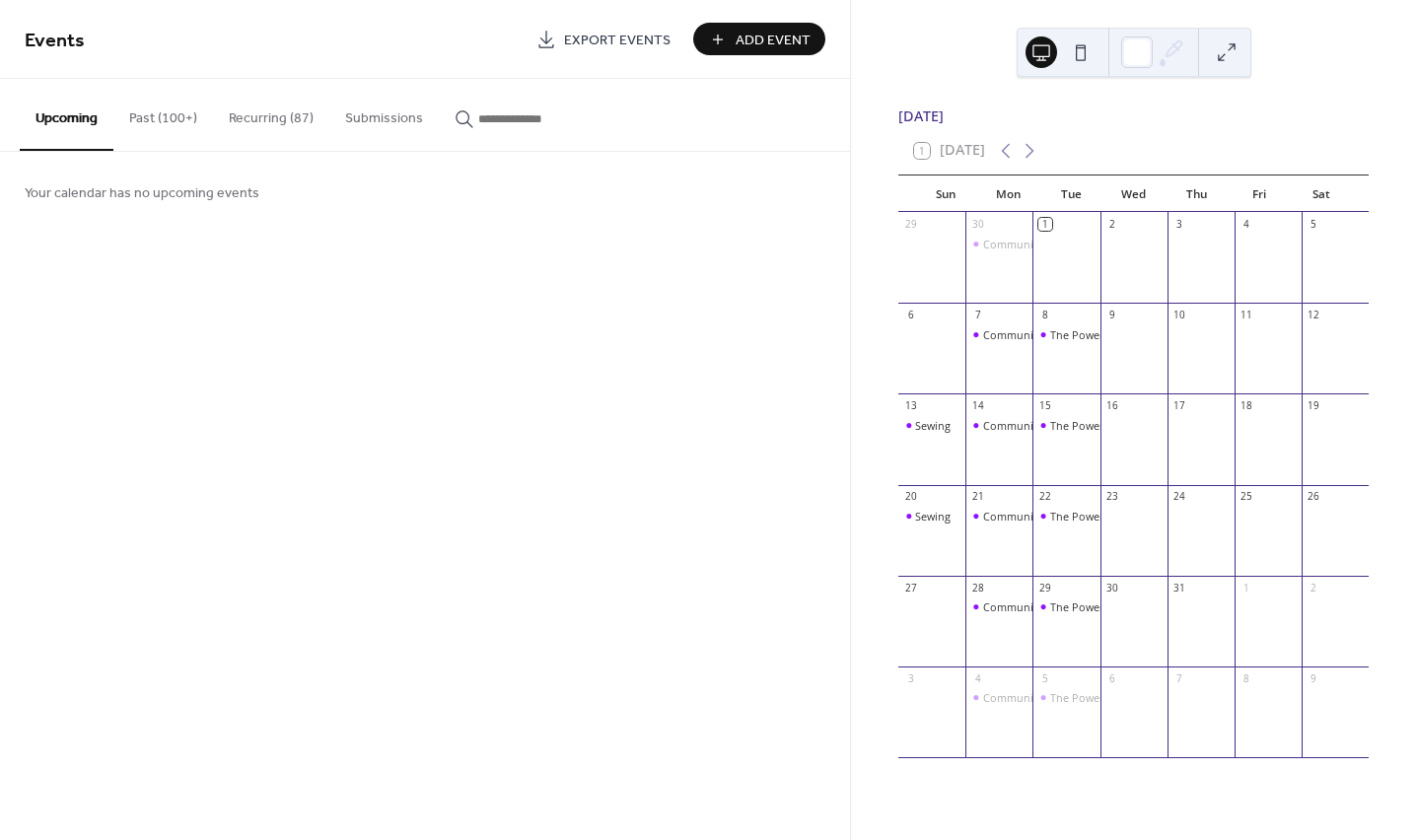 click at bounding box center [528, 118] 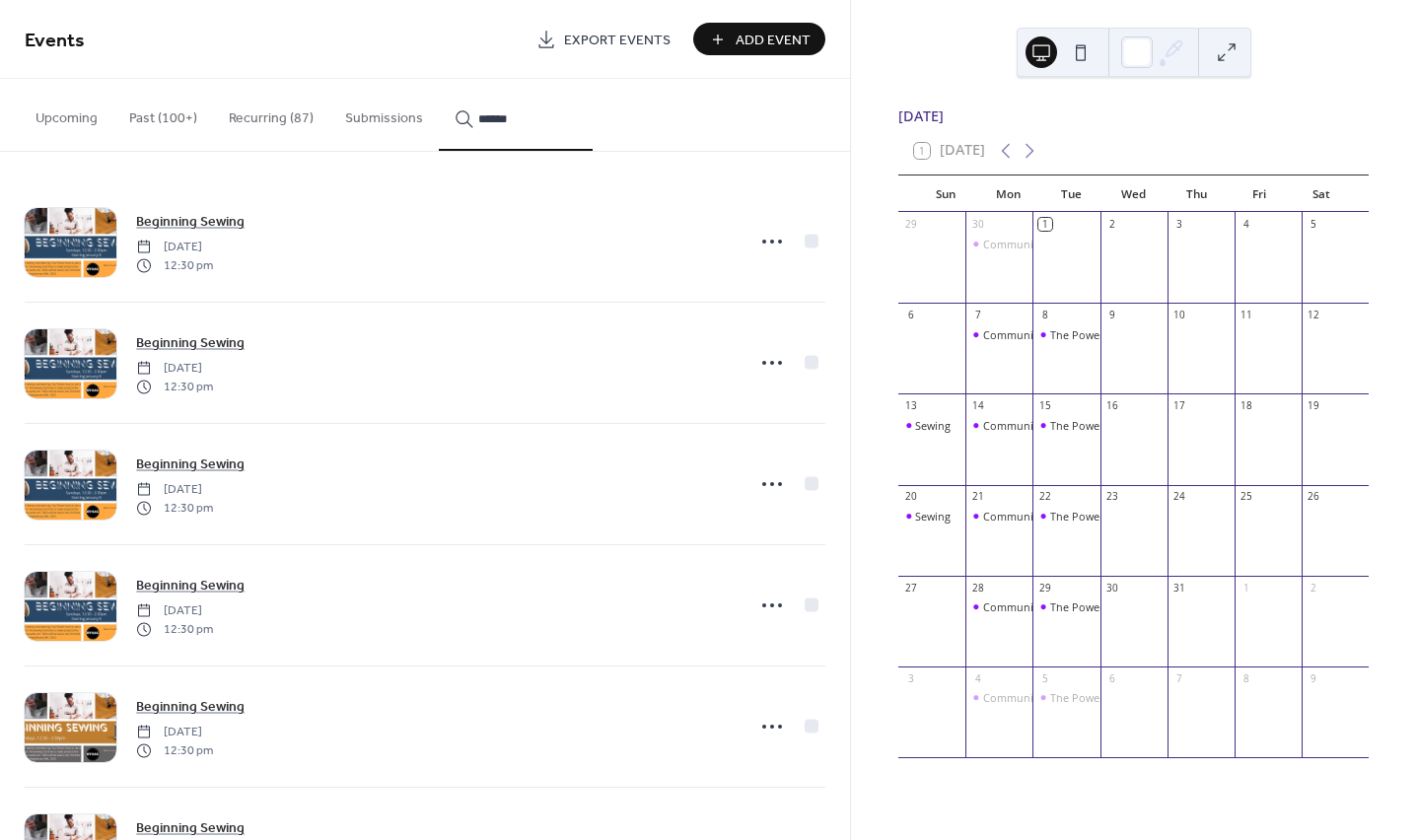 type on "******" 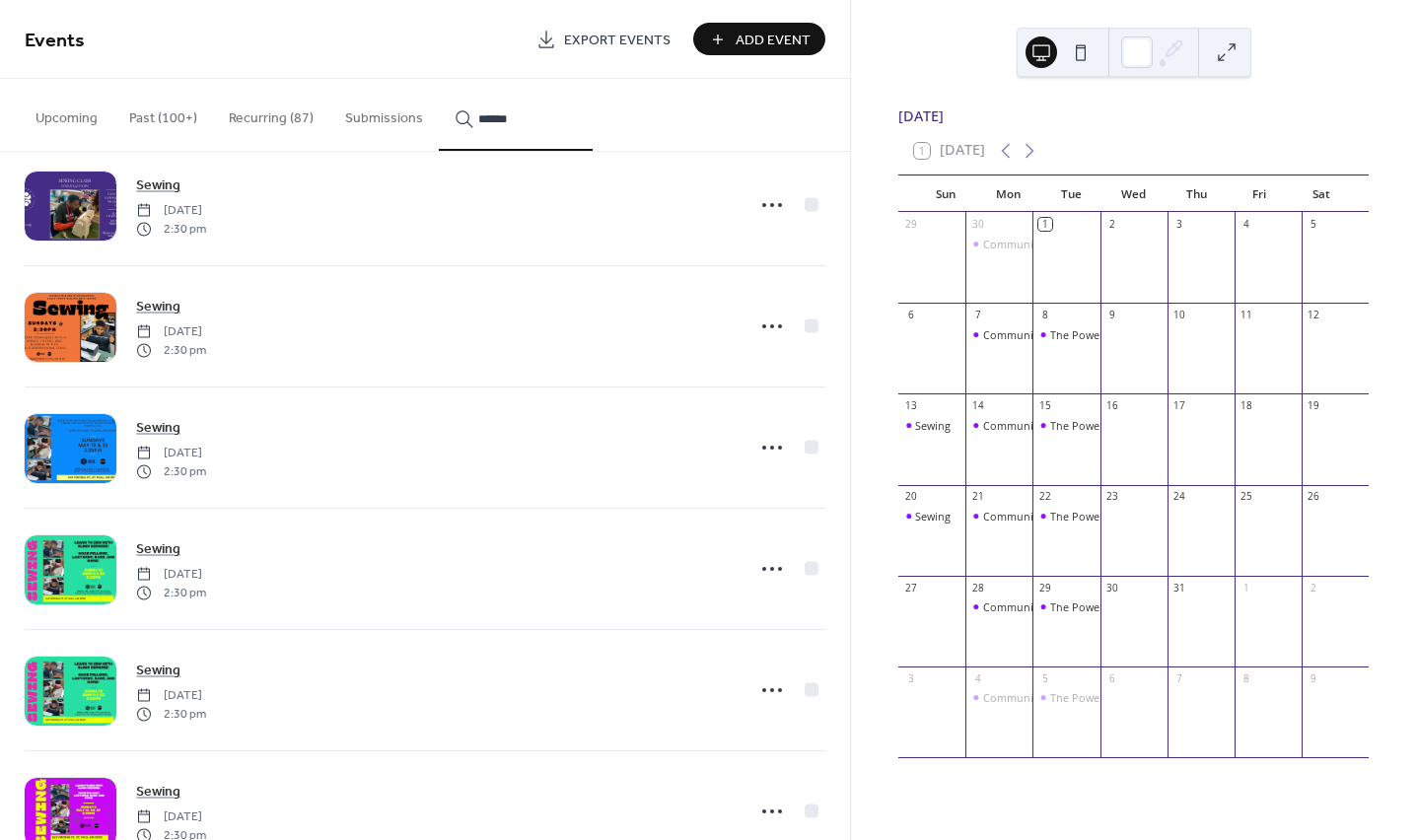 scroll, scrollTop: 7252, scrollLeft: 0, axis: vertical 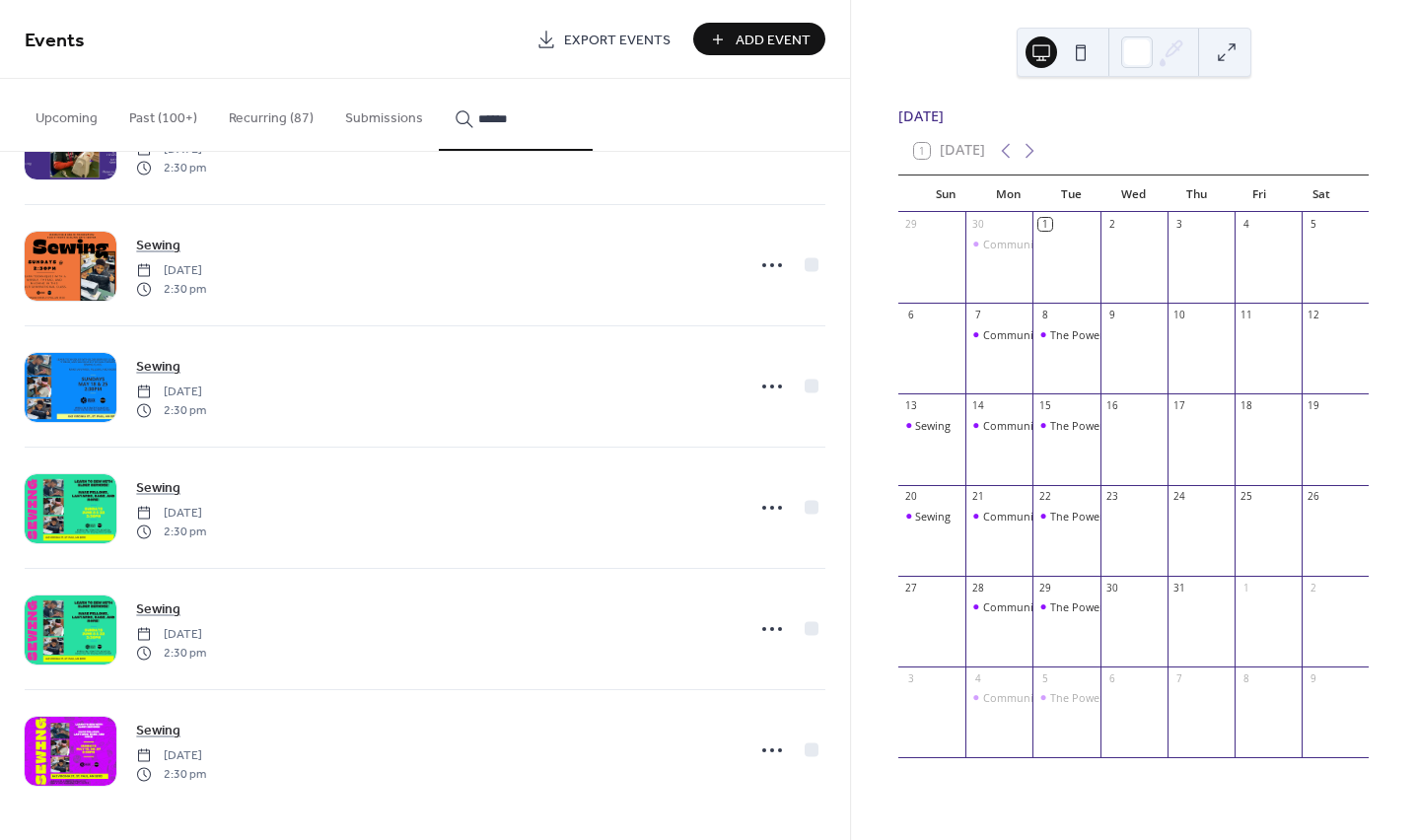 click 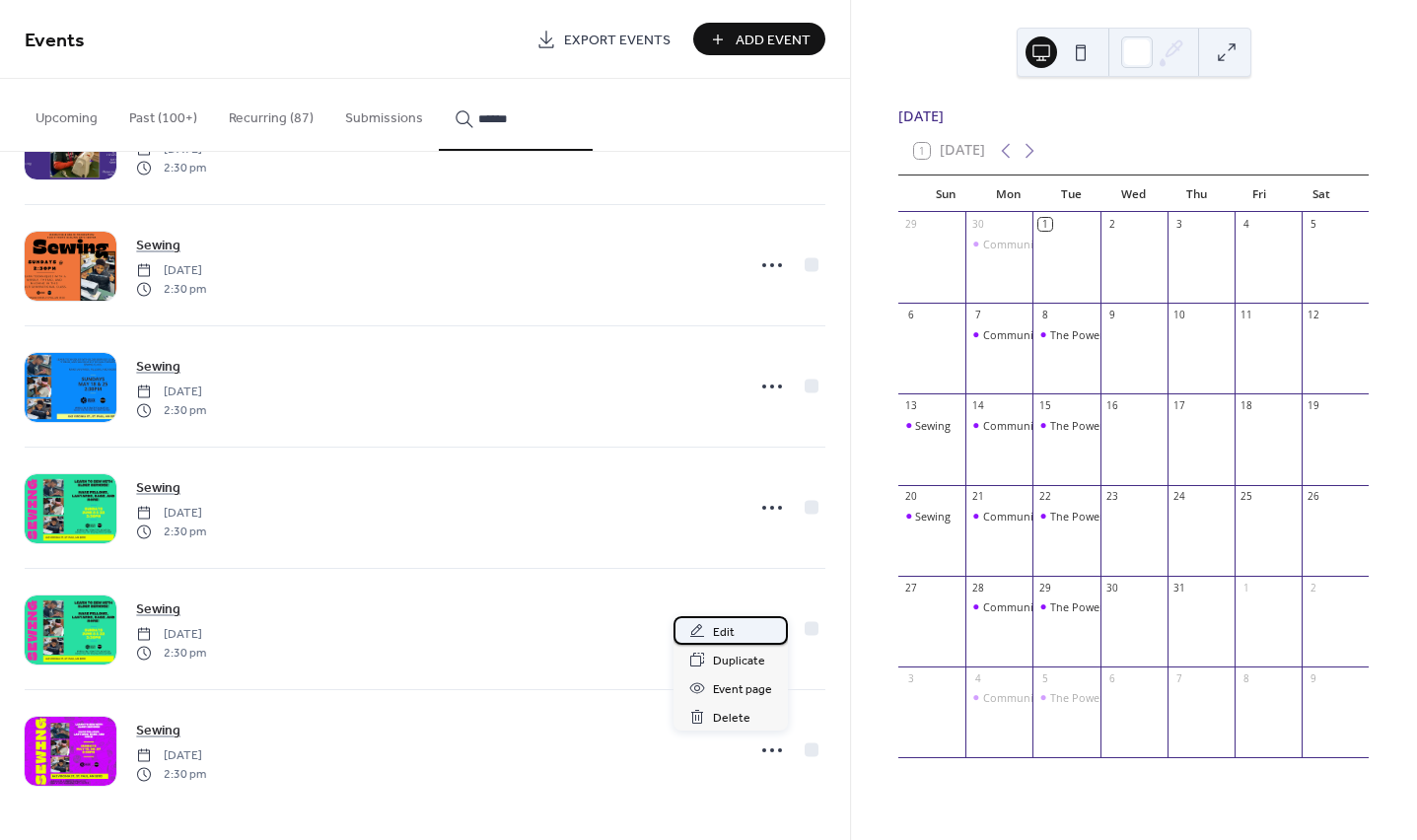 click on "Edit" at bounding box center [724, 632] 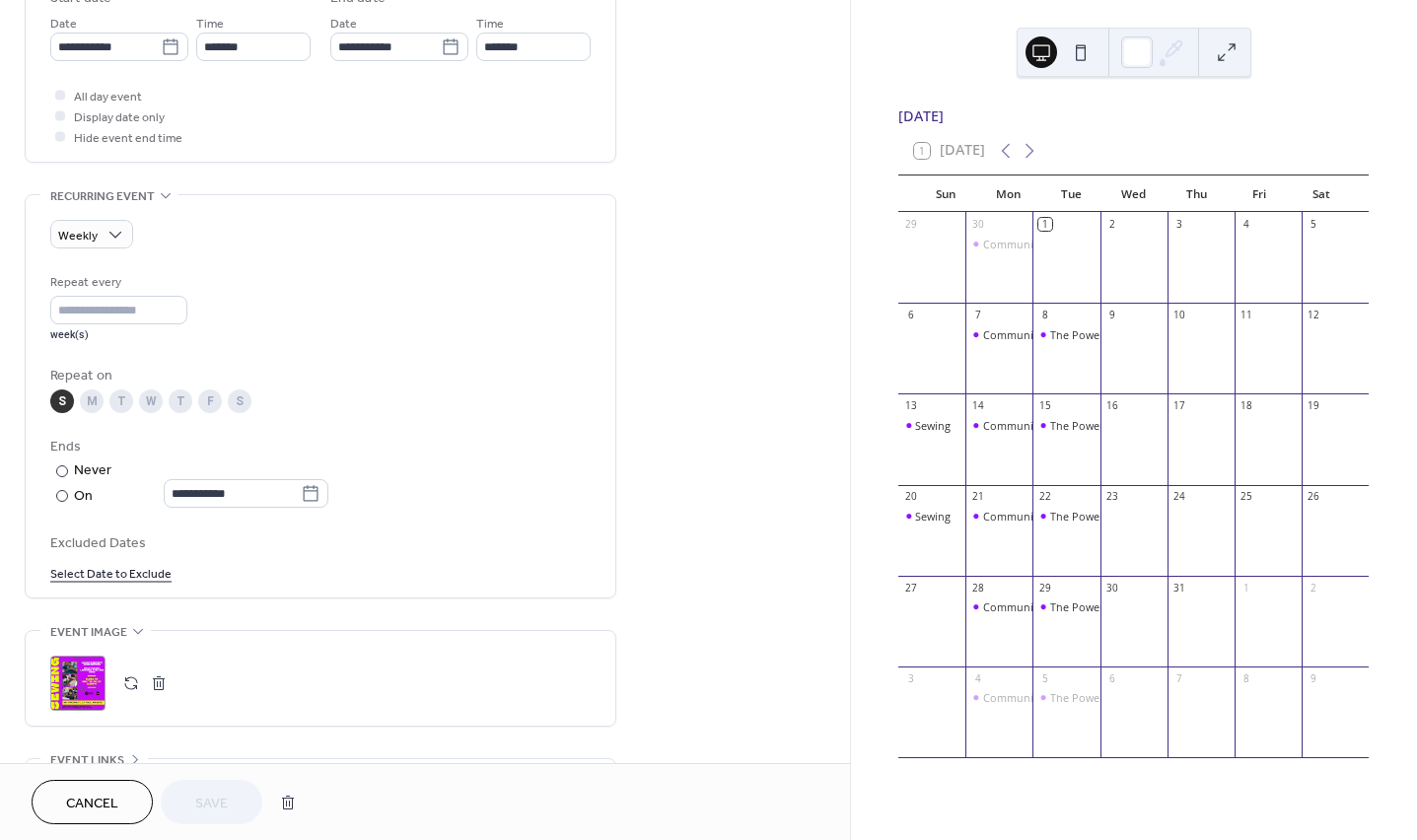 scroll, scrollTop: 720, scrollLeft: 0, axis: vertical 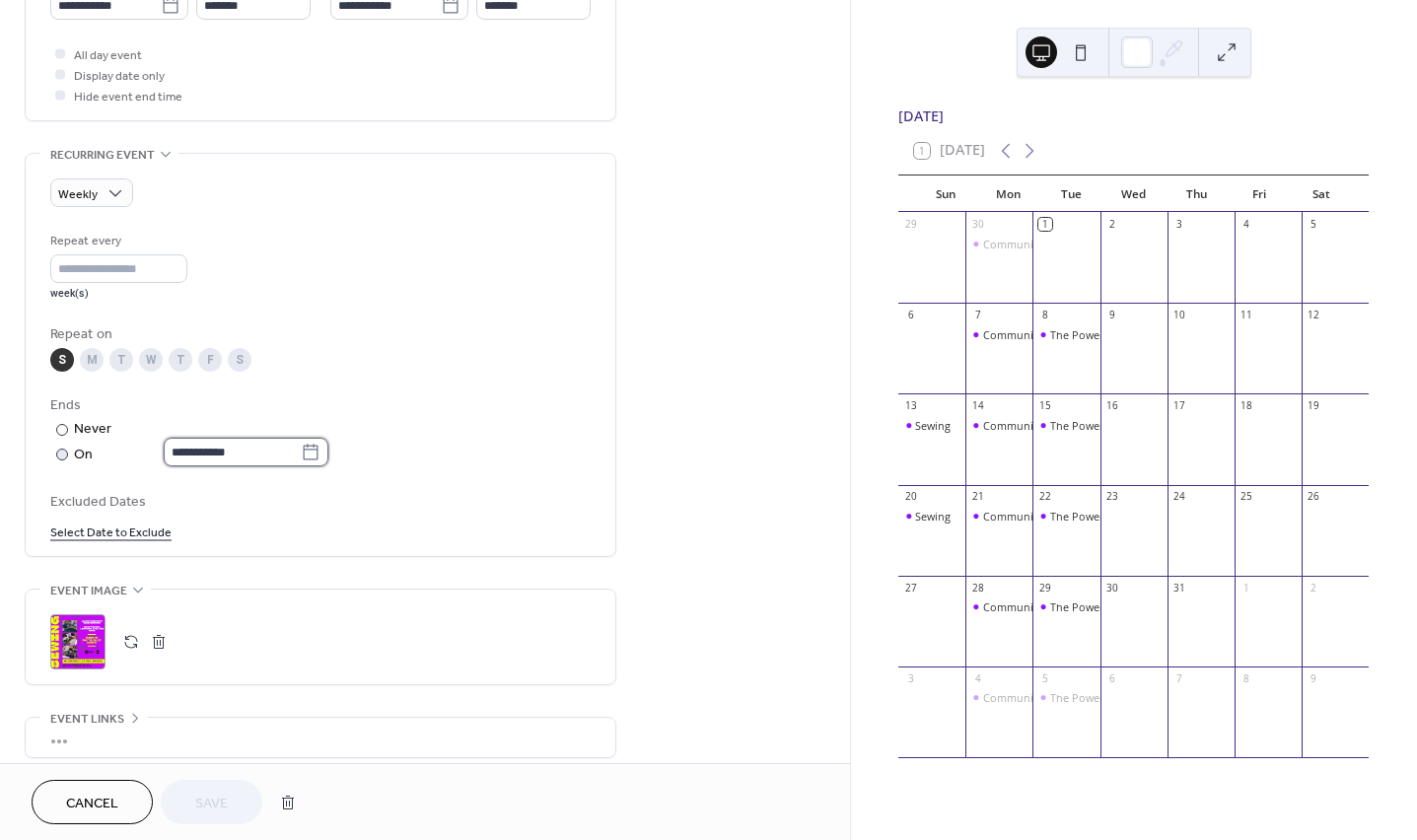 click on "**********" at bounding box center (232, 452) 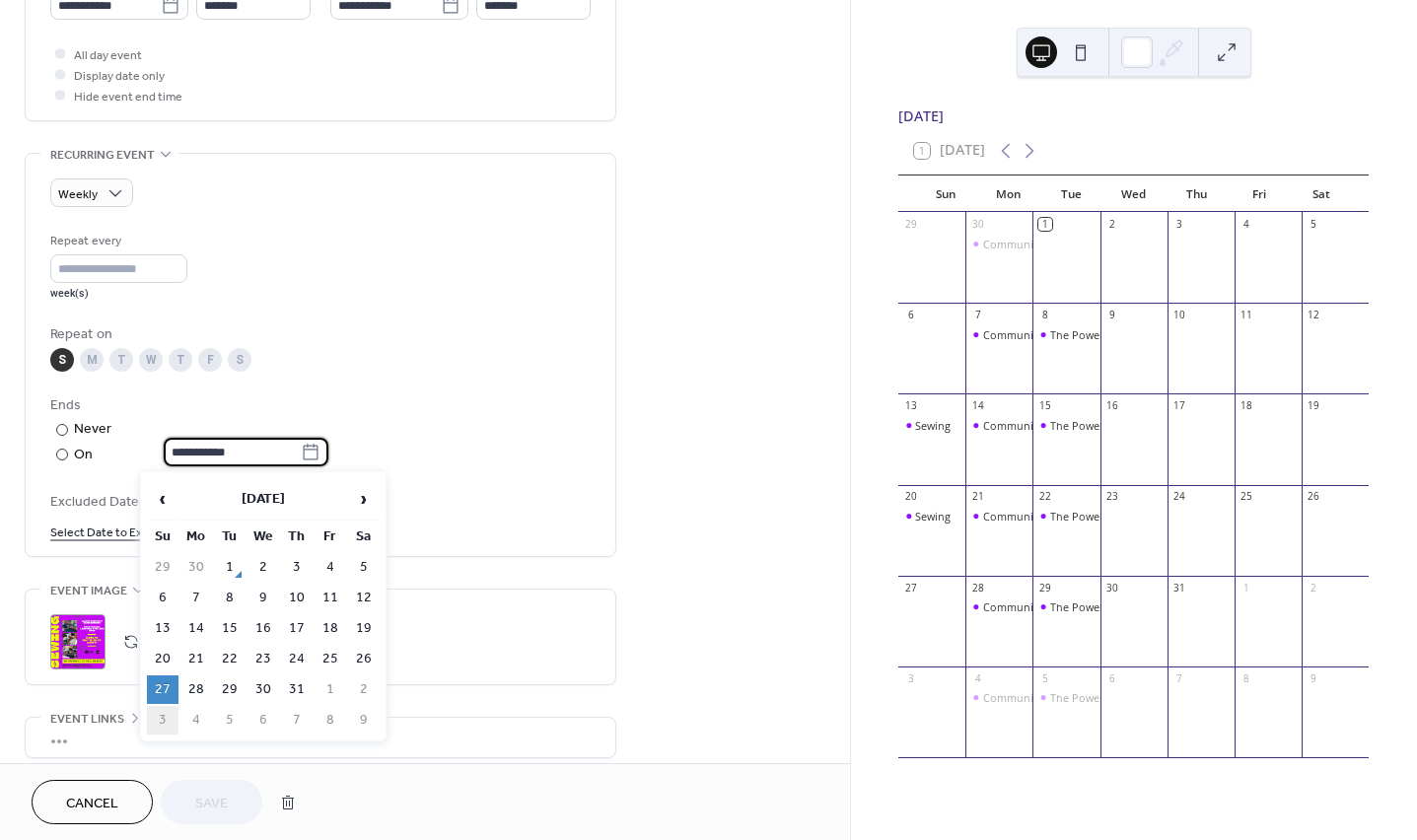 click on "3" at bounding box center (163, 720) 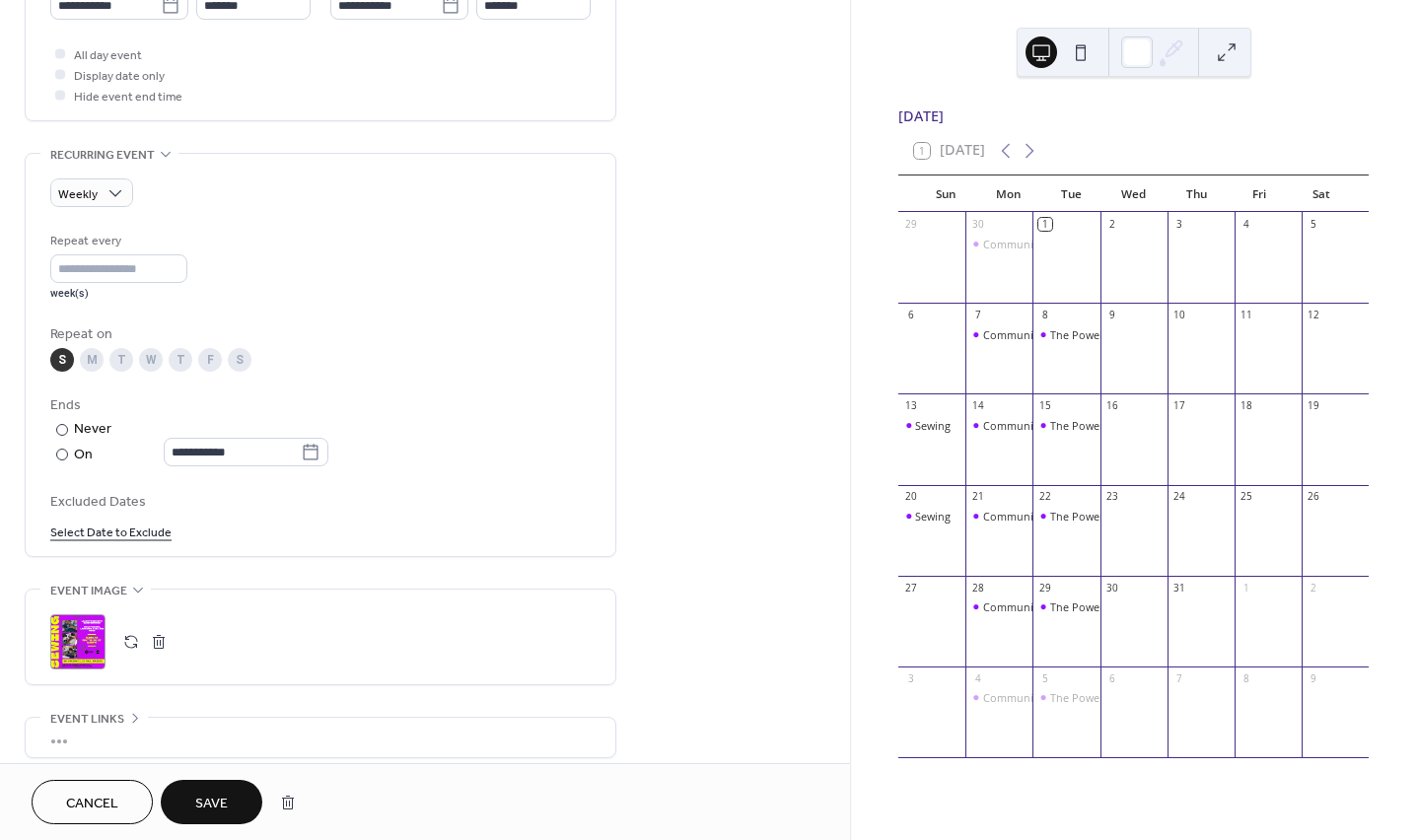 click on "Save" at bounding box center [211, 802] 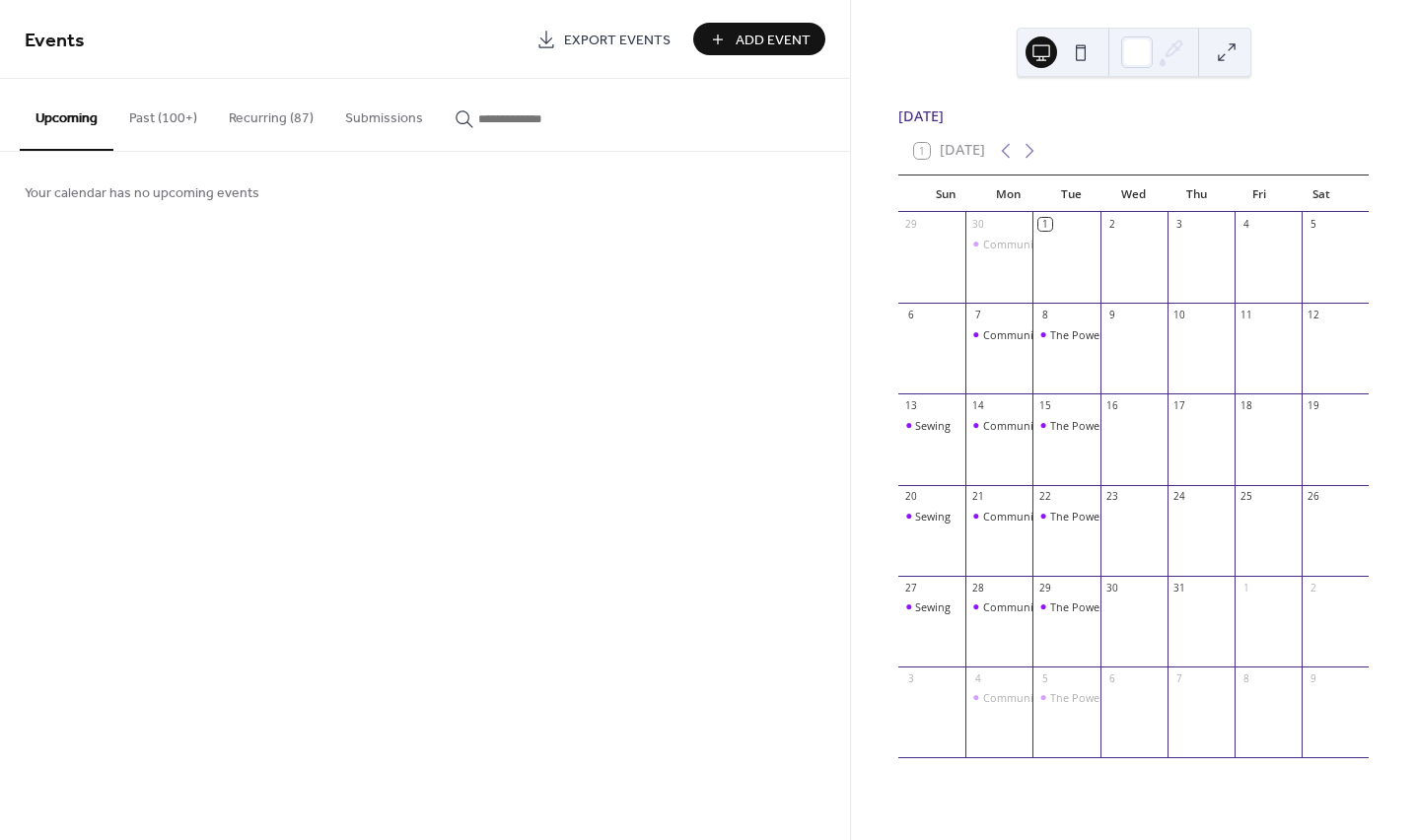 click at bounding box center [516, 113] 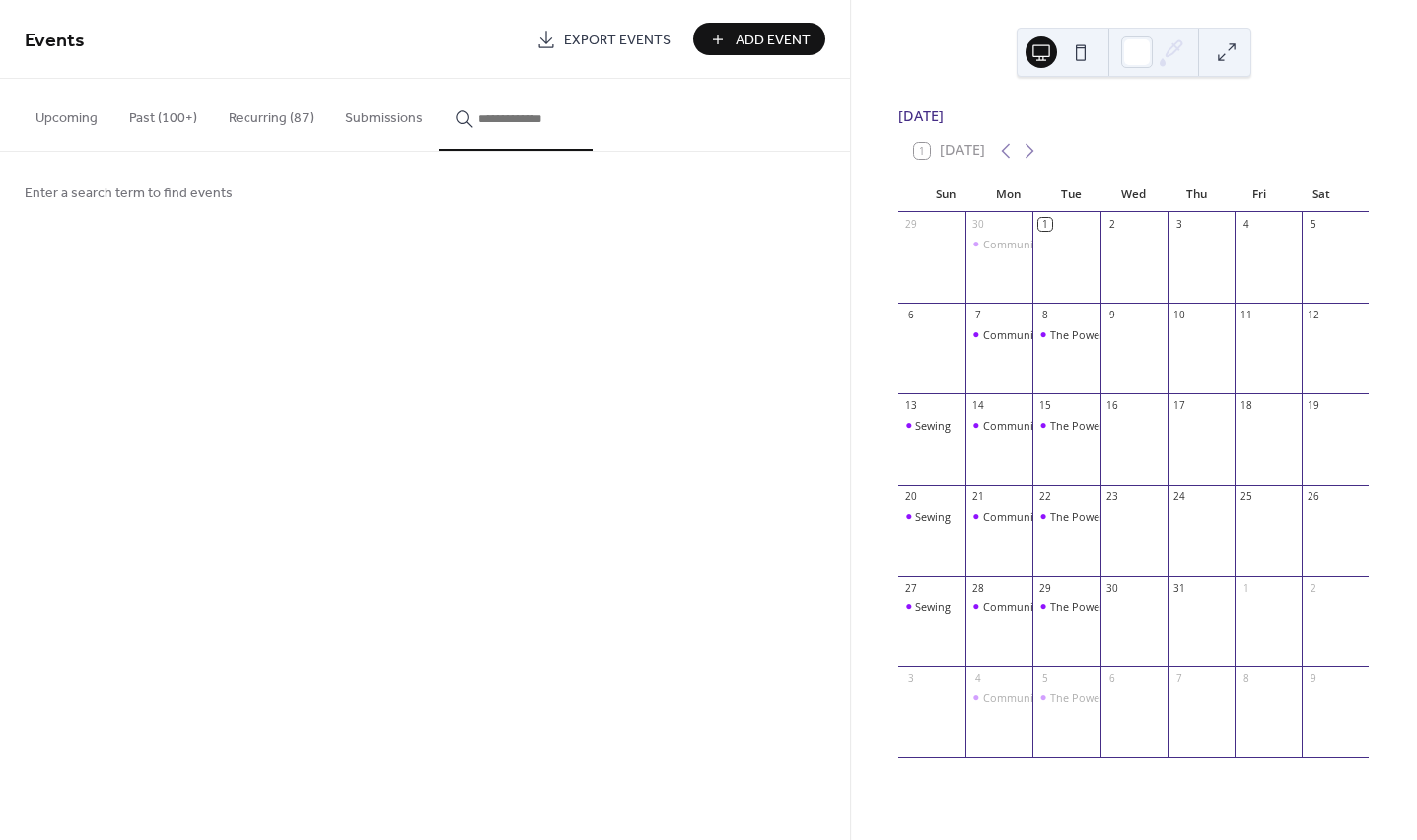 type 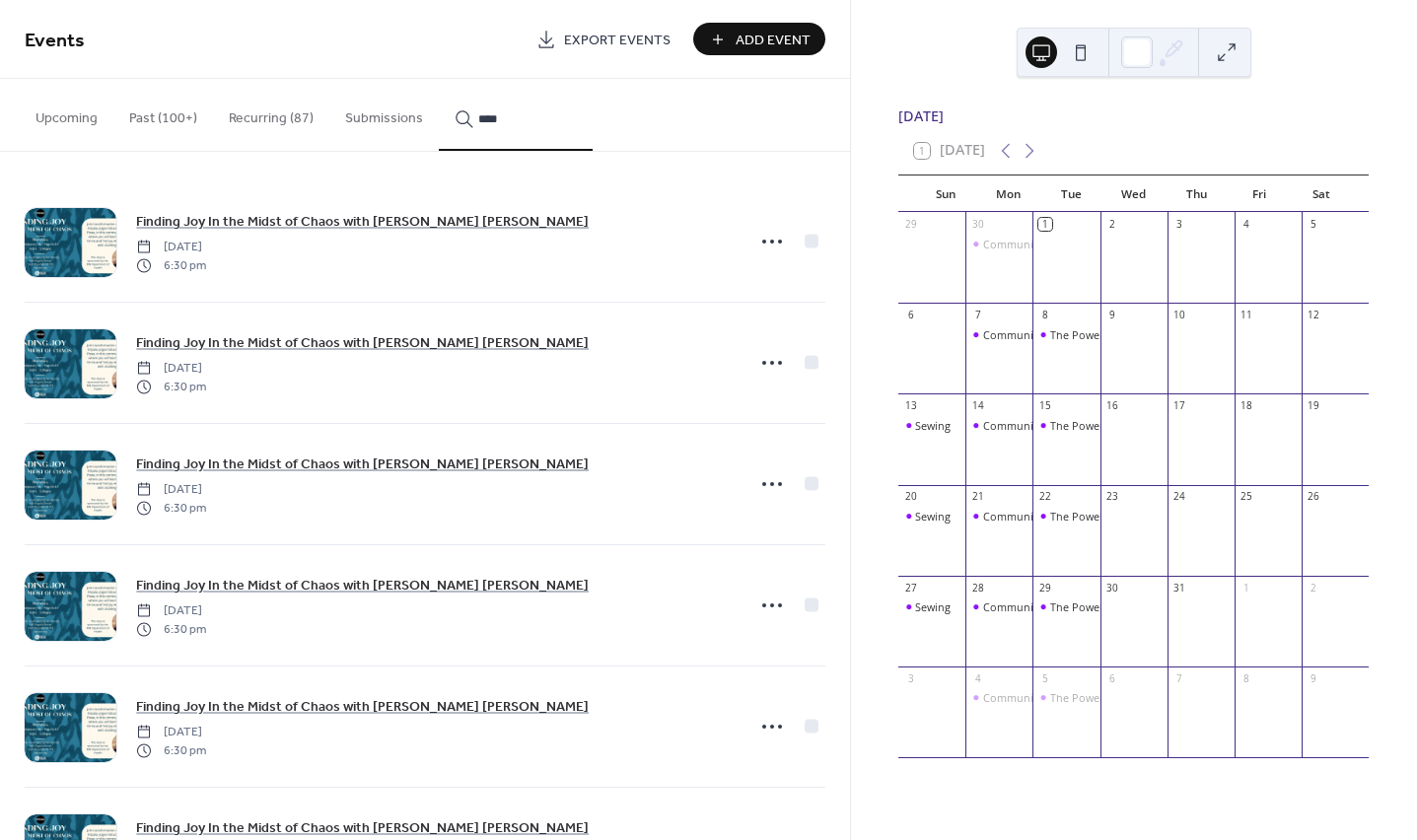 click on "***" at bounding box center (516, 114) 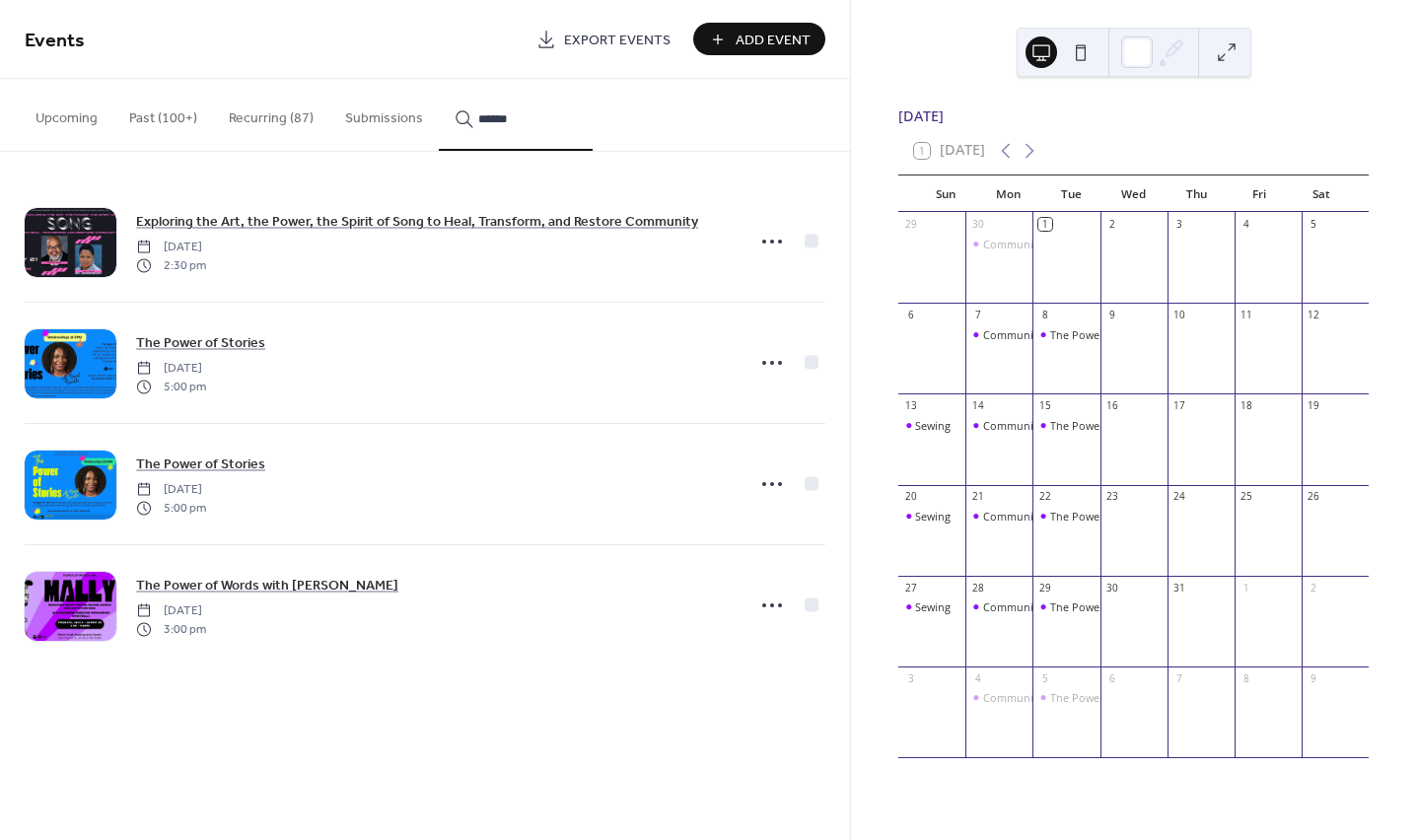 type on "******" 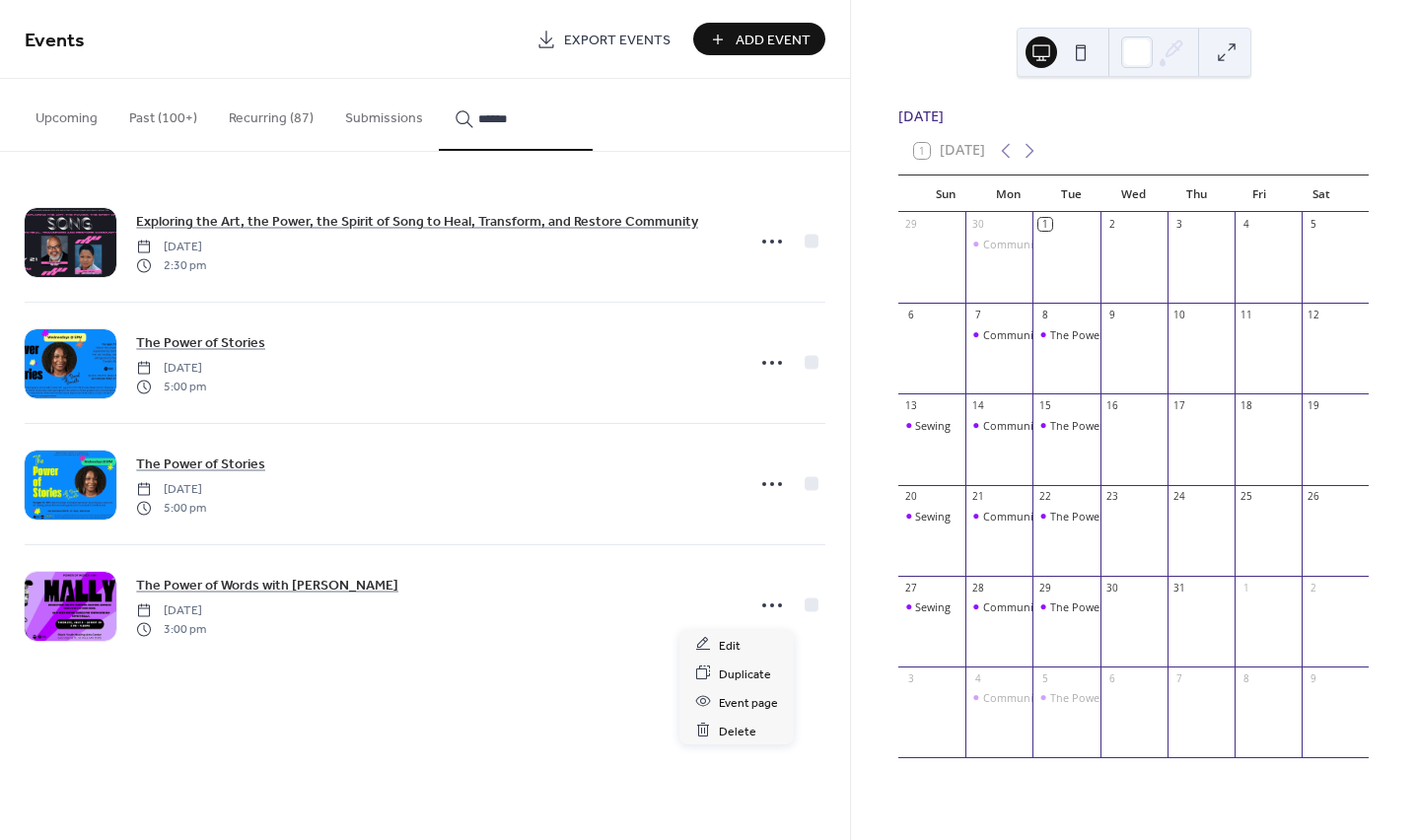 click 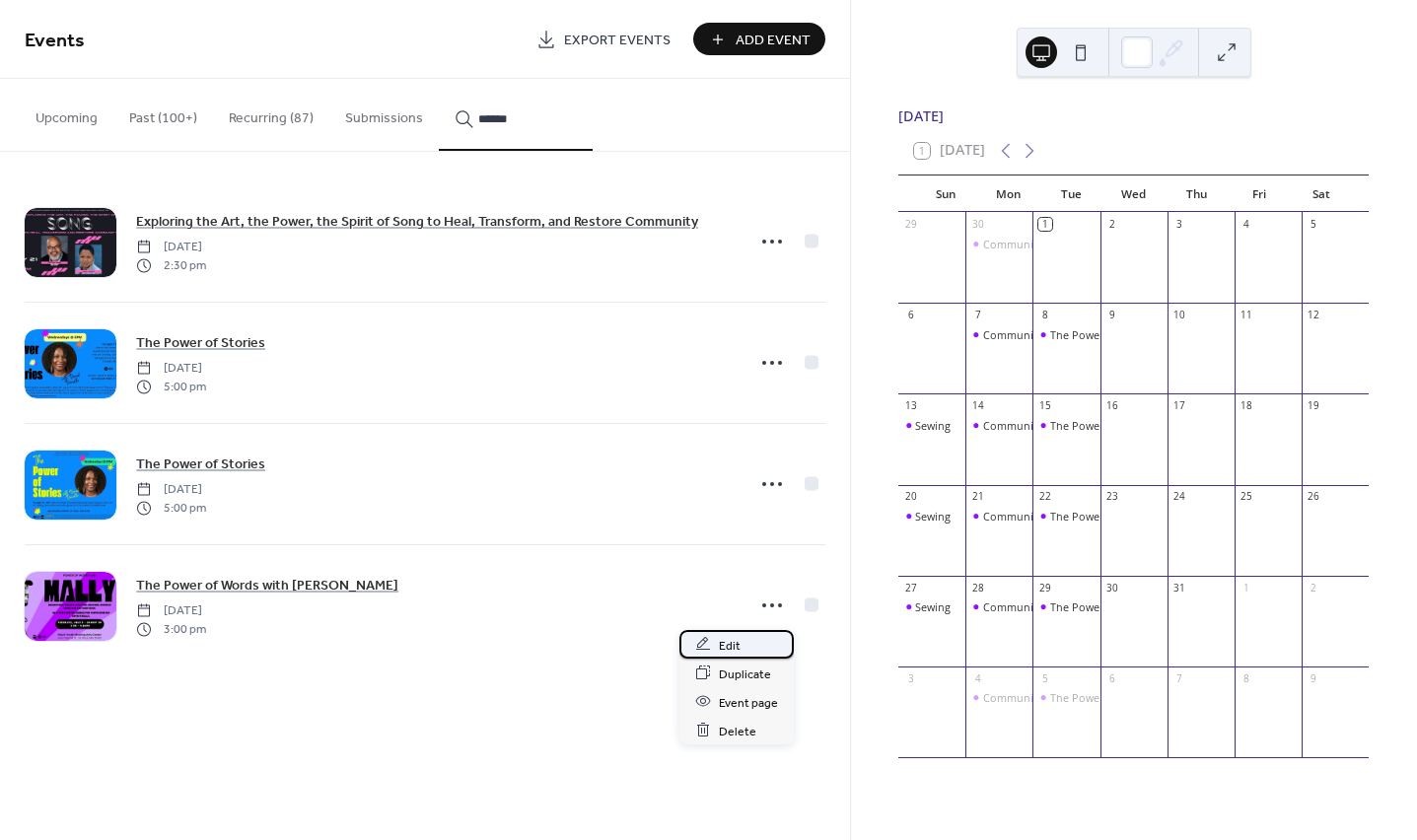 click on "Edit" at bounding box center (737, 644) 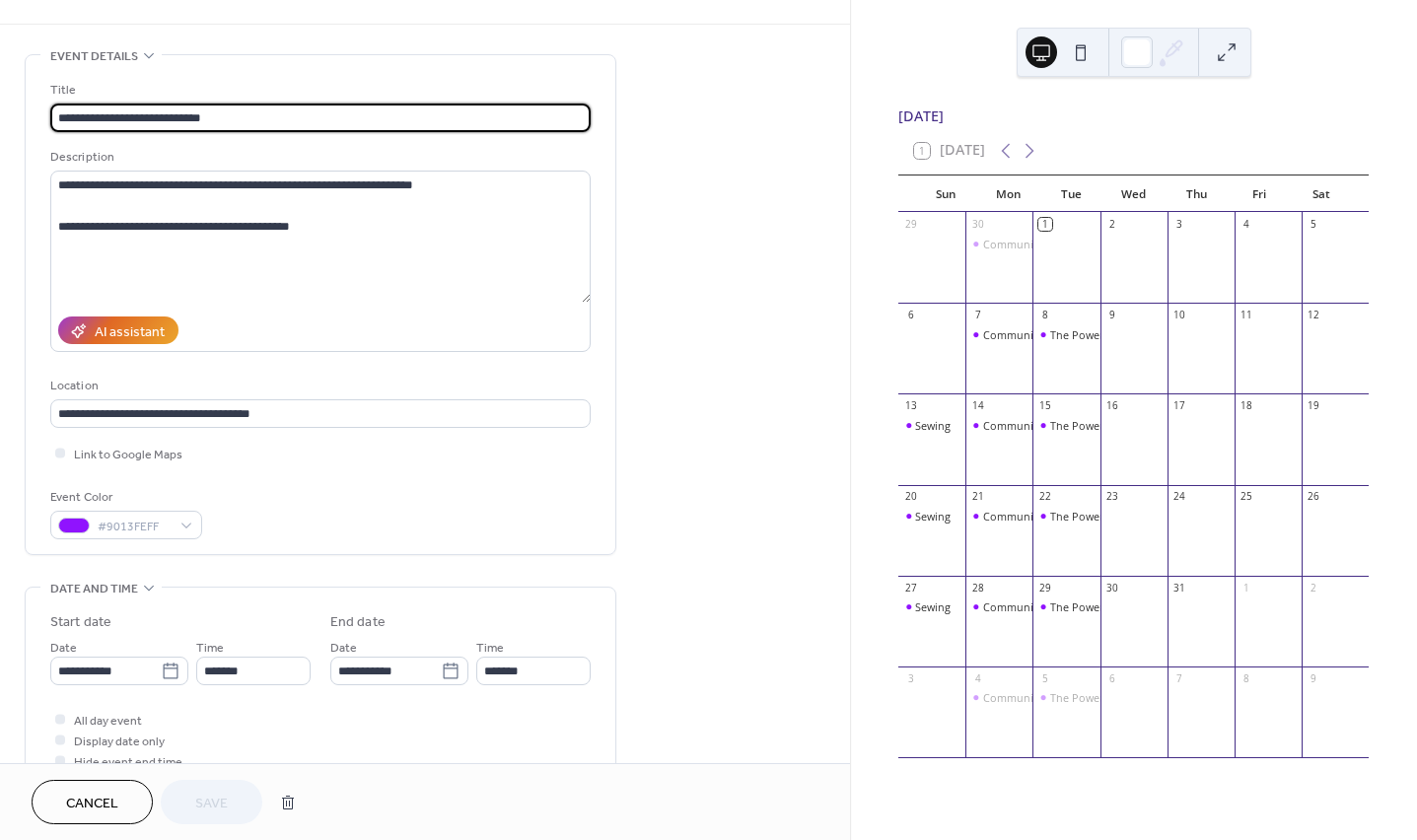 scroll, scrollTop: 326, scrollLeft: 0, axis: vertical 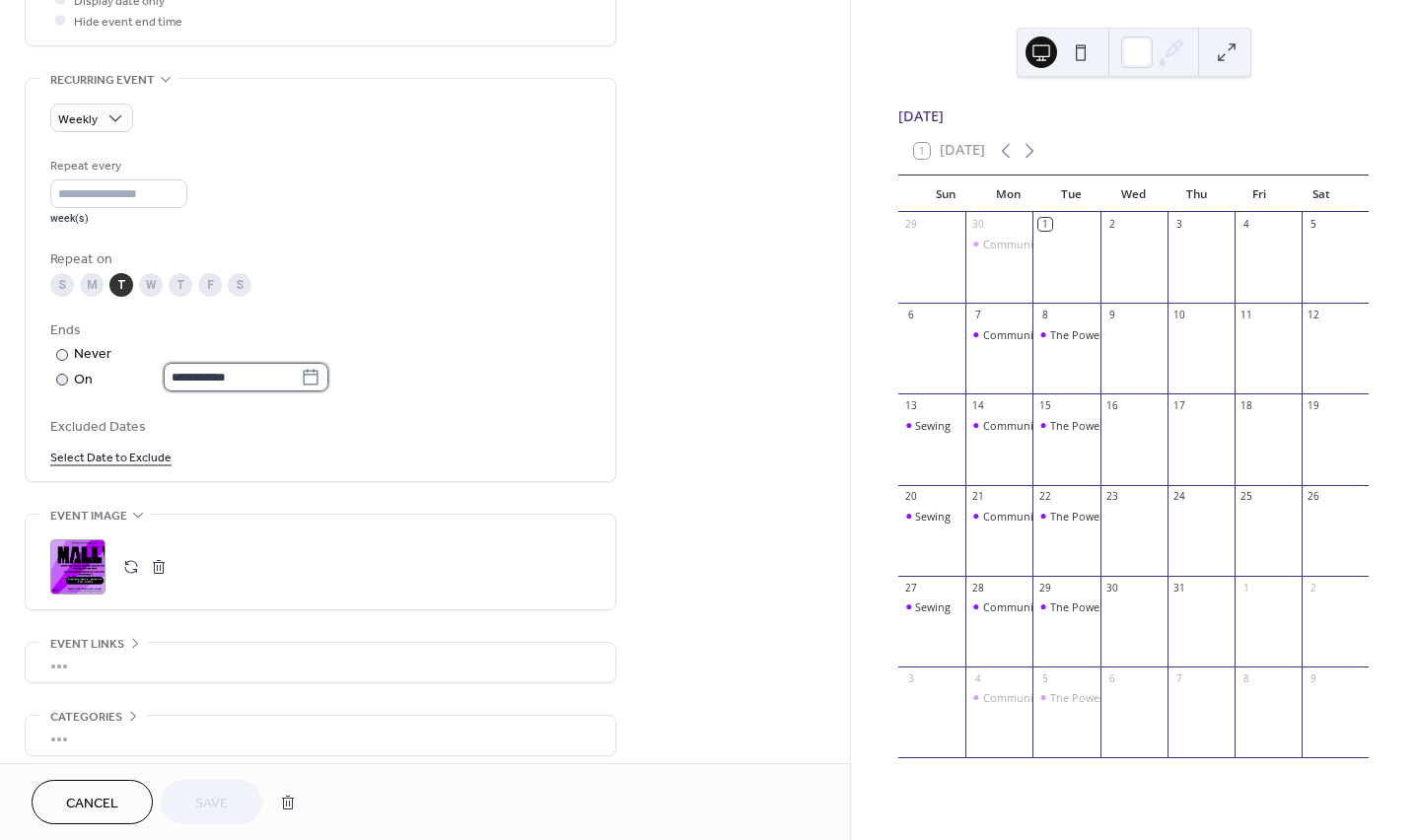 click on "**********" at bounding box center (232, 377) 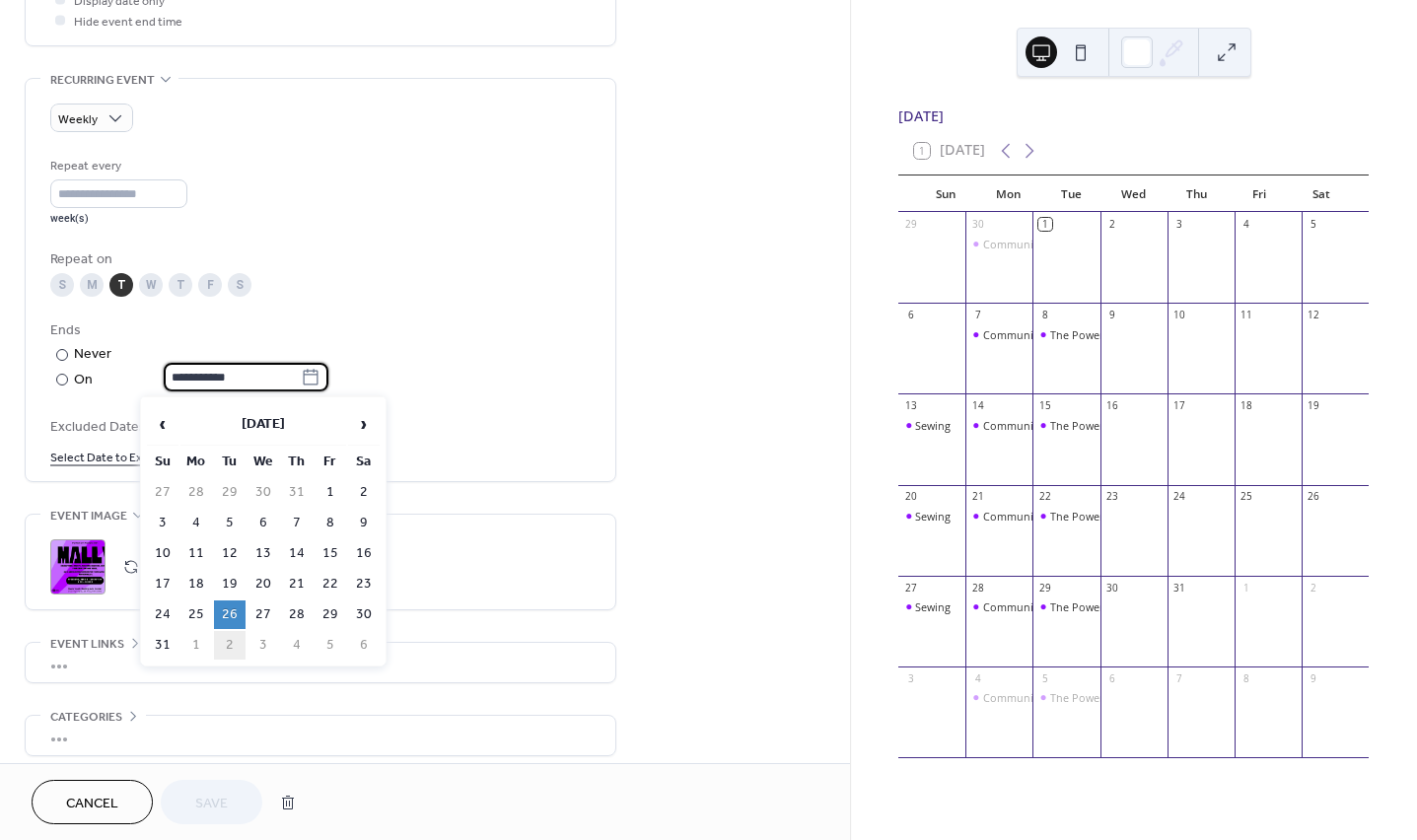 click on "2" at bounding box center [230, 645] 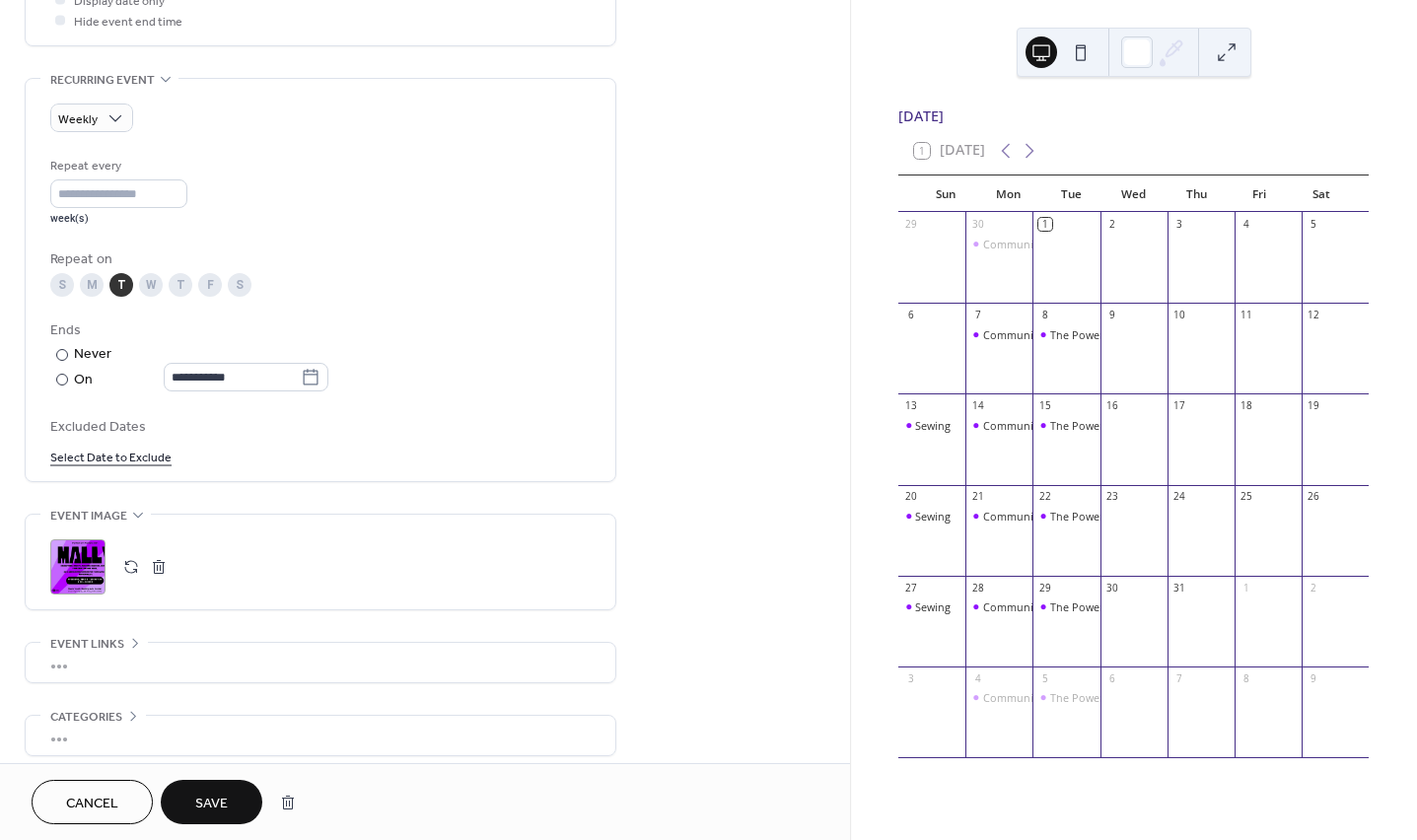 click on "Save" at bounding box center (211, 802) 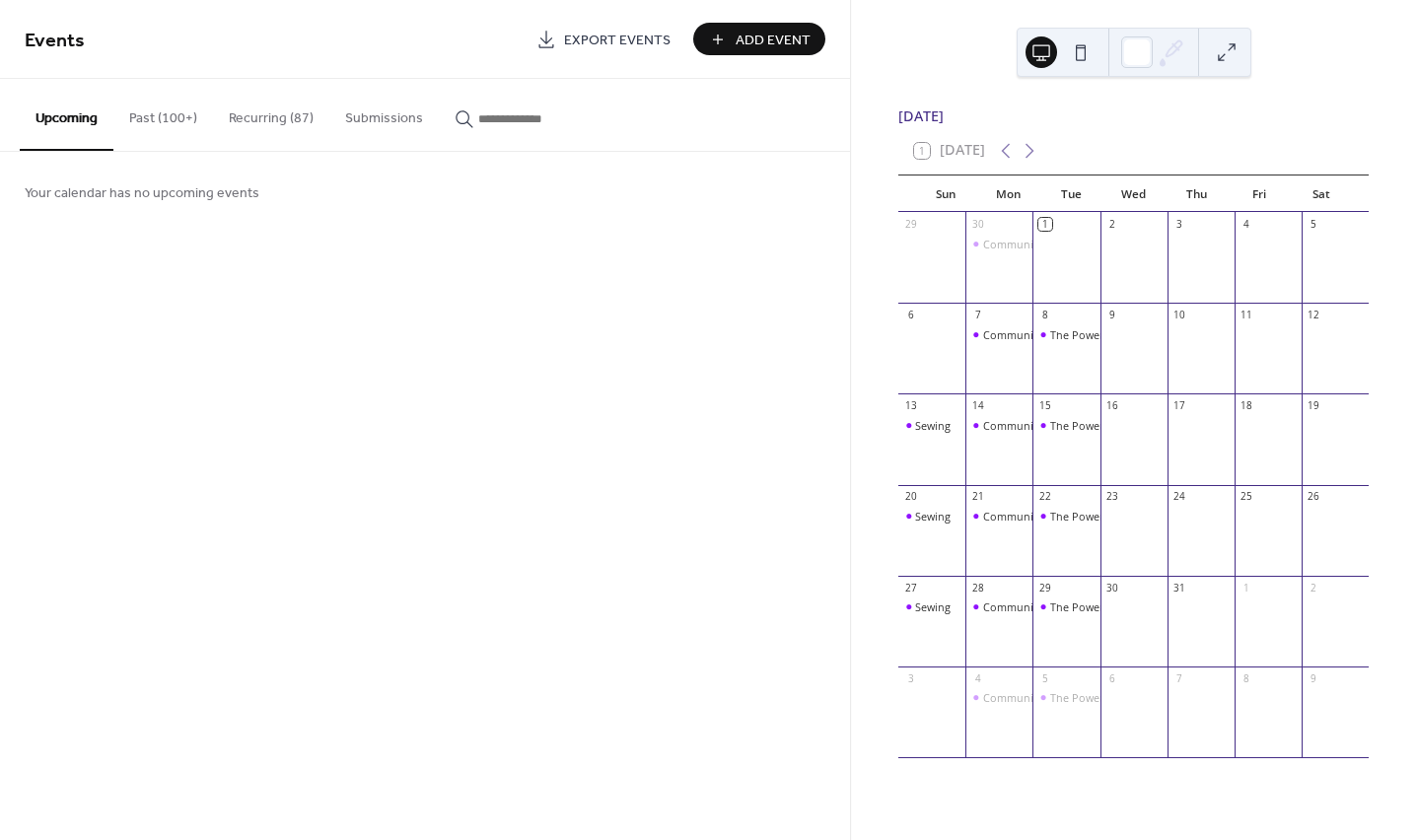 click at bounding box center (516, 118) 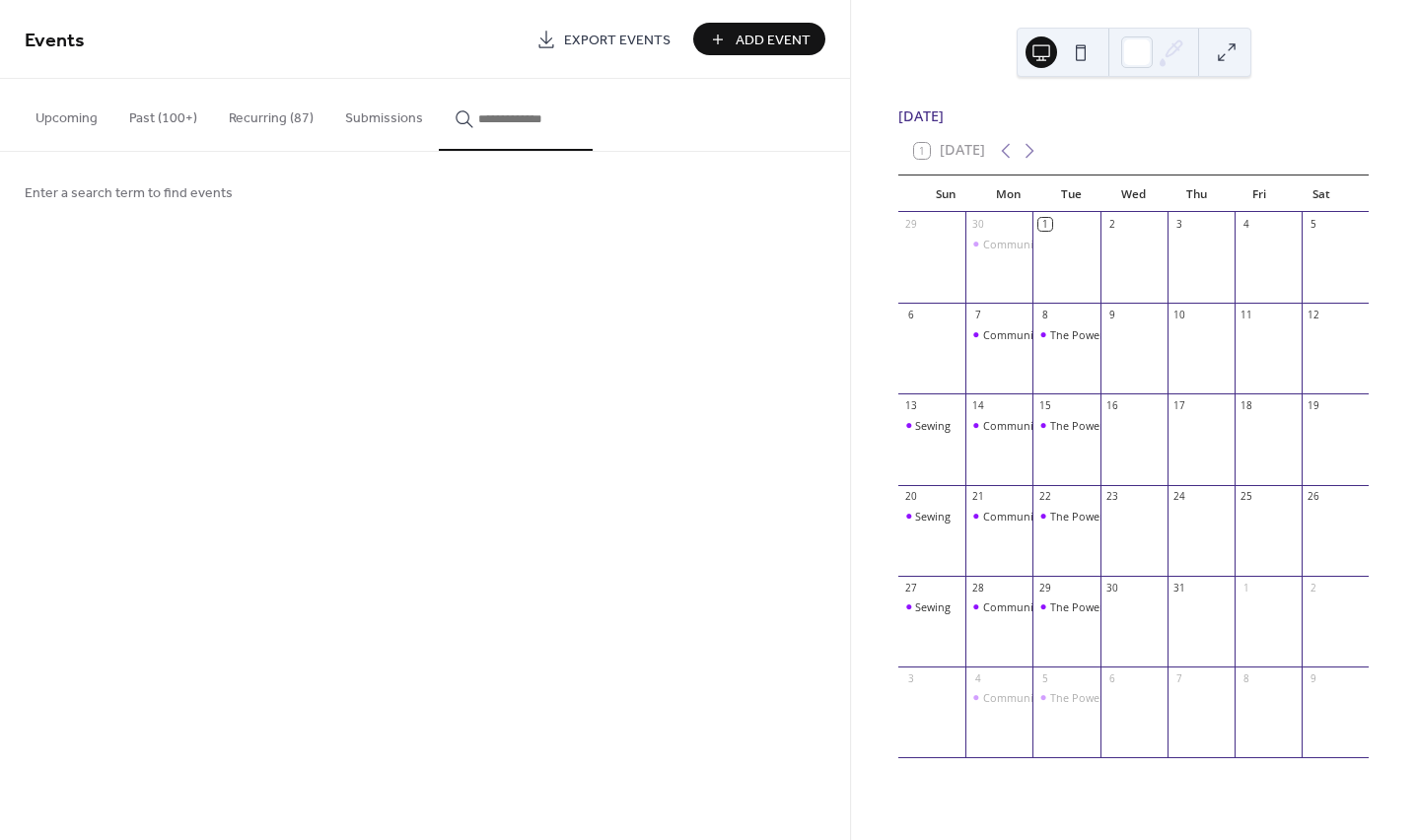 type 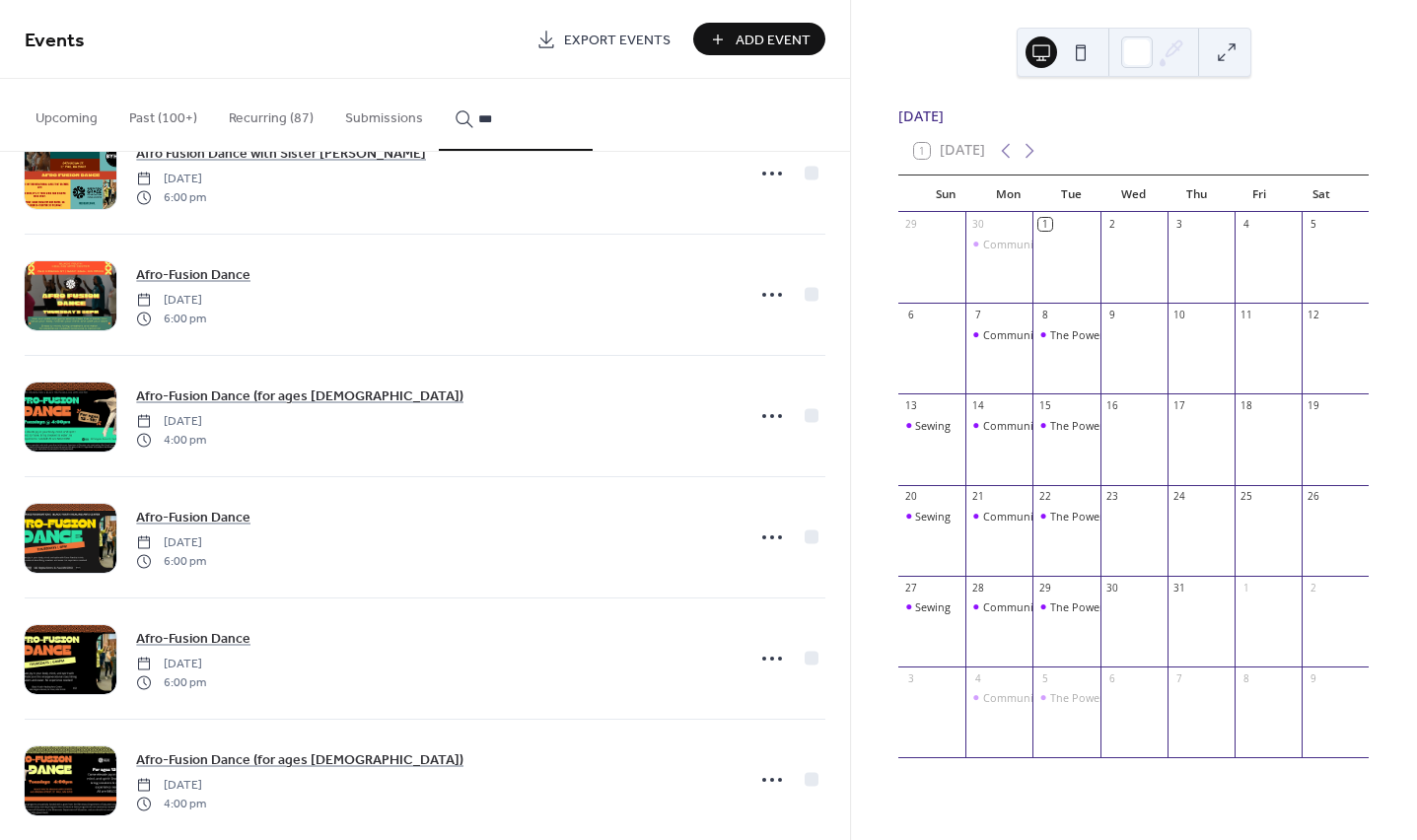 scroll, scrollTop: 5312, scrollLeft: 0, axis: vertical 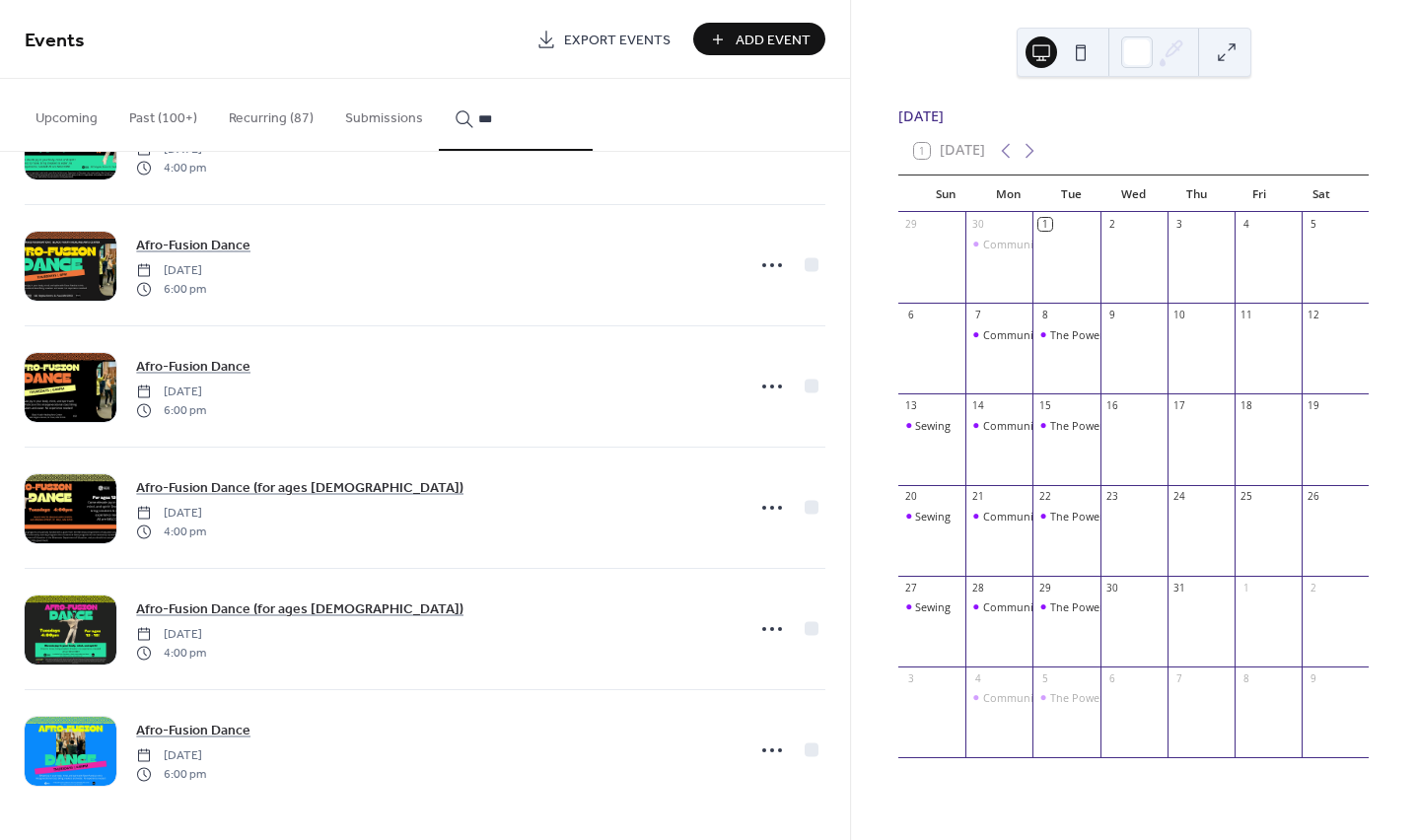 type on "***" 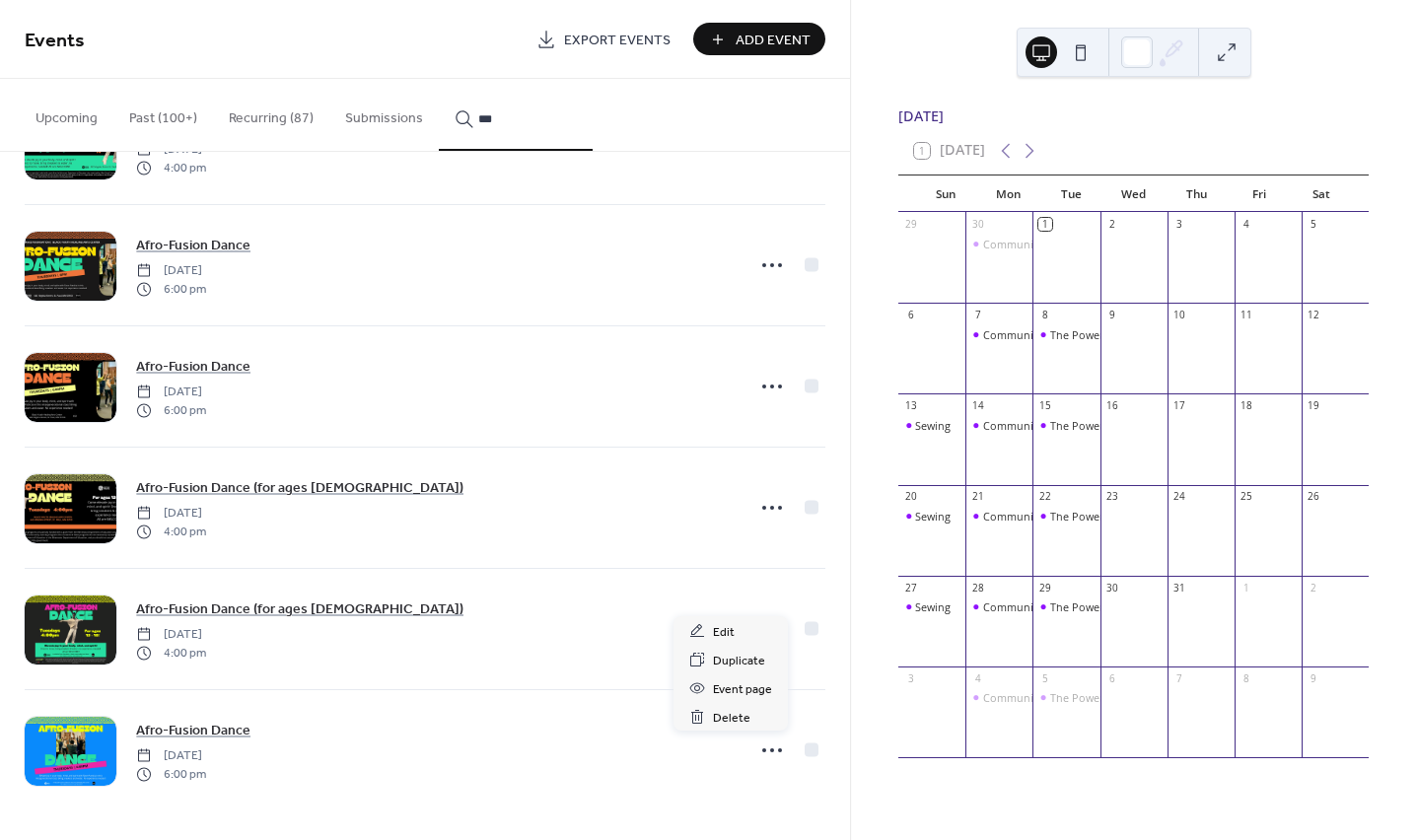 click 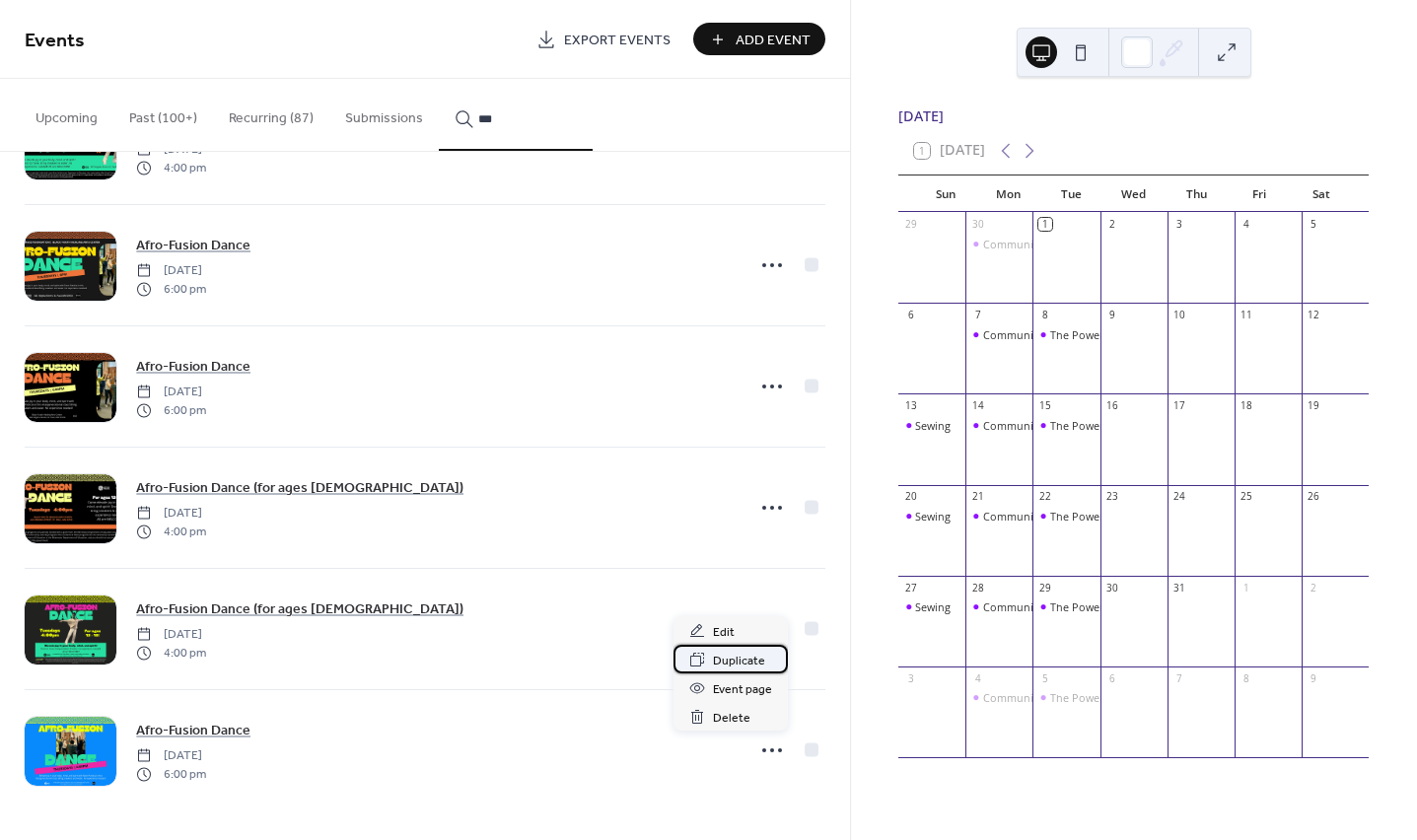 click on "Duplicate" at bounding box center (731, 659) 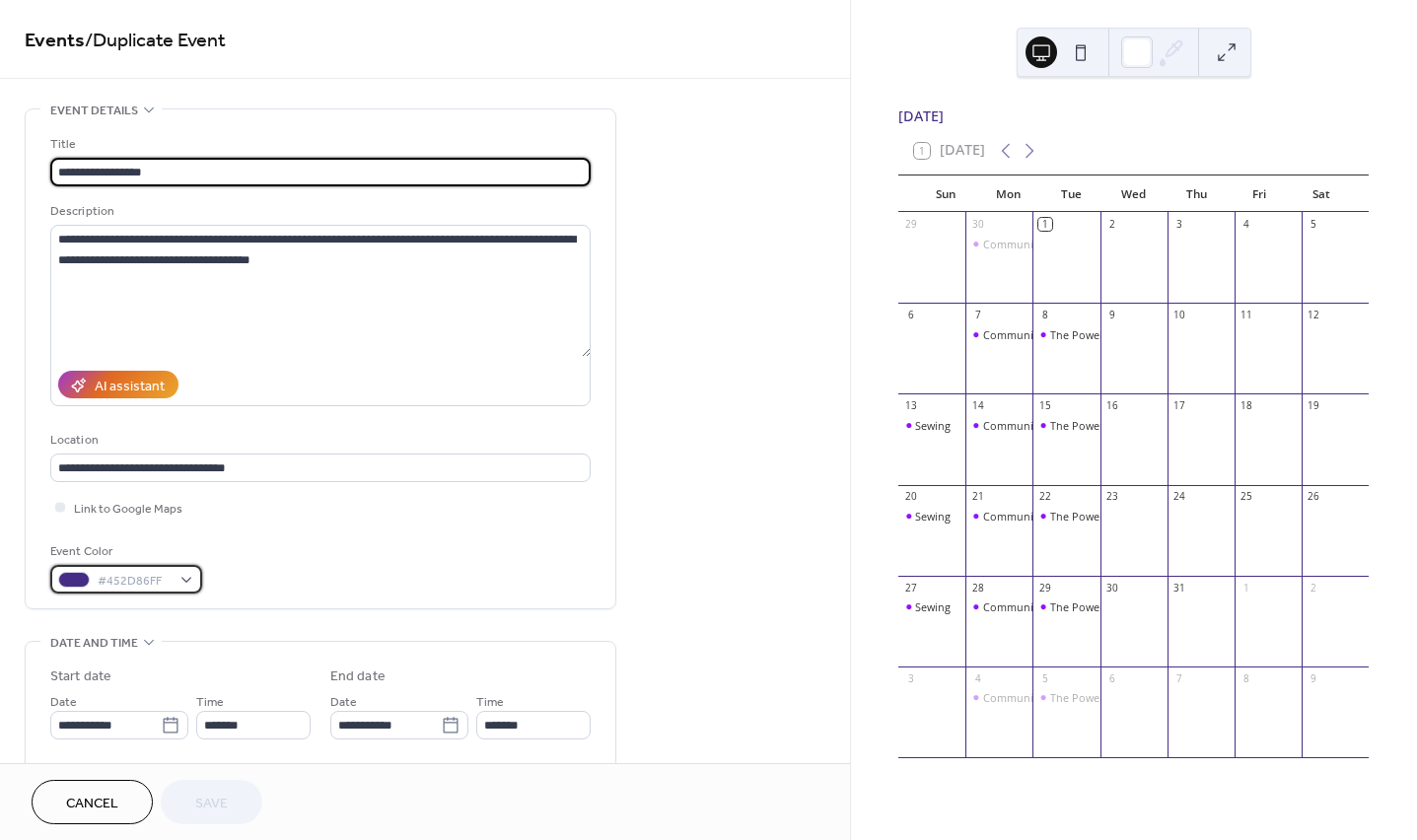 click on "#452D86FF" at bounding box center (134, 581) 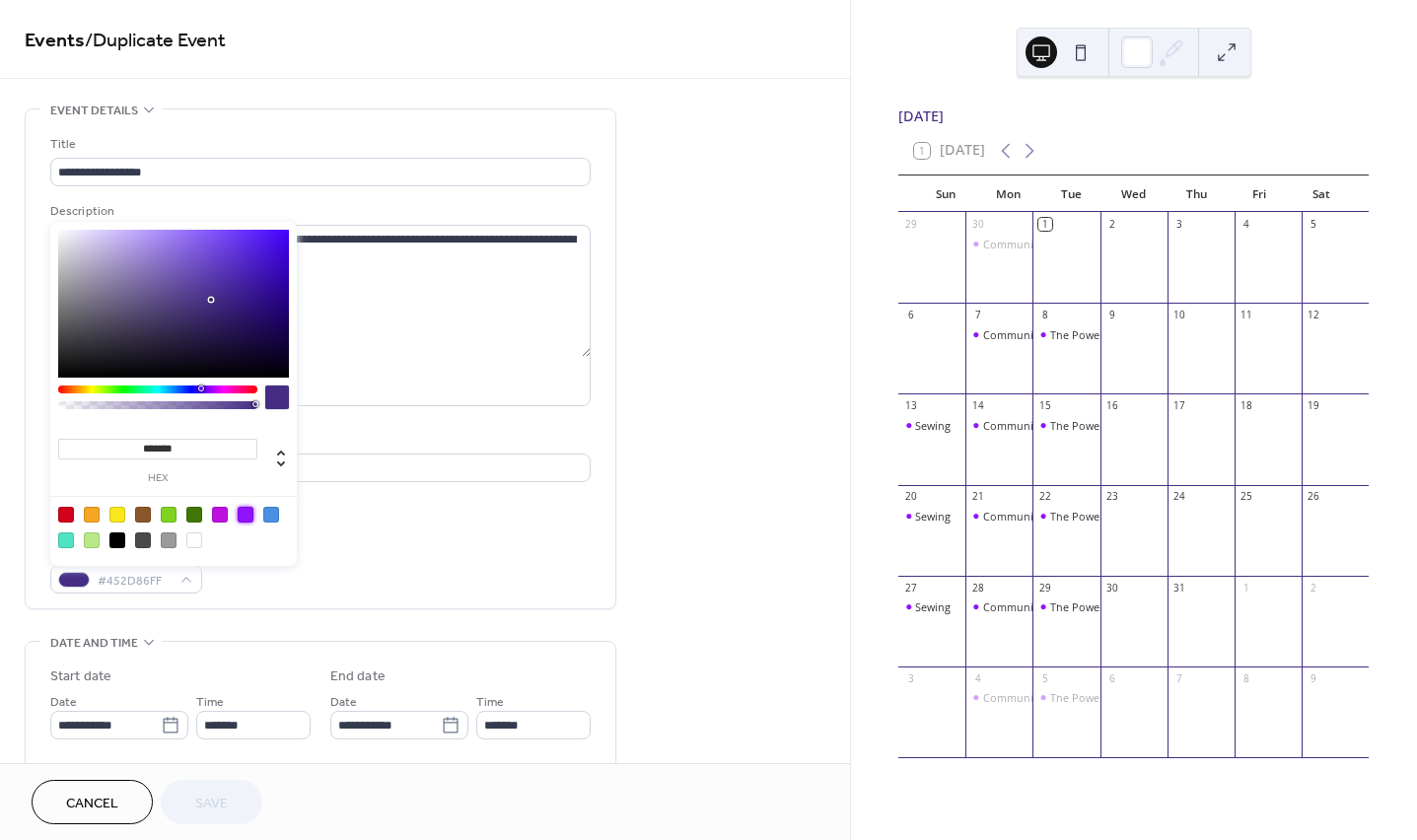 click at bounding box center (246, 515) 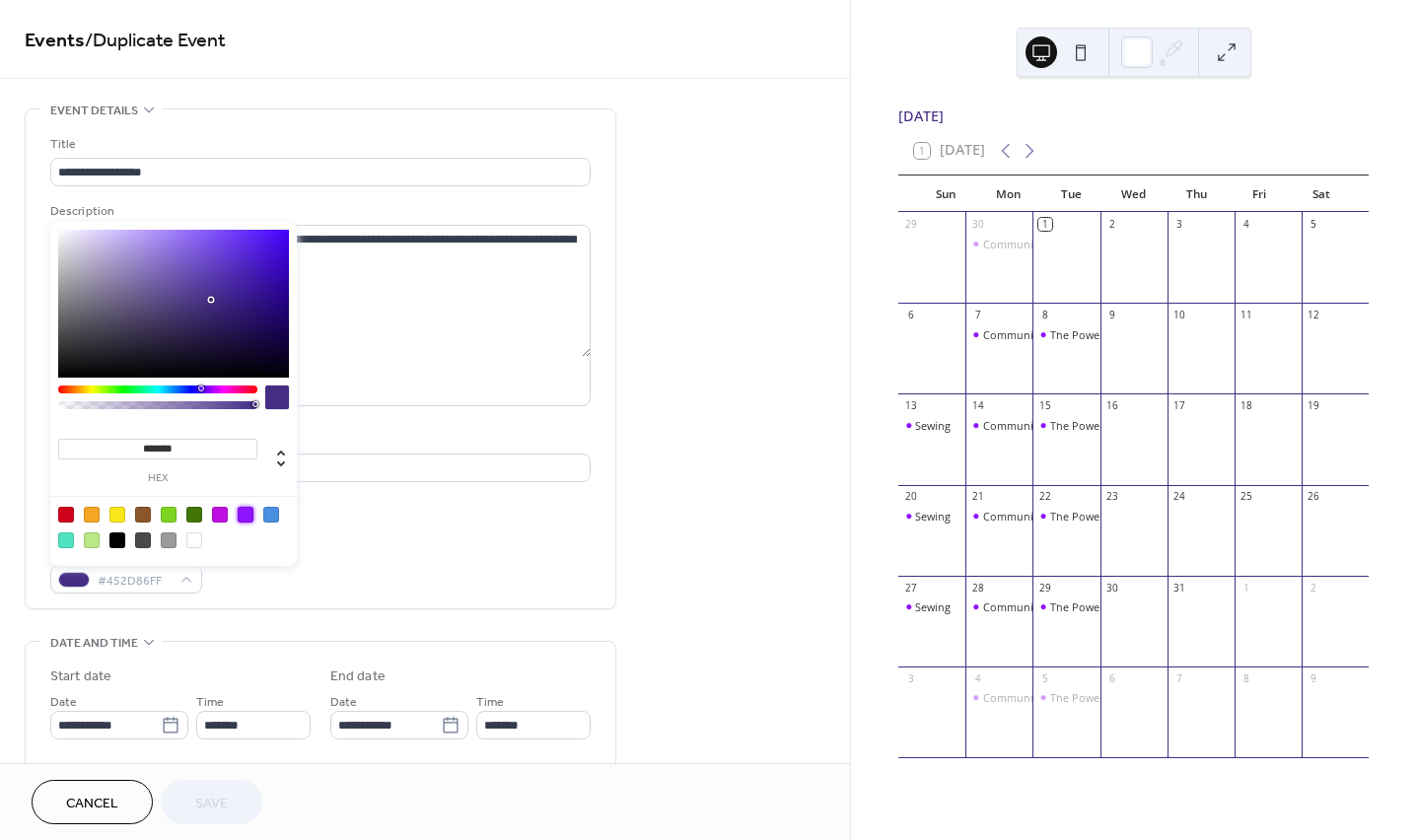 type on "*******" 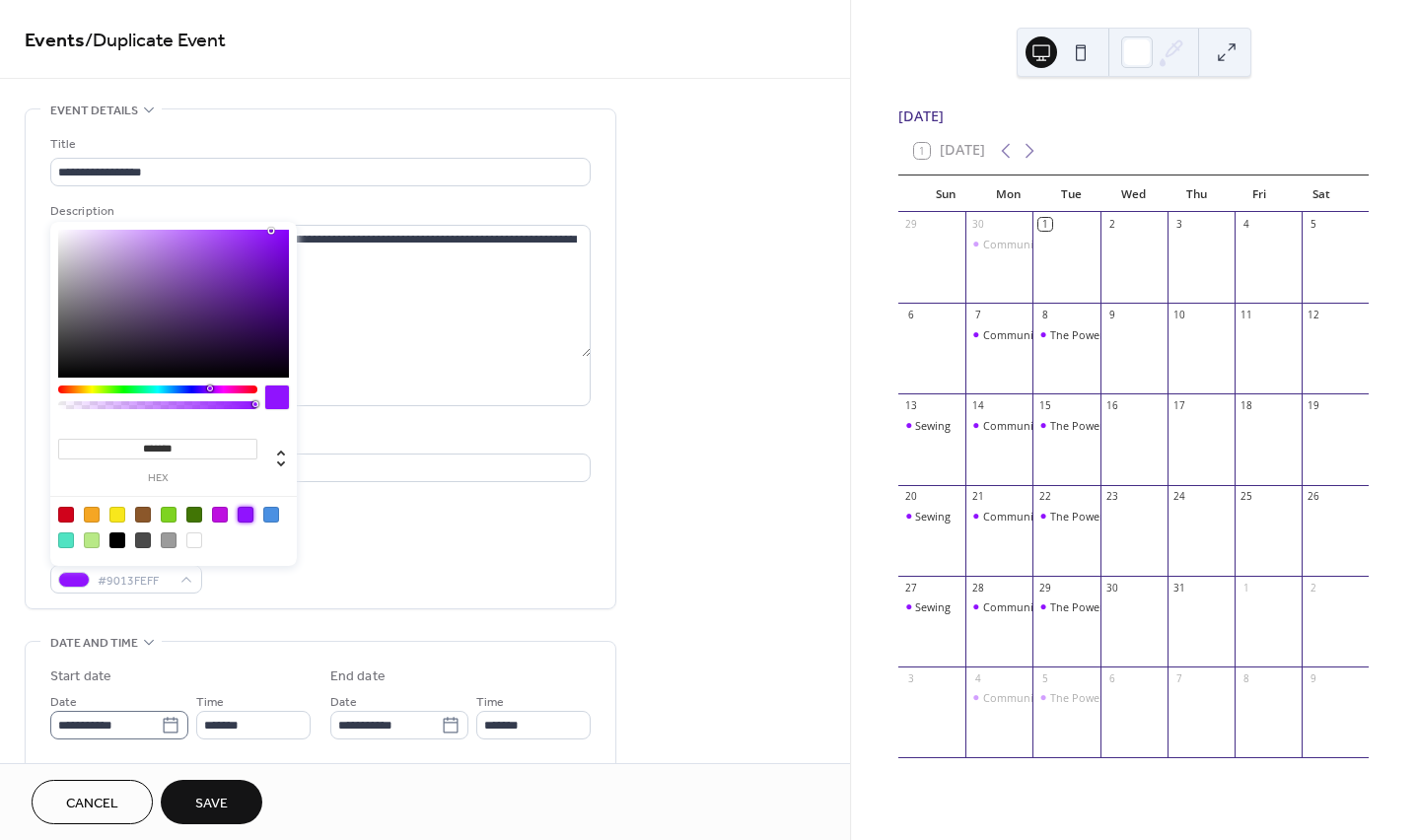 click 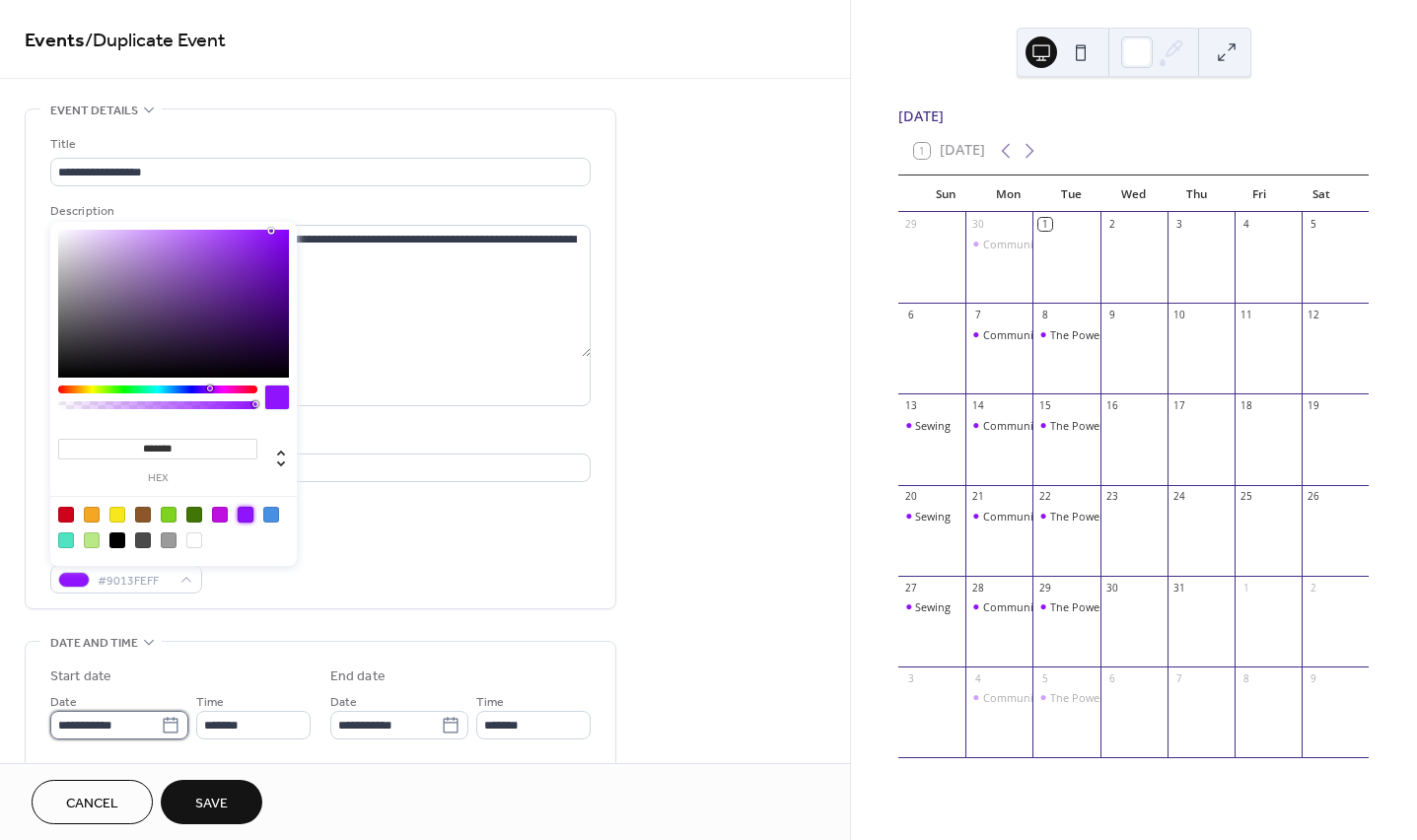 click on "**********" at bounding box center [106, 725] 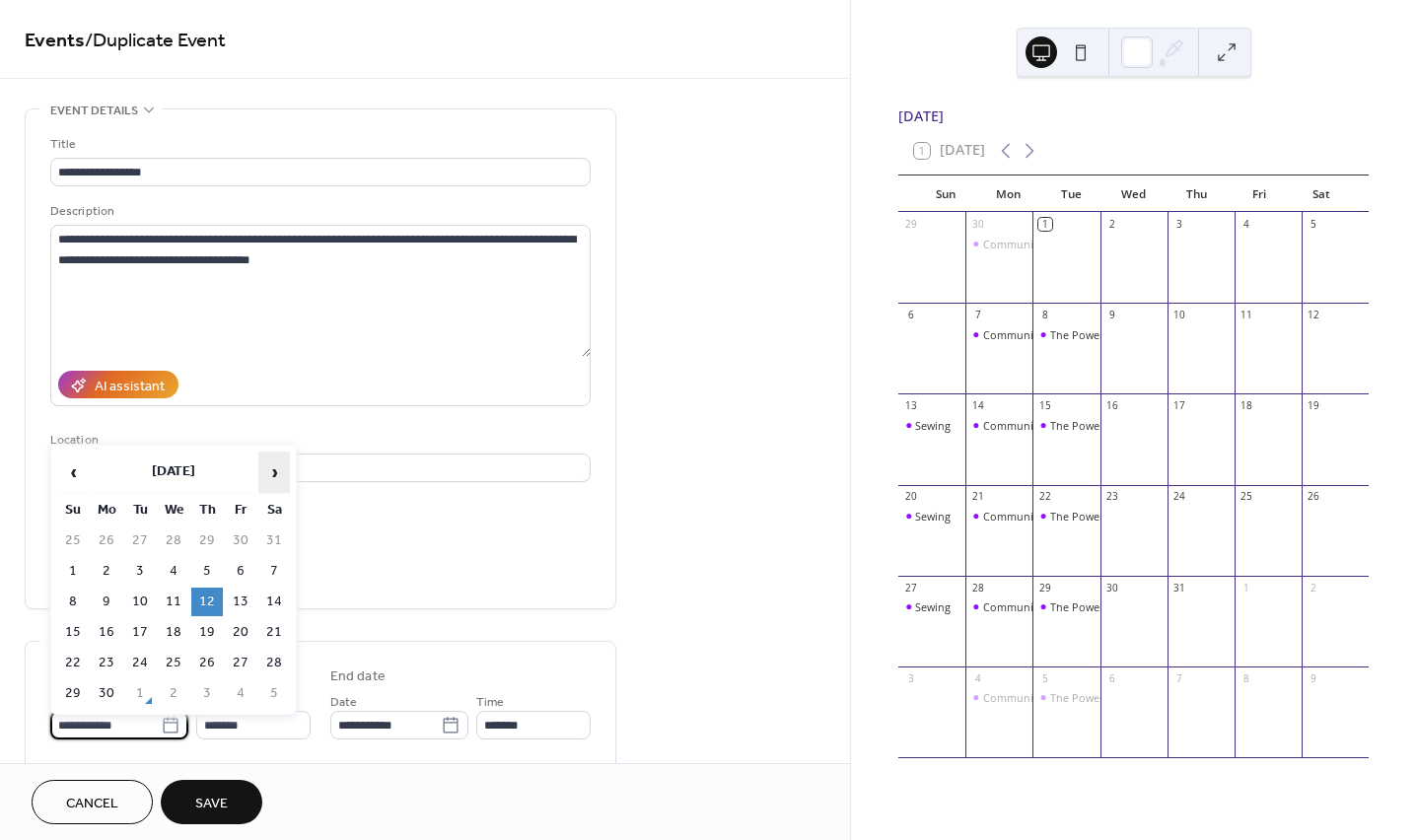 click on "›" at bounding box center [274, 472] 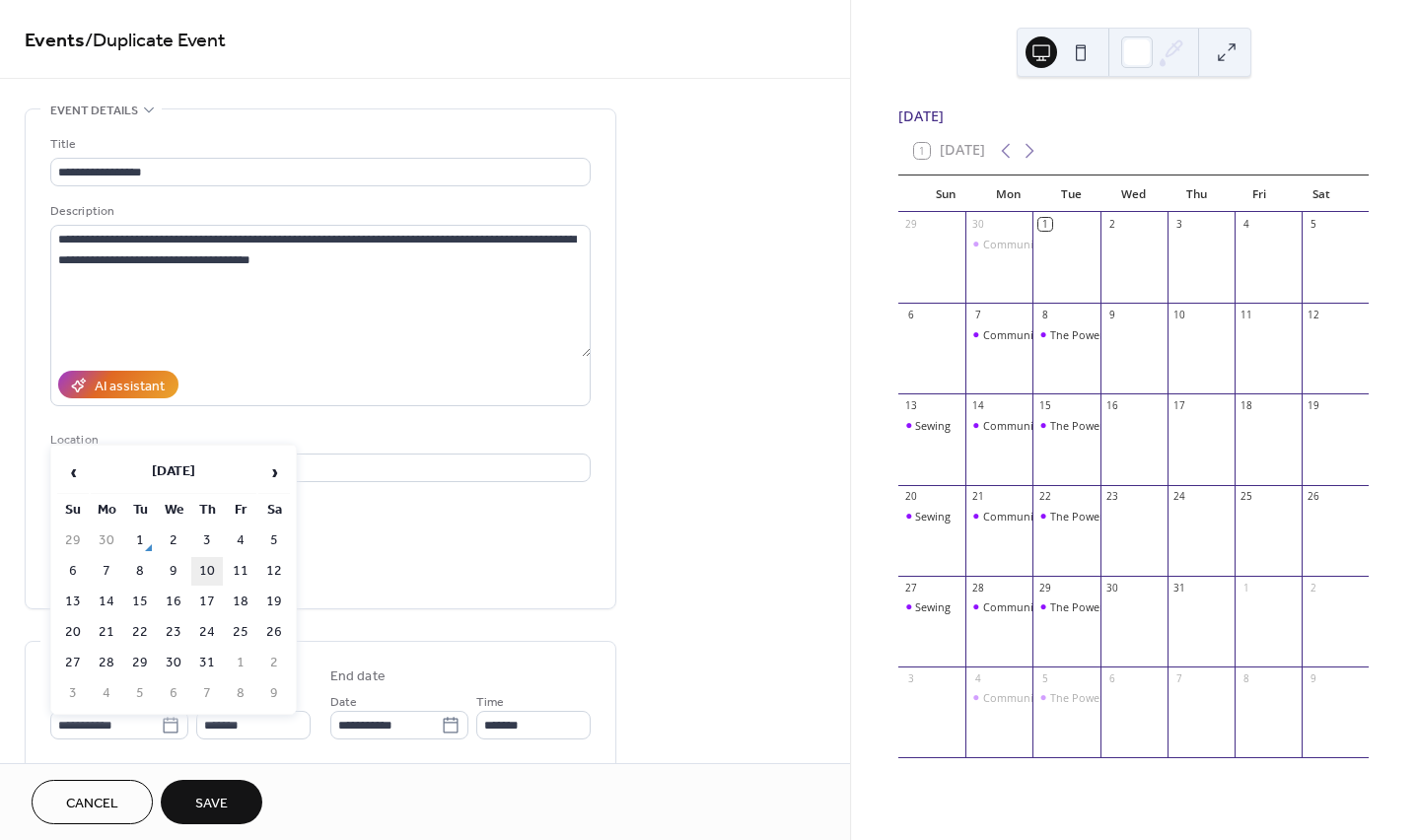 click on "10" at bounding box center (207, 571) 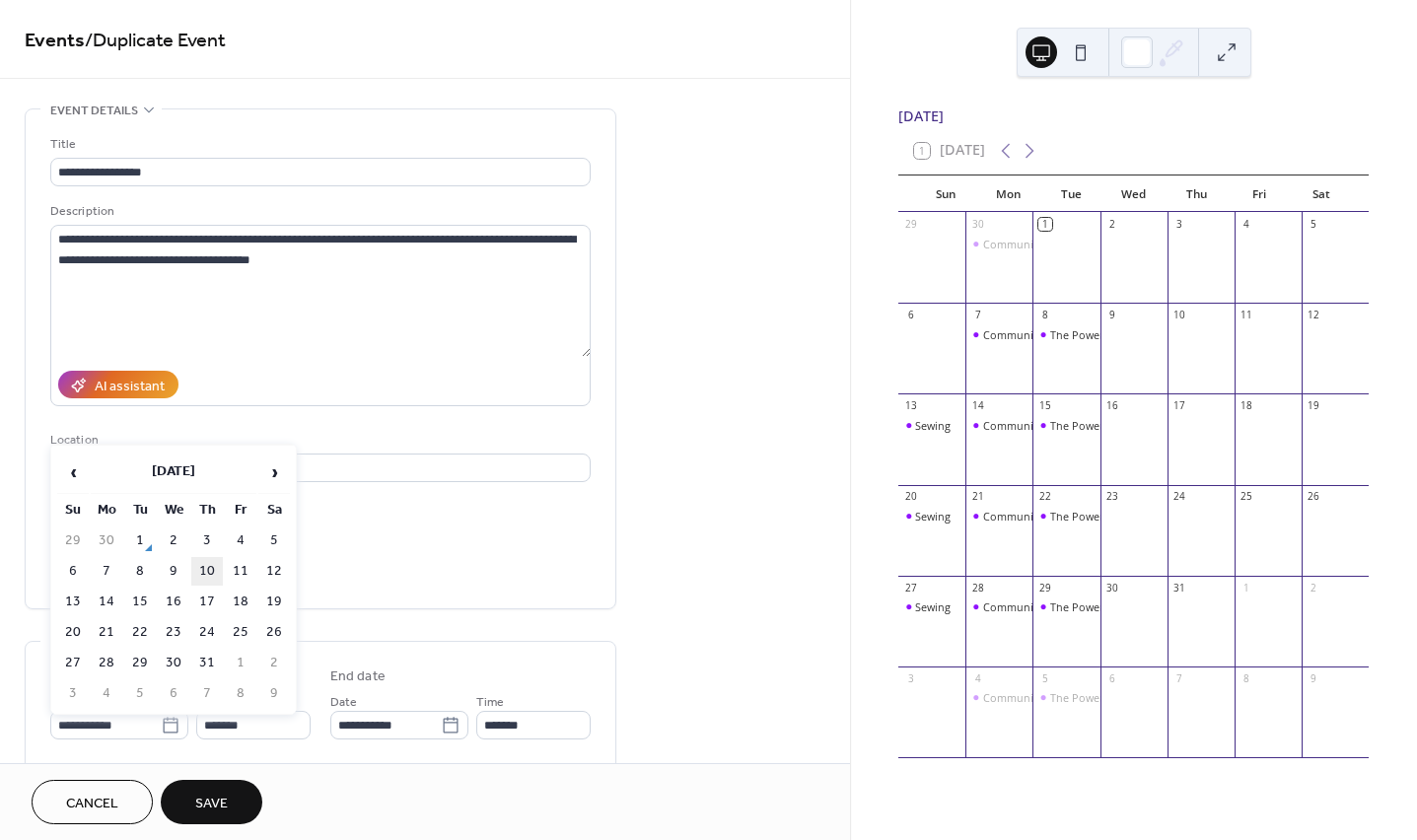 type on "**********" 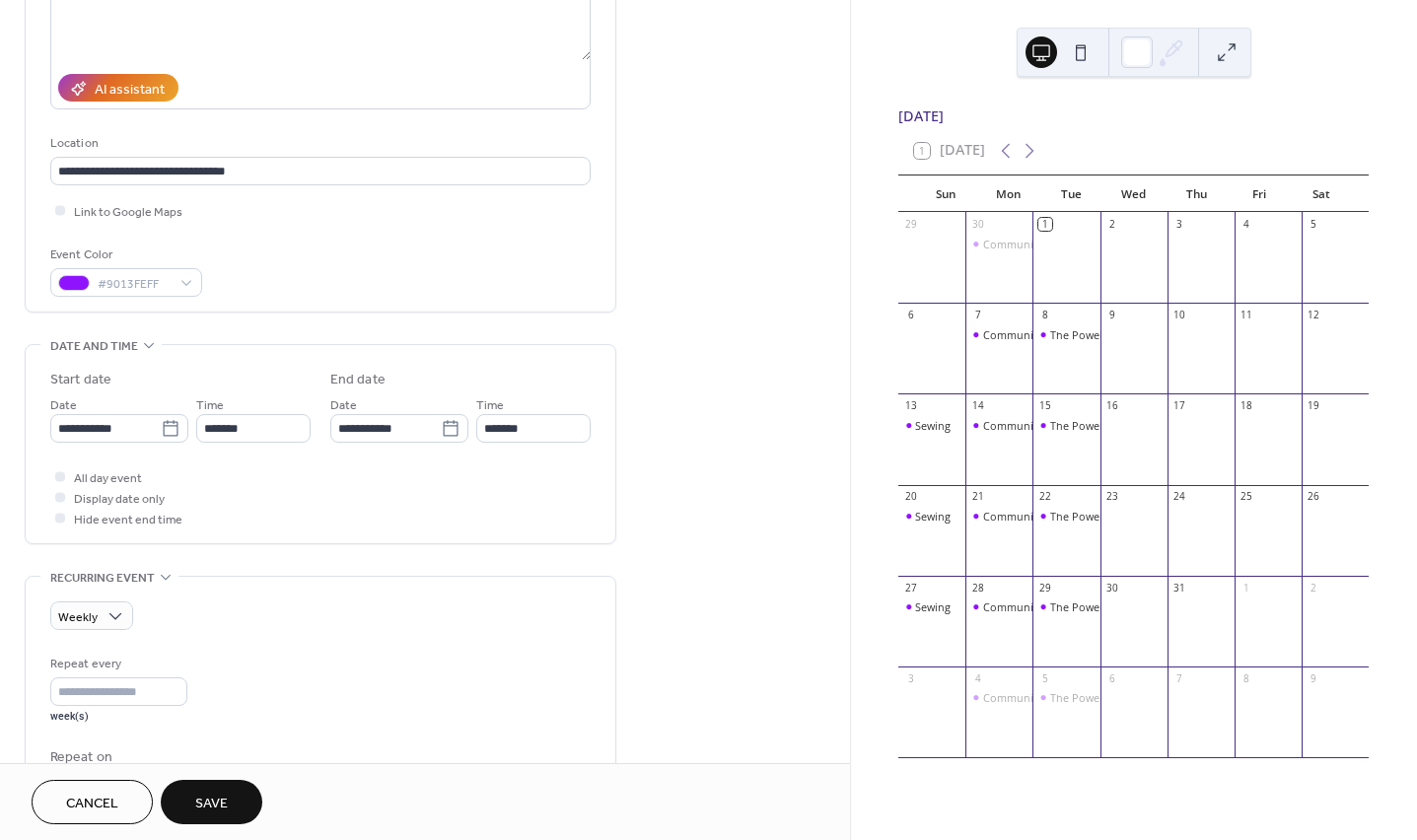 scroll, scrollTop: 340, scrollLeft: 0, axis: vertical 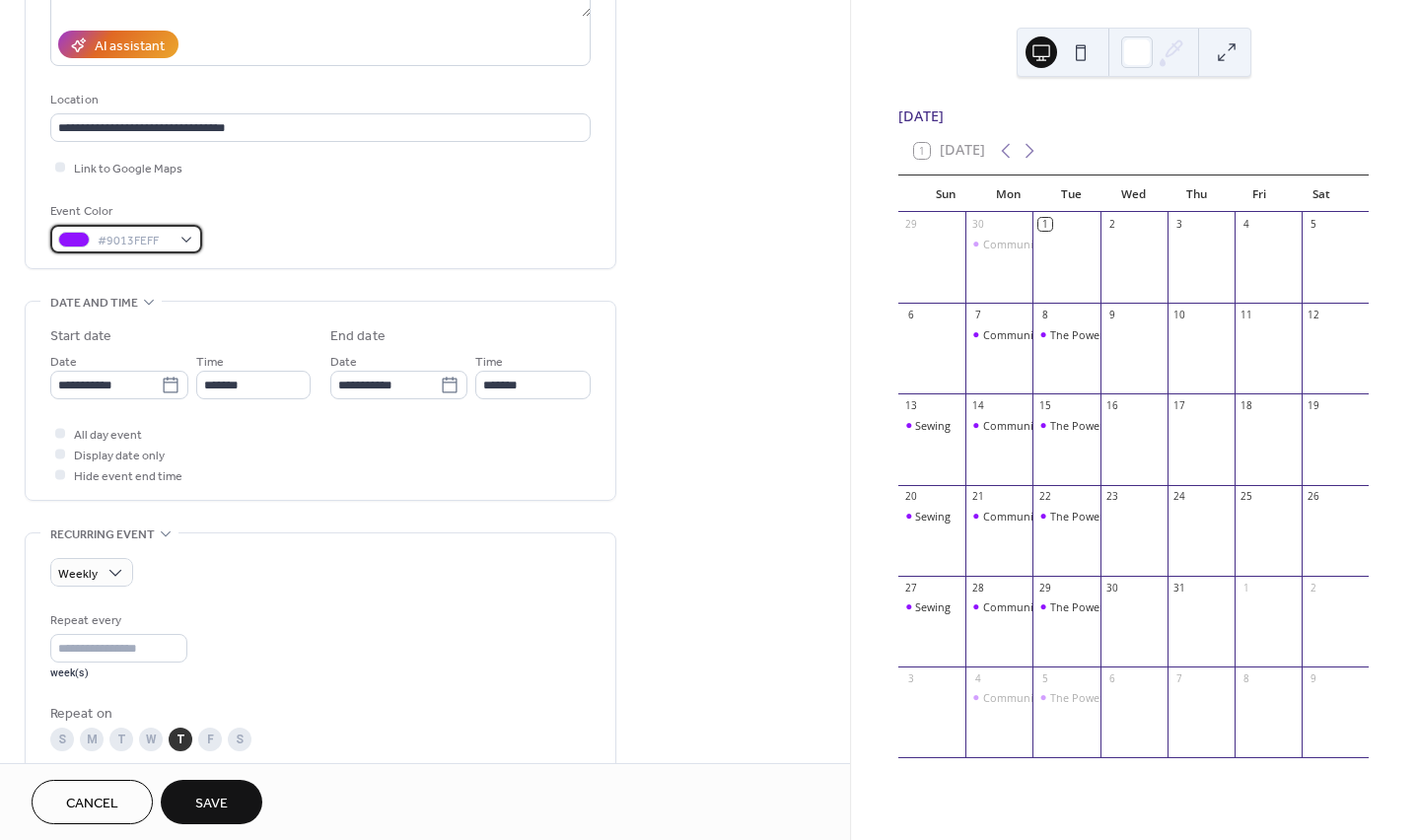 click on "#9013FEFF" at bounding box center [134, 241] 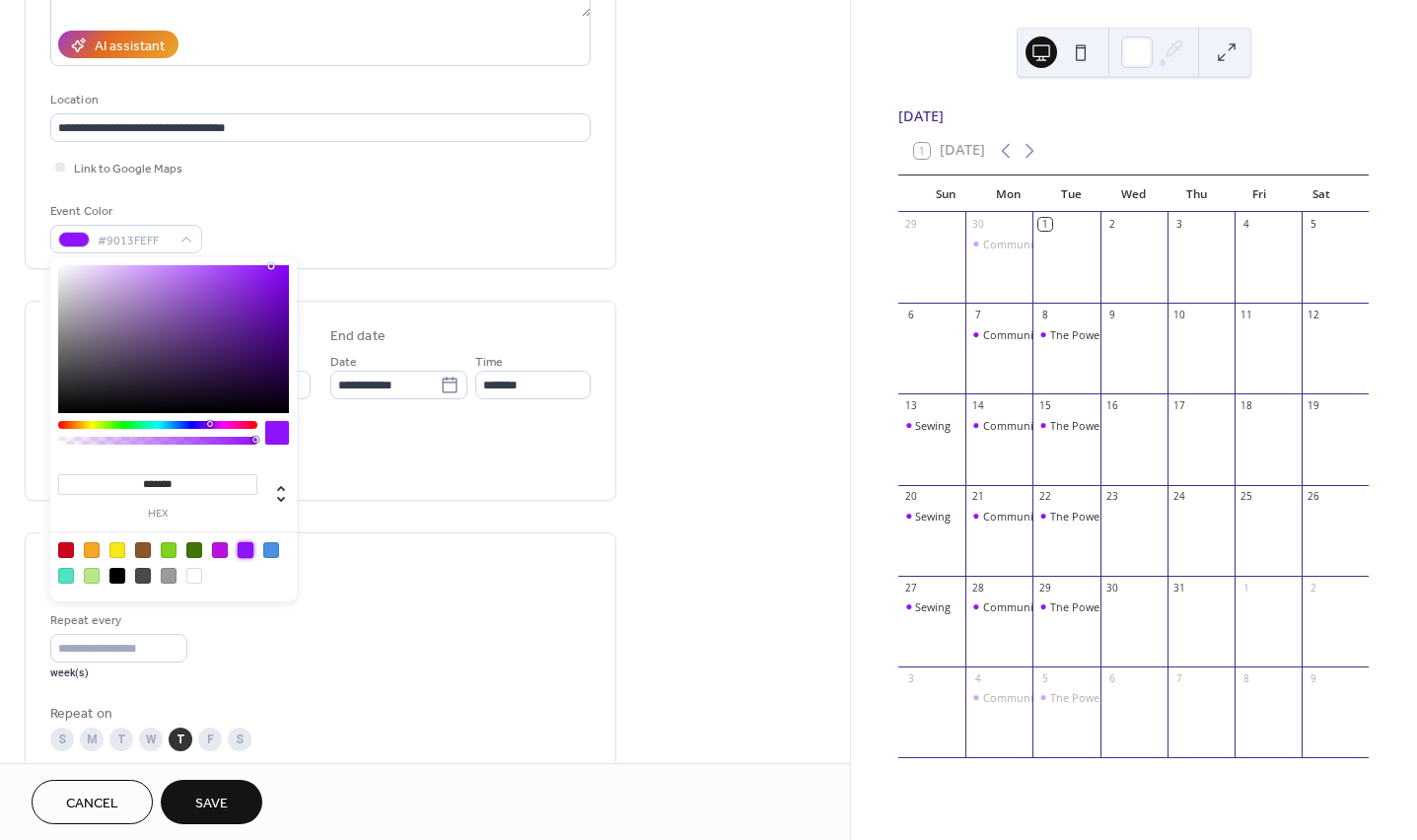 click at bounding box center (246, 550) 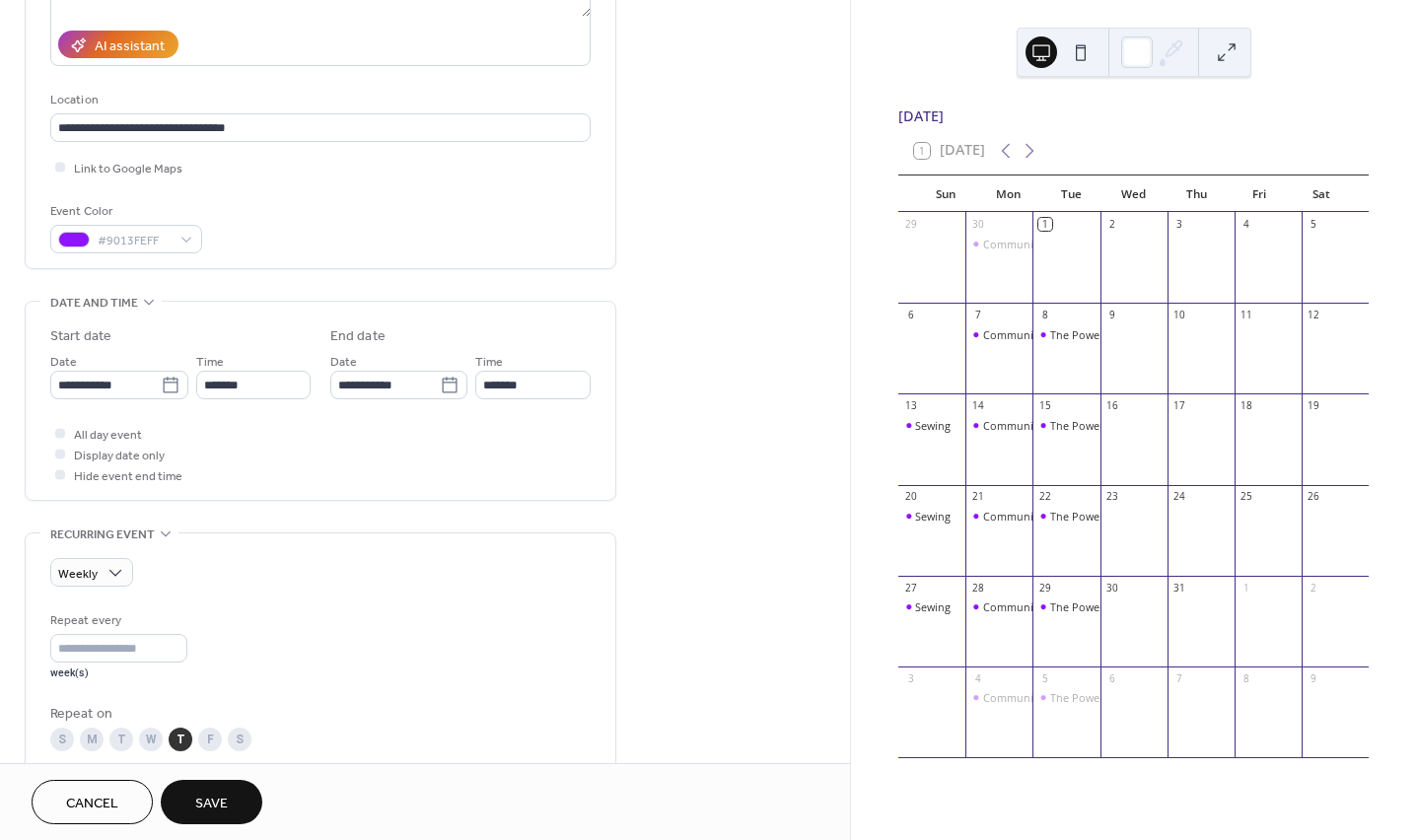 click on "**********" at bounding box center [320, 758] 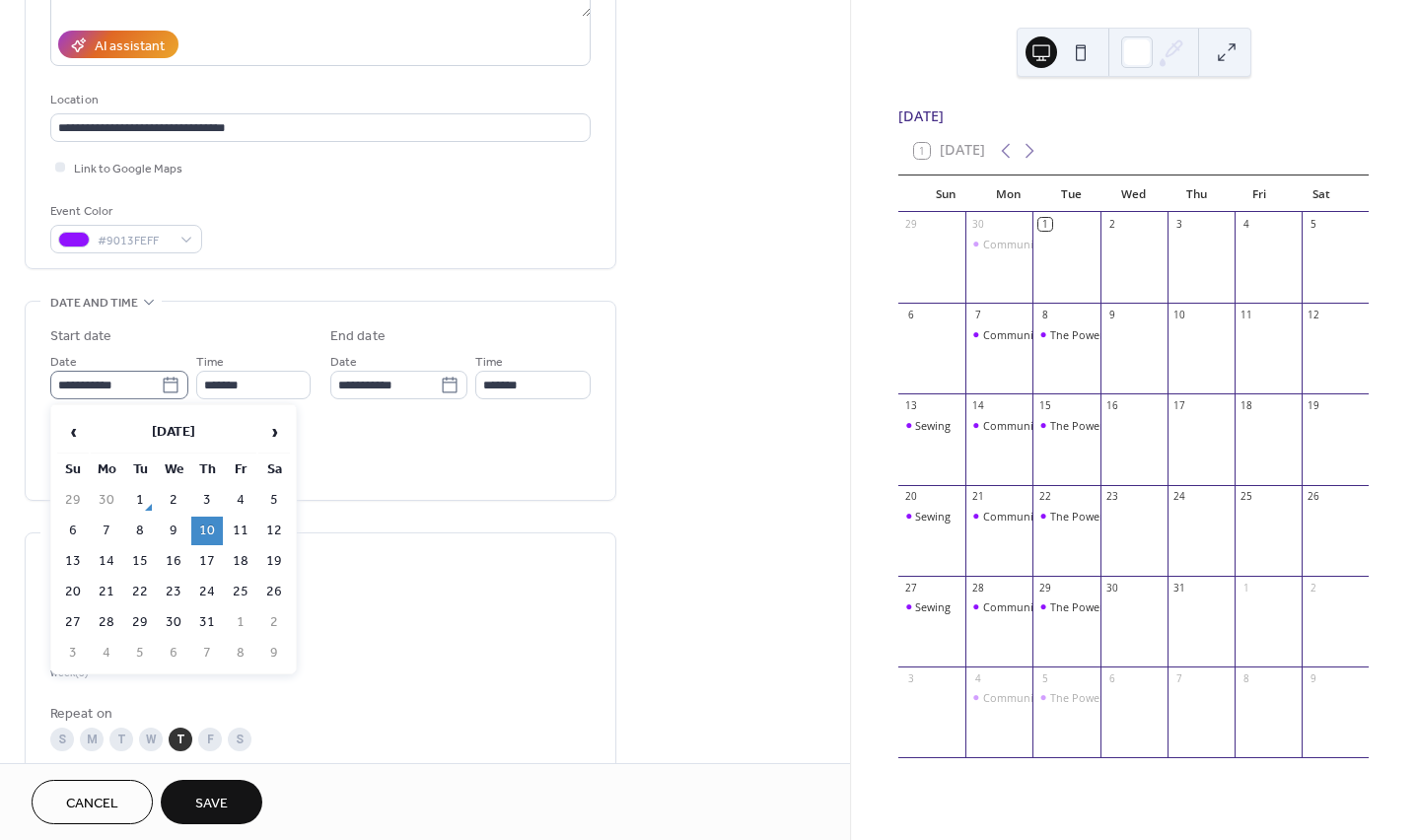 click 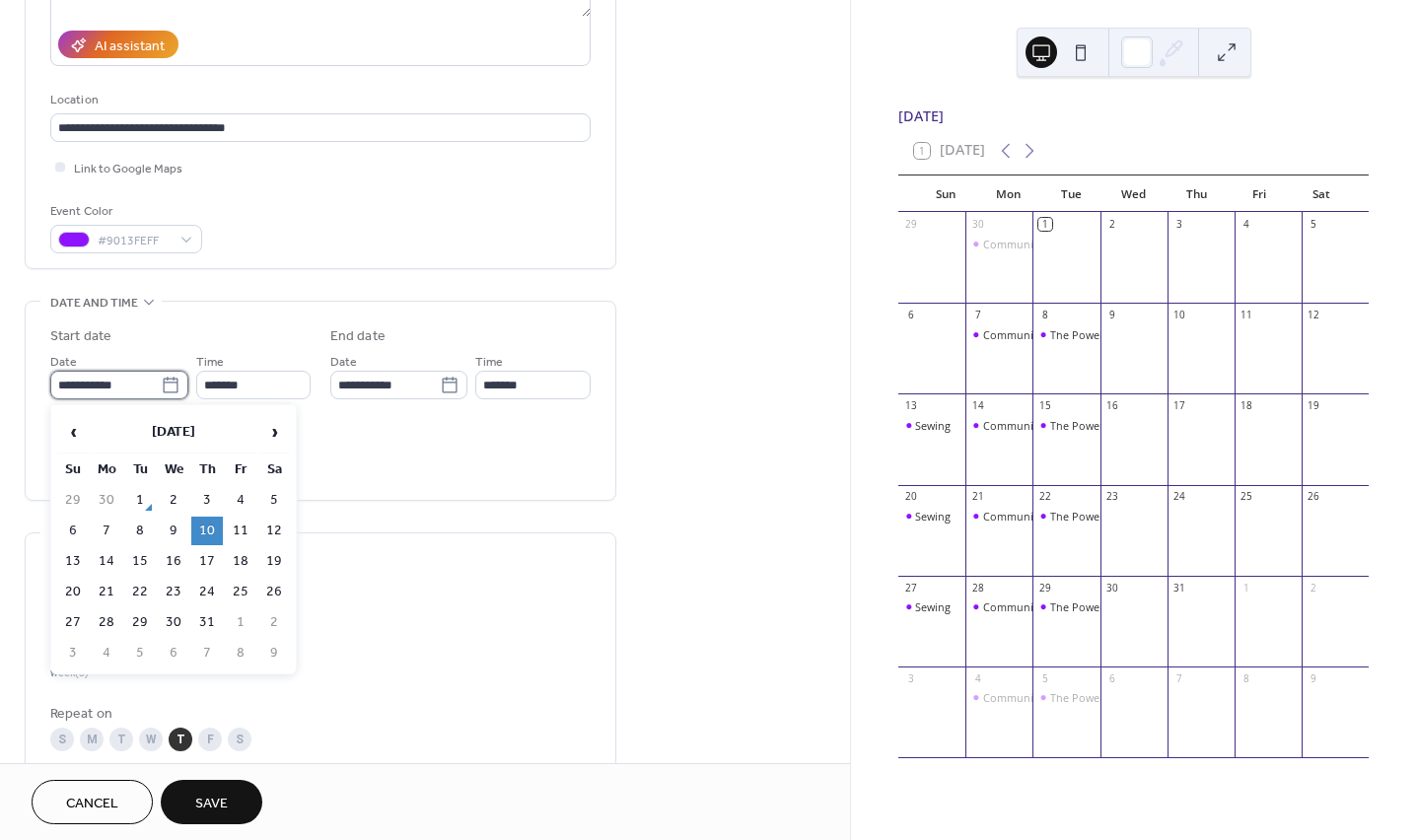 click on "**********" at bounding box center [106, 385] 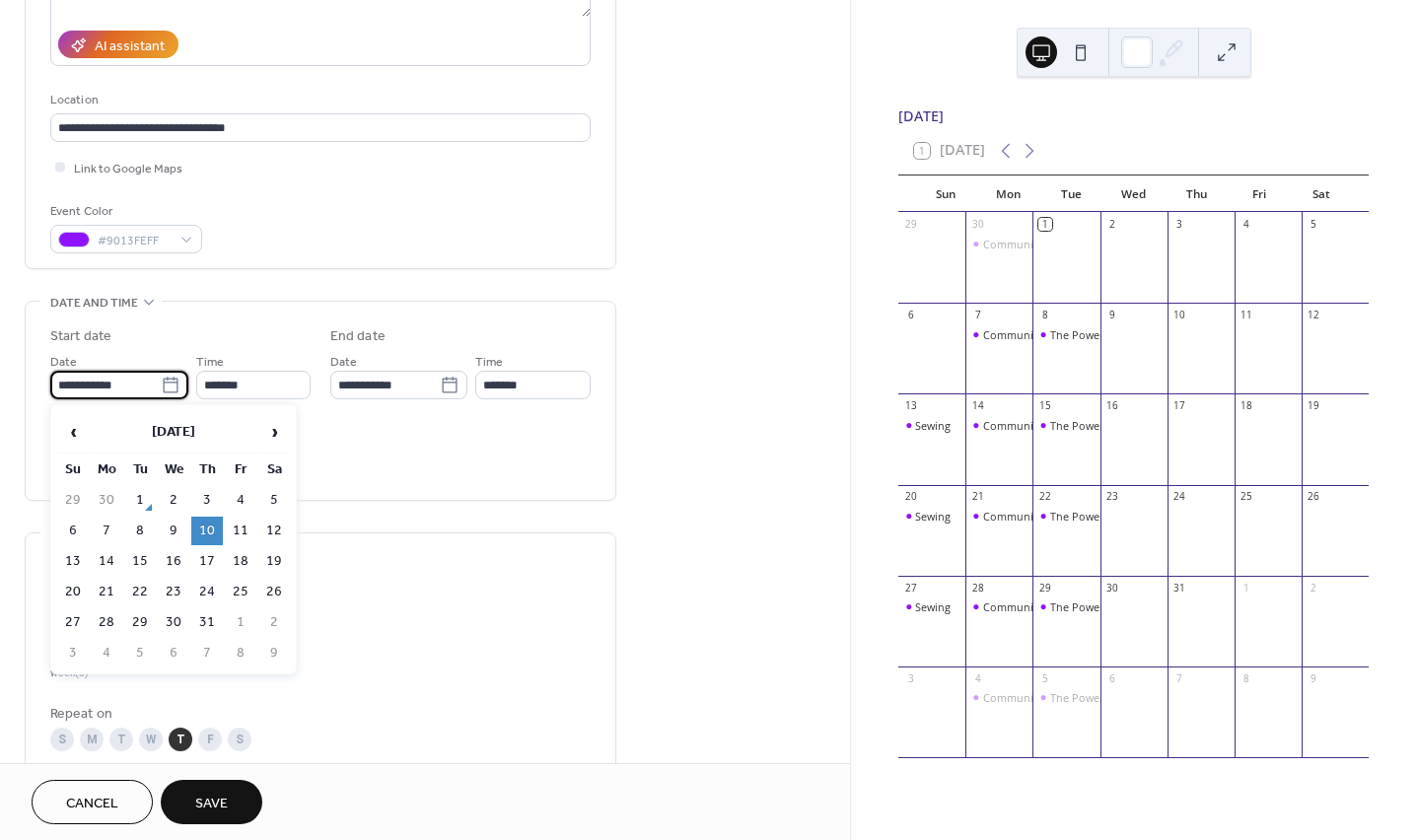 click on "**********" at bounding box center (320, 544) 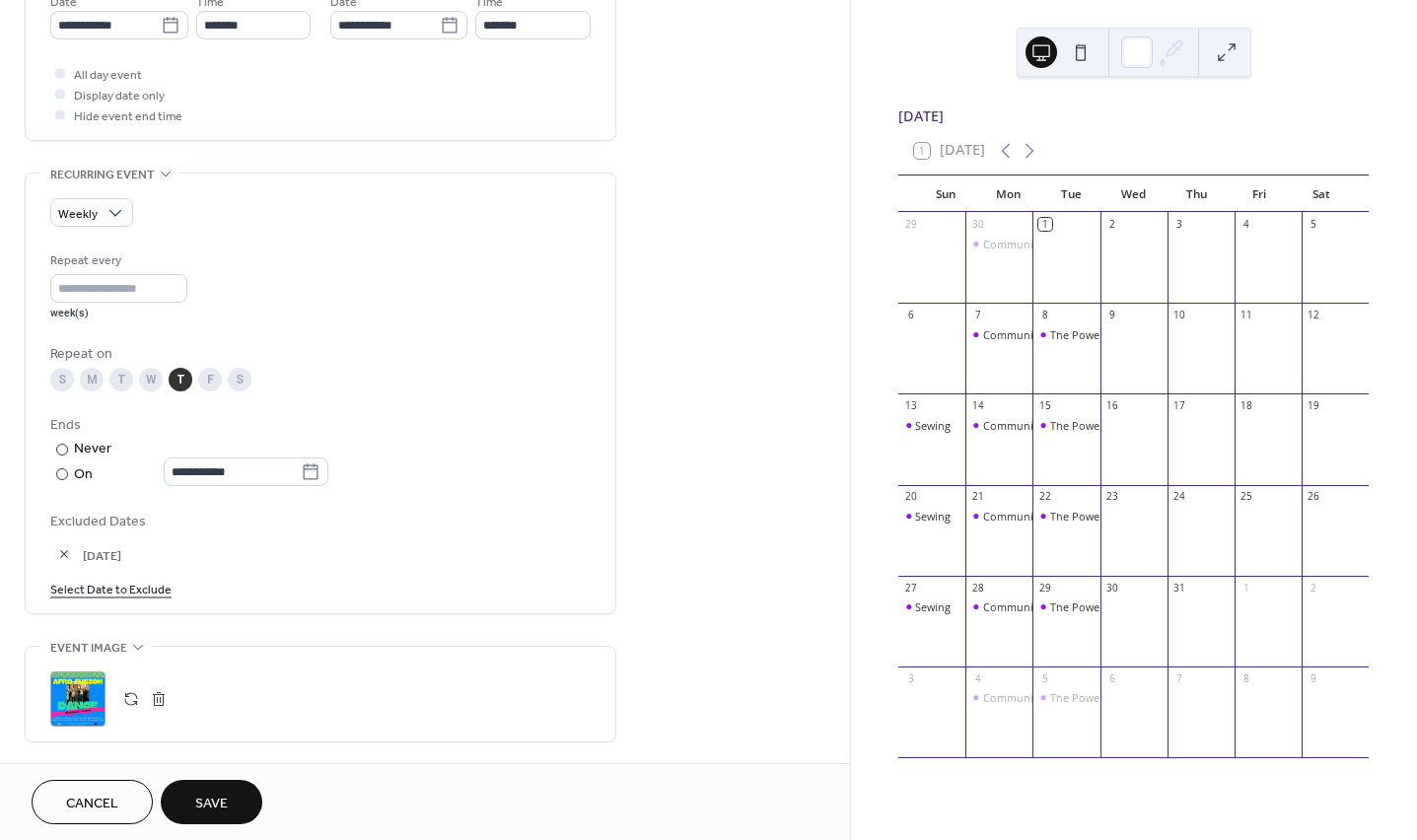 scroll, scrollTop: 704, scrollLeft: 0, axis: vertical 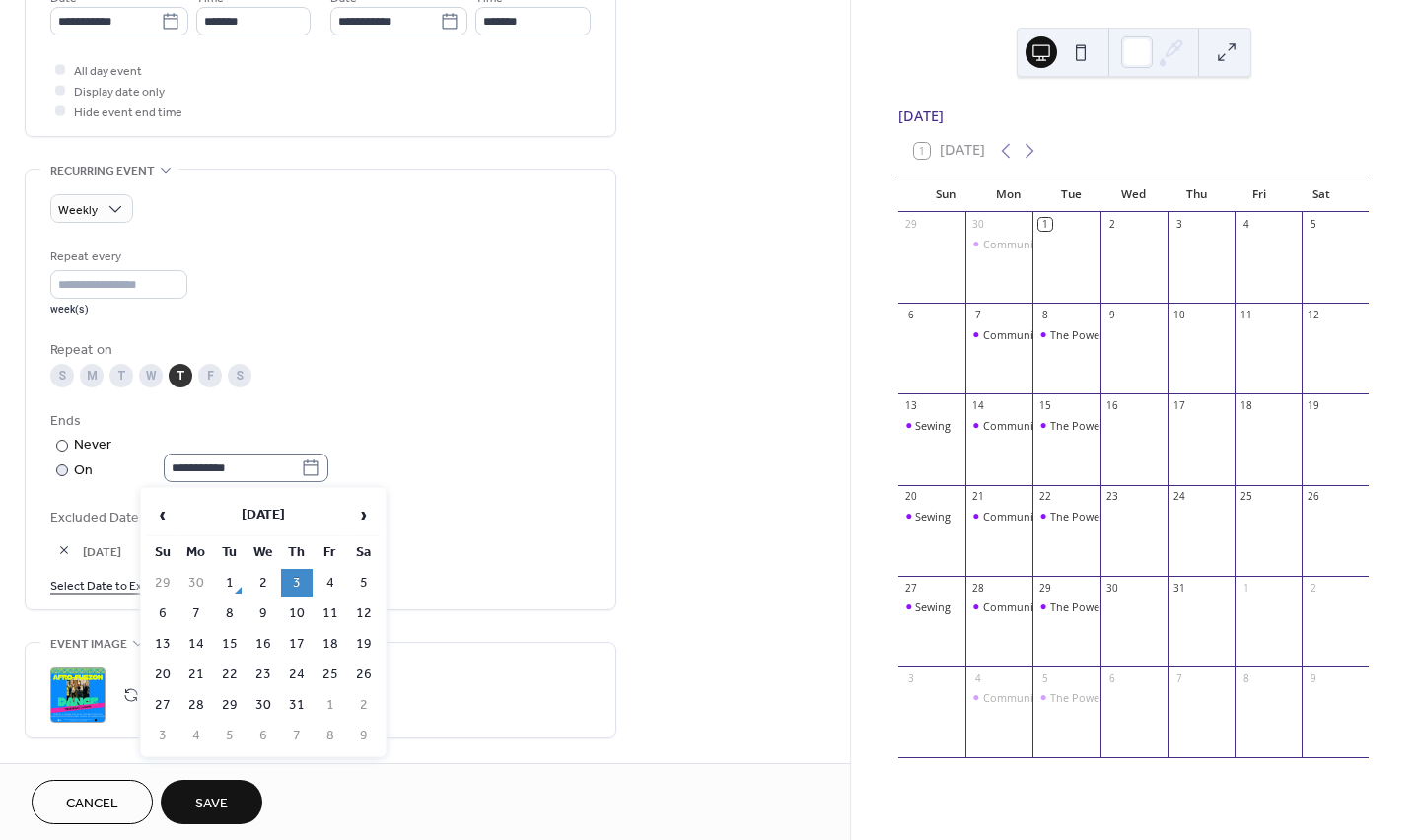 click 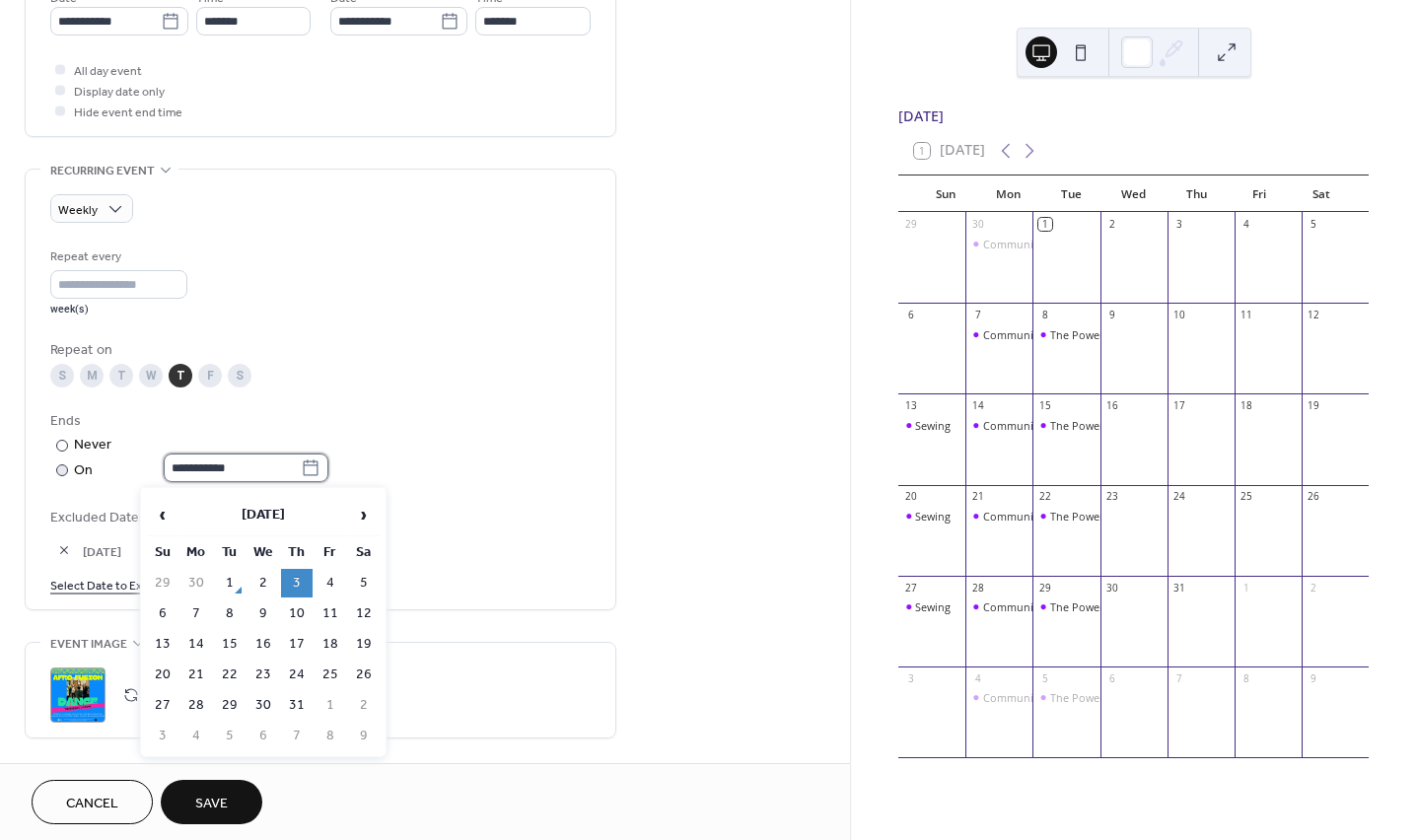 click on "**********" at bounding box center [232, 467] 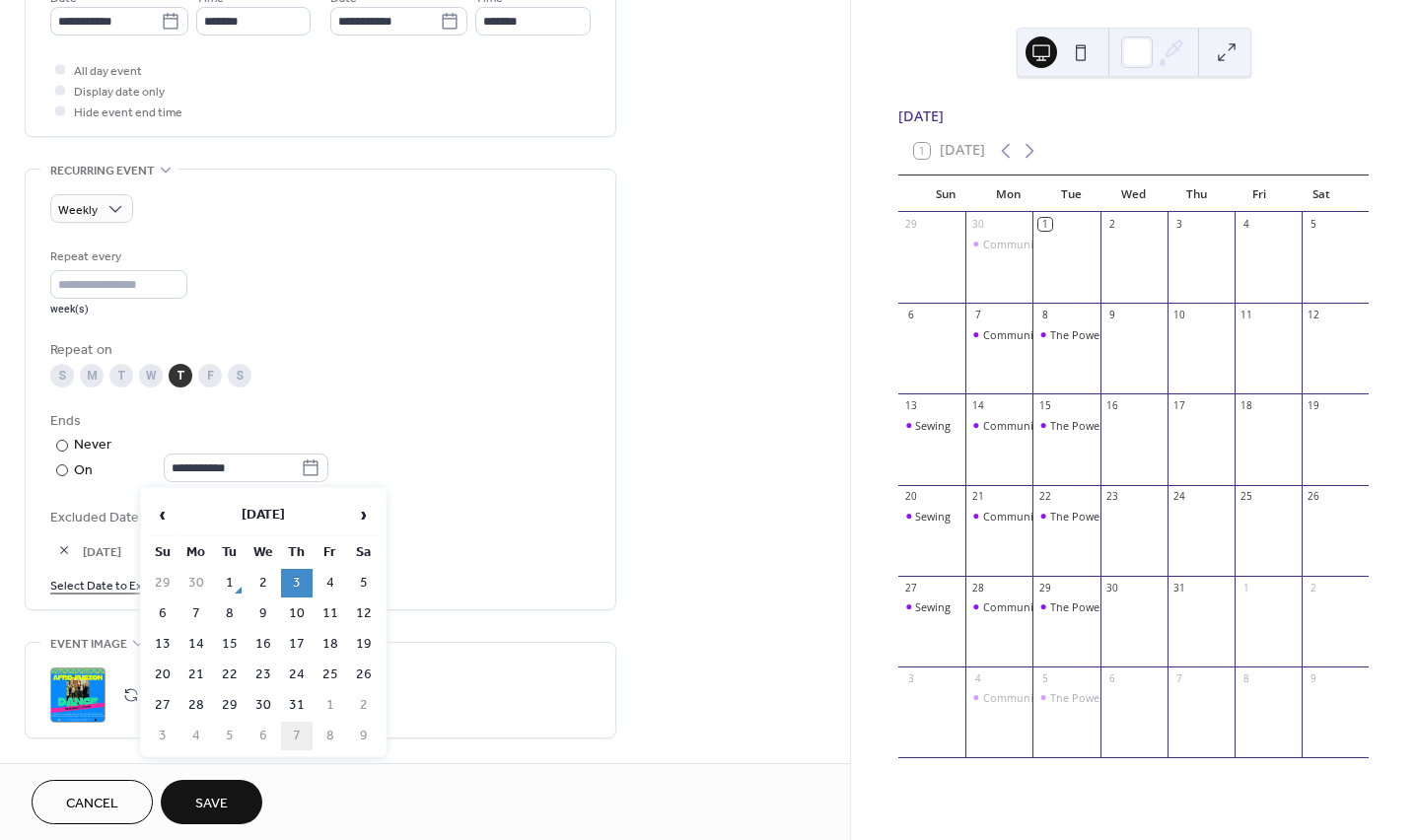 click on "7" at bounding box center [297, 735] 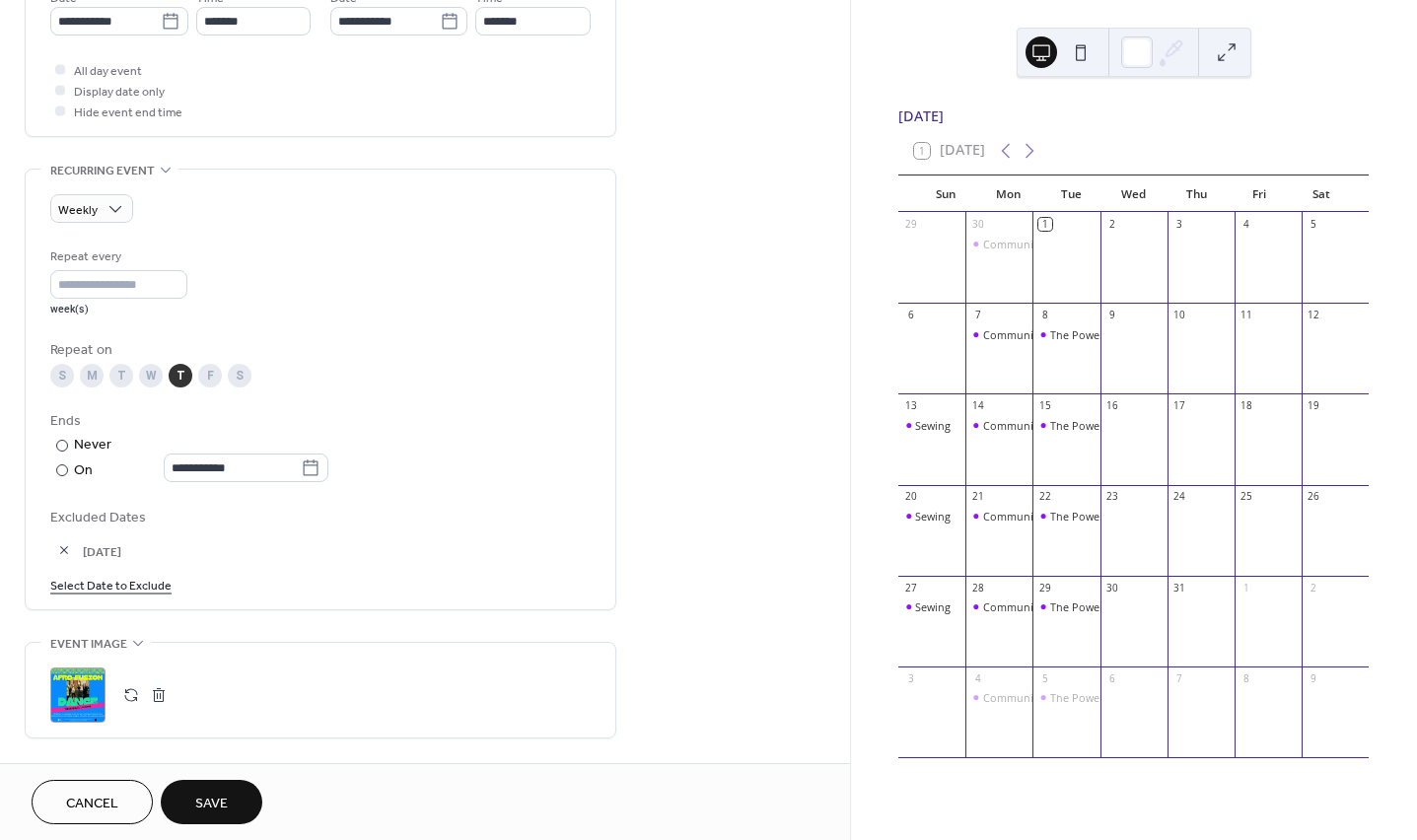 click at bounding box center (159, 695) 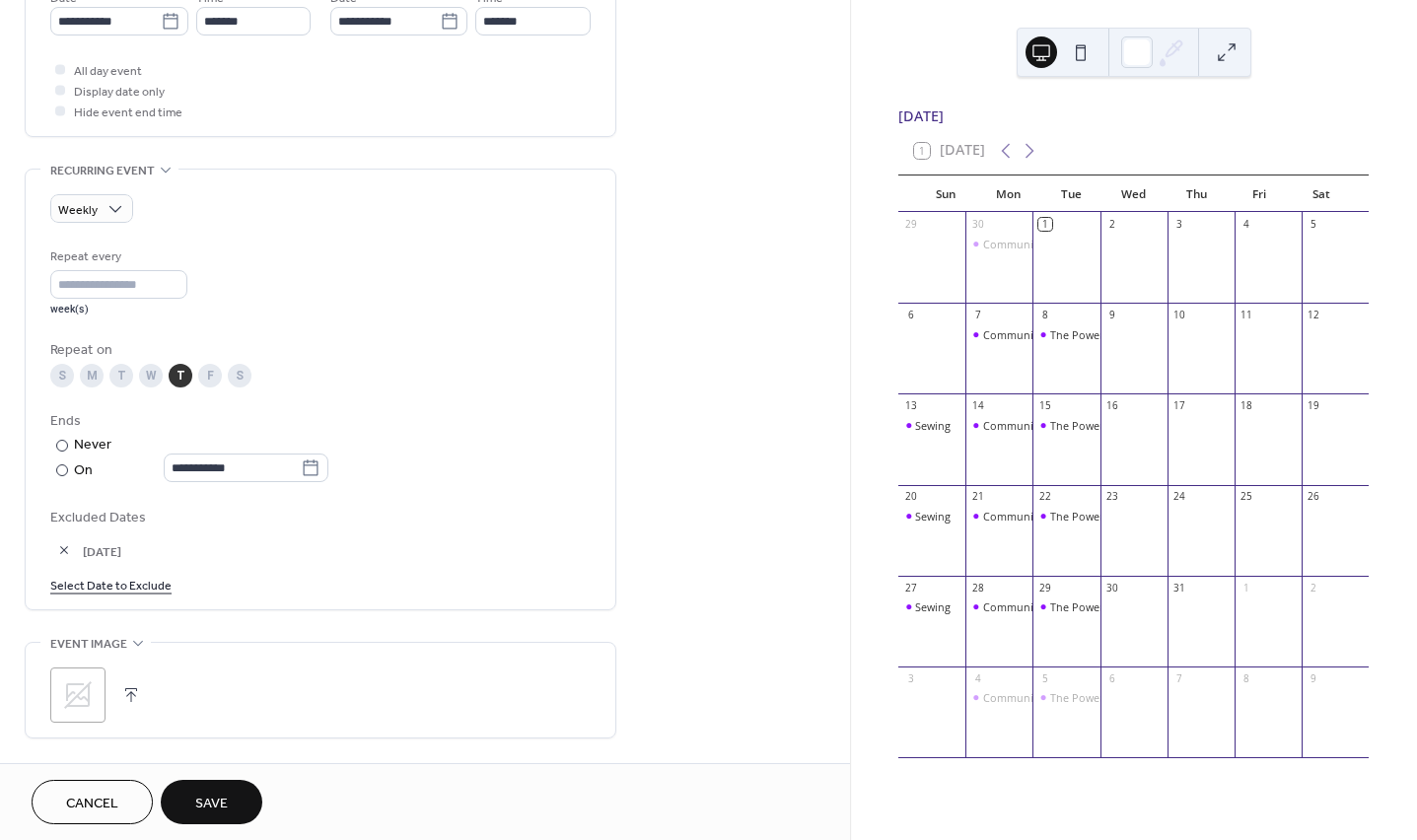 click at bounding box center (131, 695) 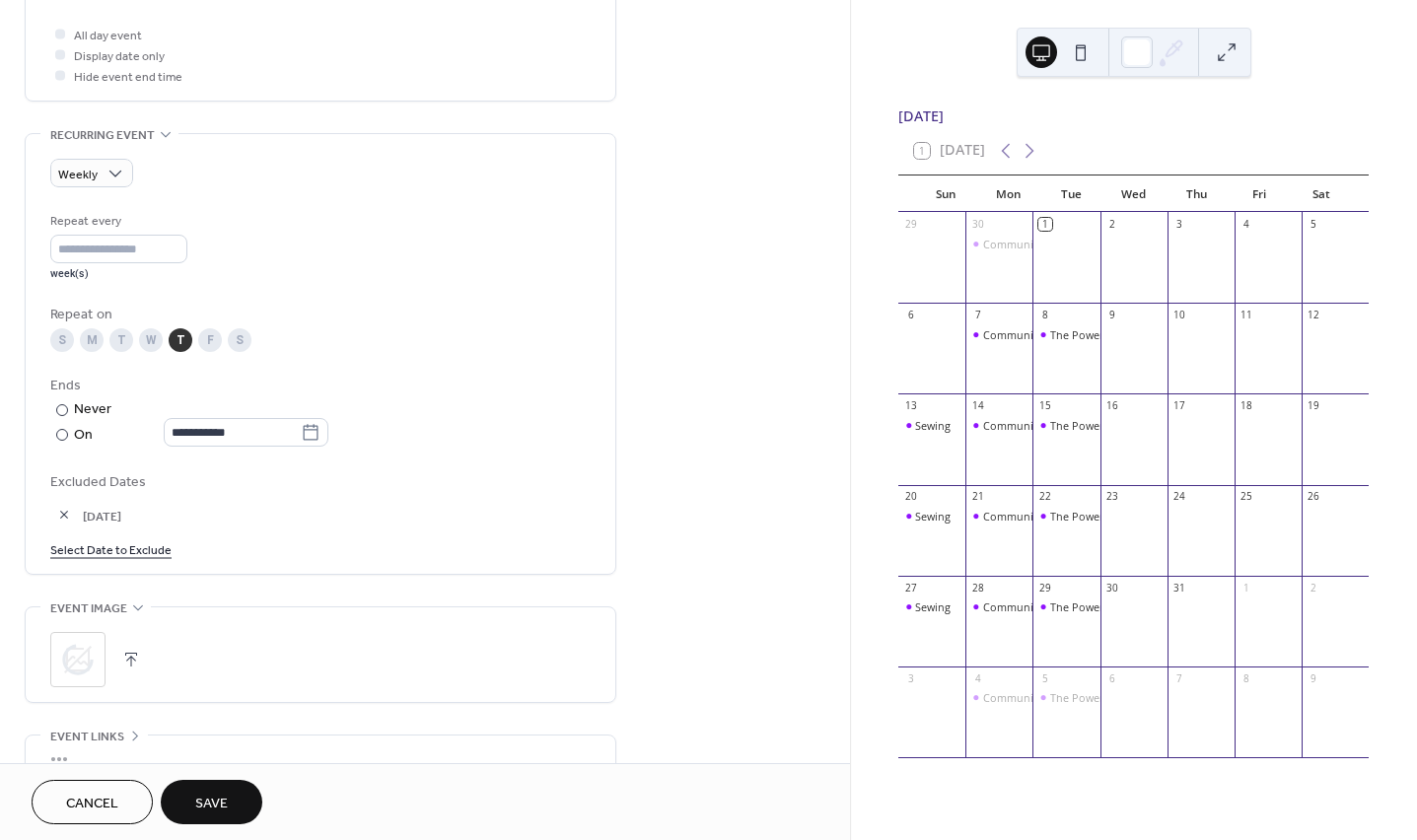 scroll, scrollTop: 872, scrollLeft: 0, axis: vertical 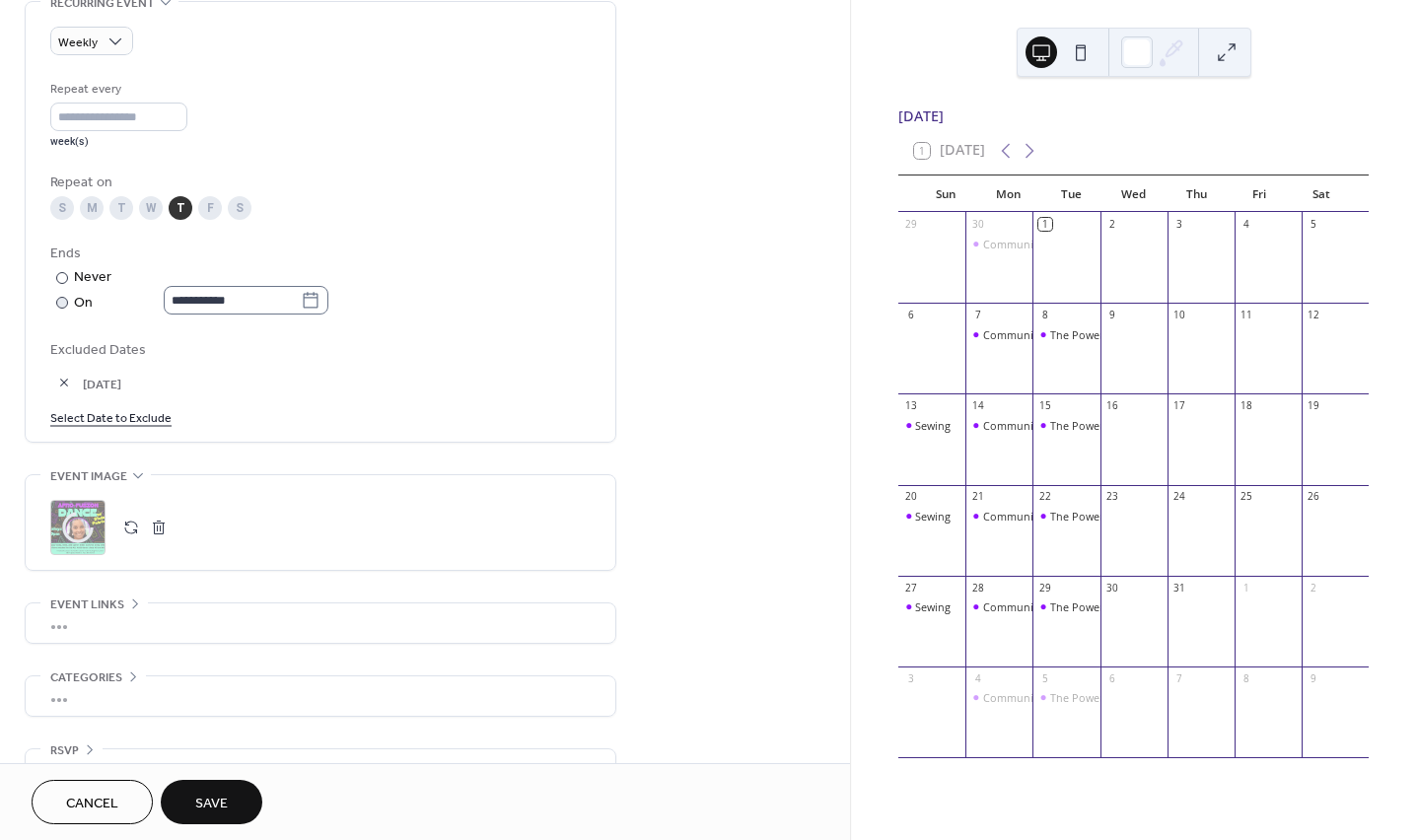 click 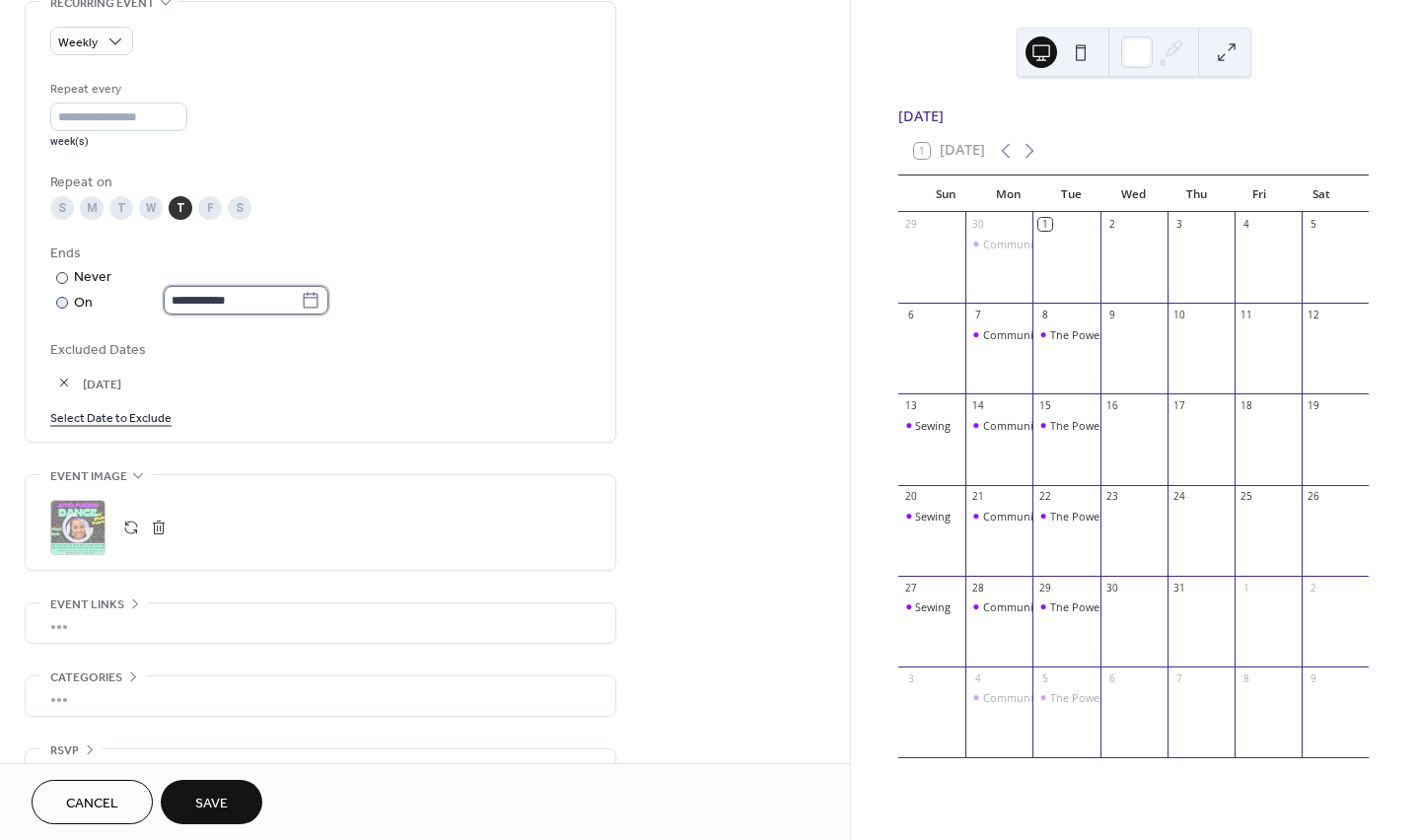 click on "**********" at bounding box center [232, 300] 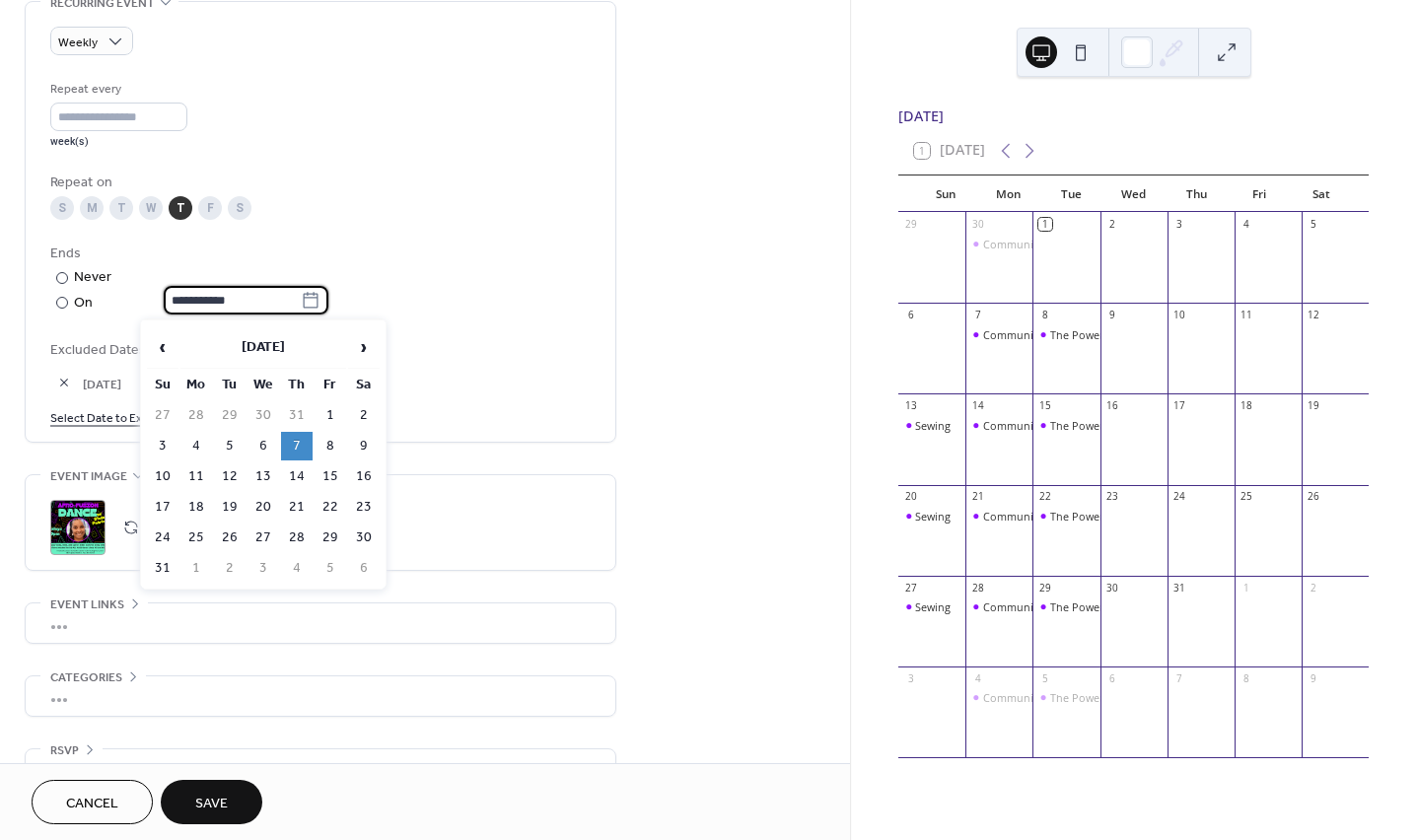 click on "**********" at bounding box center (320, 279) 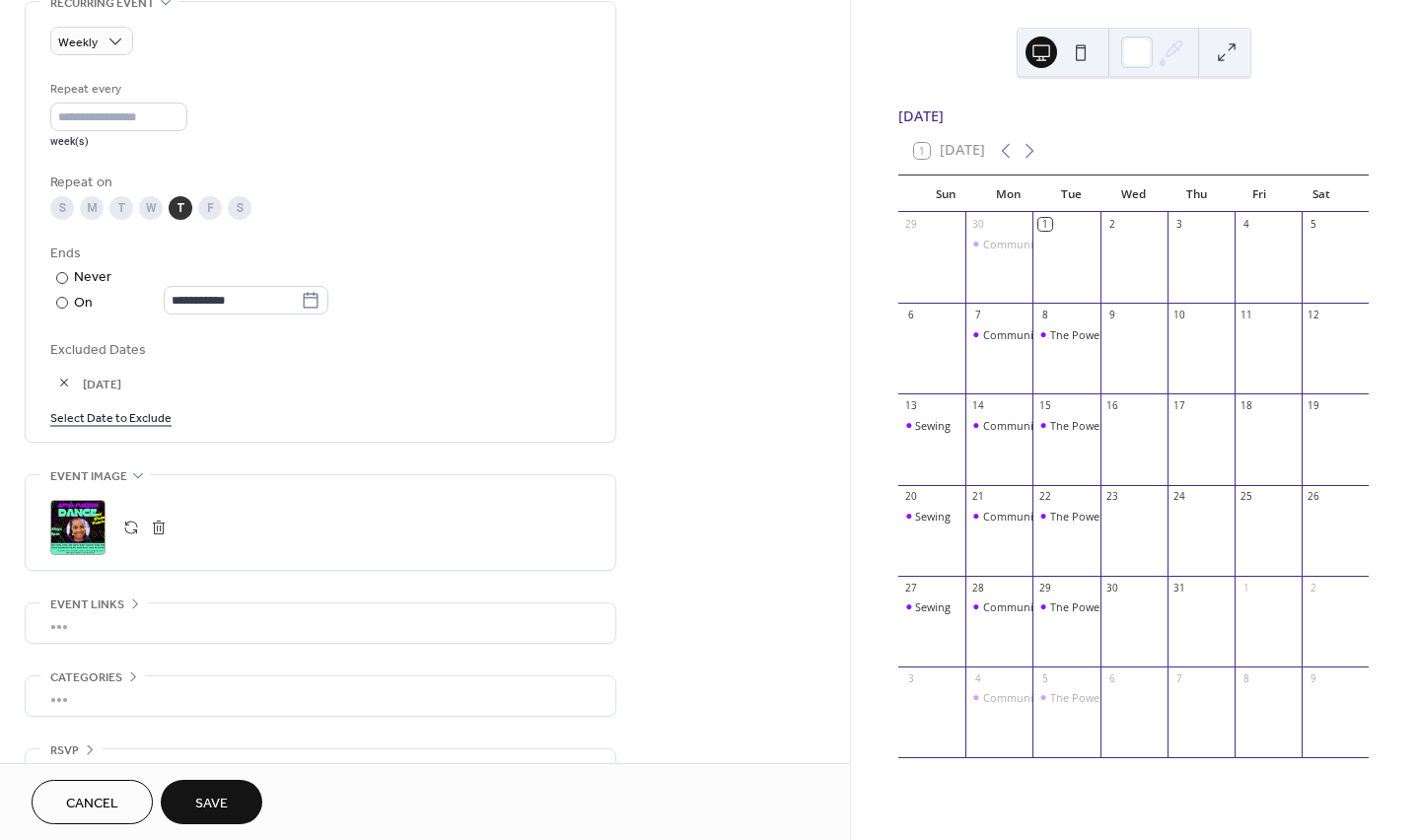 click on "Save" at bounding box center (211, 802) 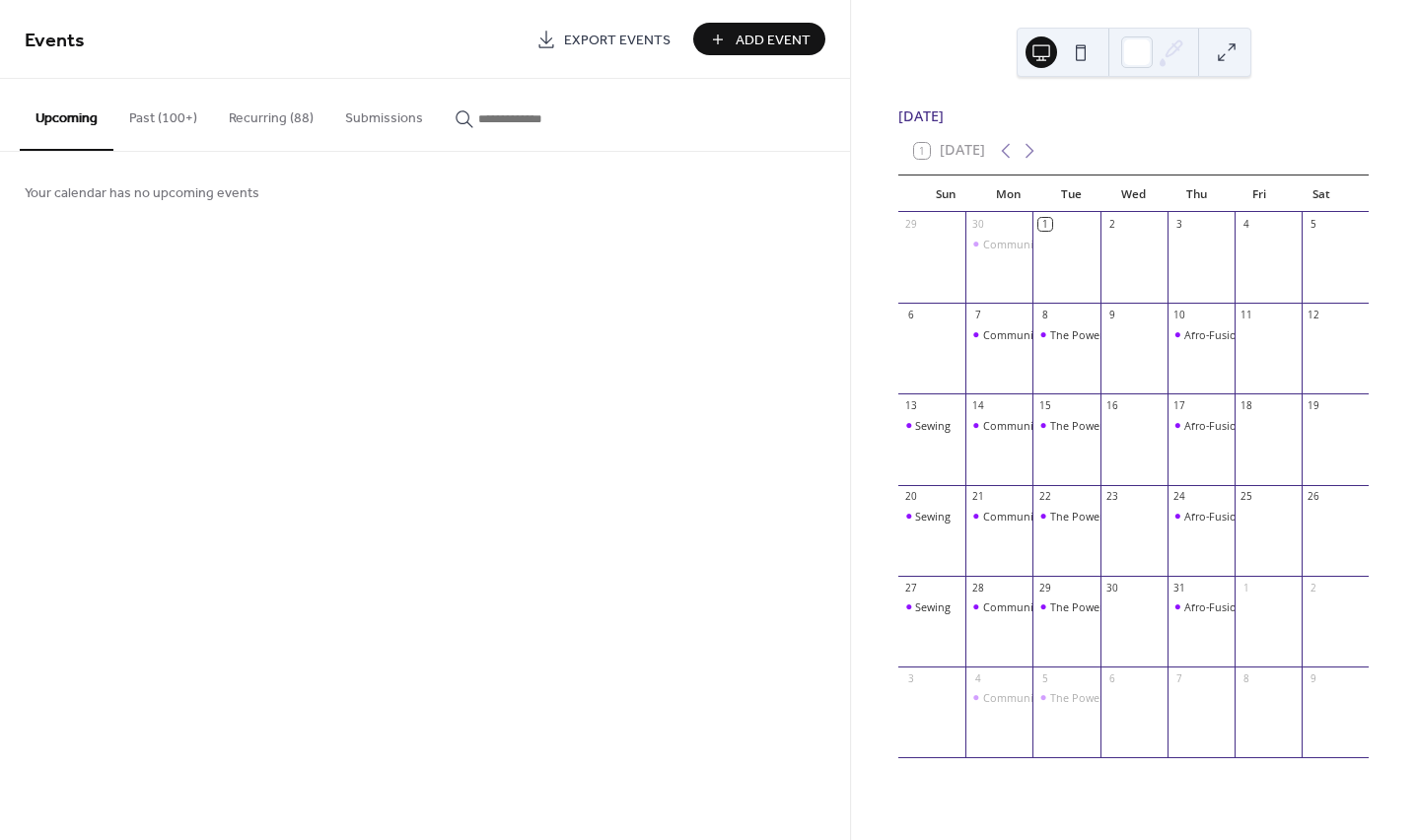 click at bounding box center [528, 118] 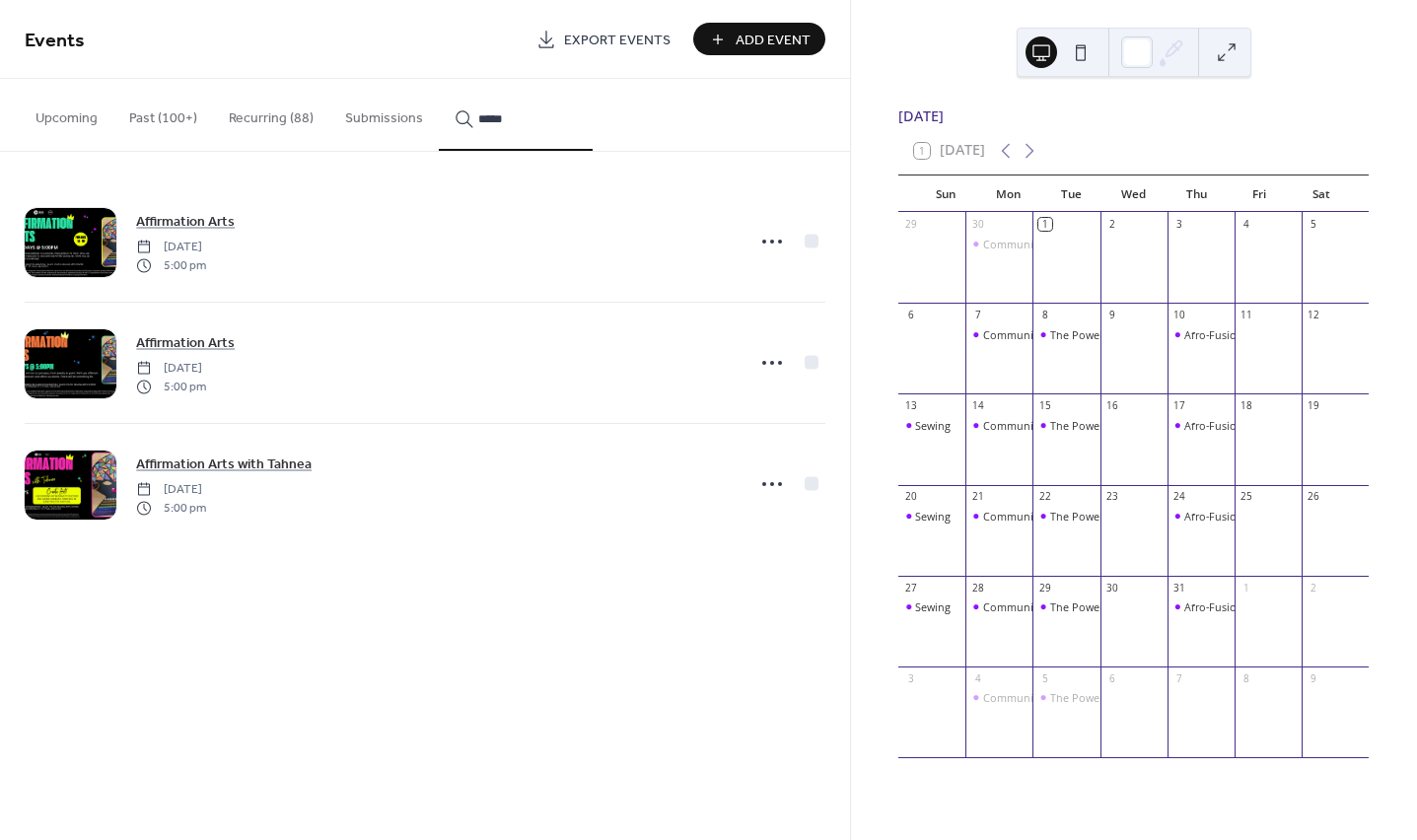 type on "*****" 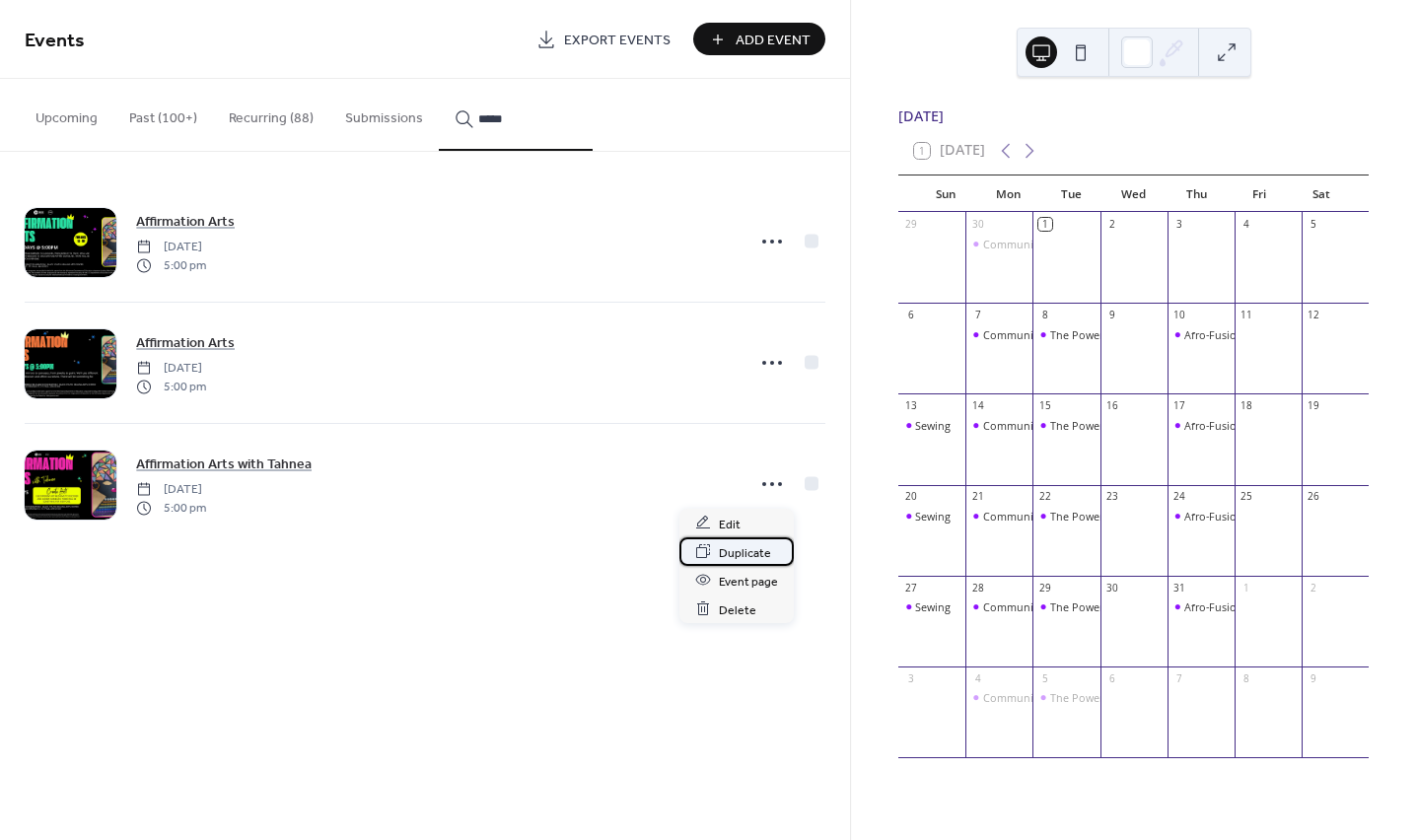 click on "Duplicate" at bounding box center [744, 552] 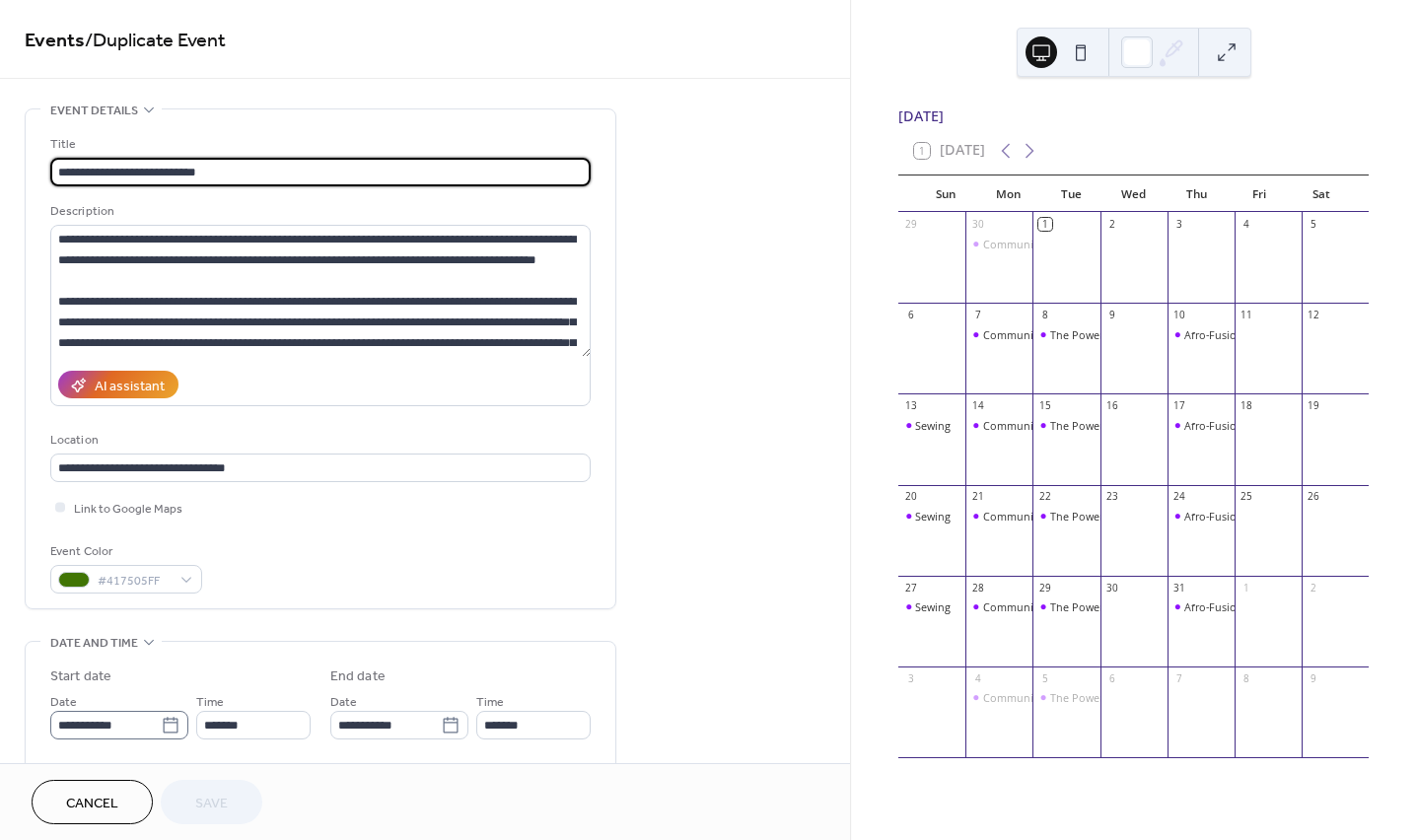 click 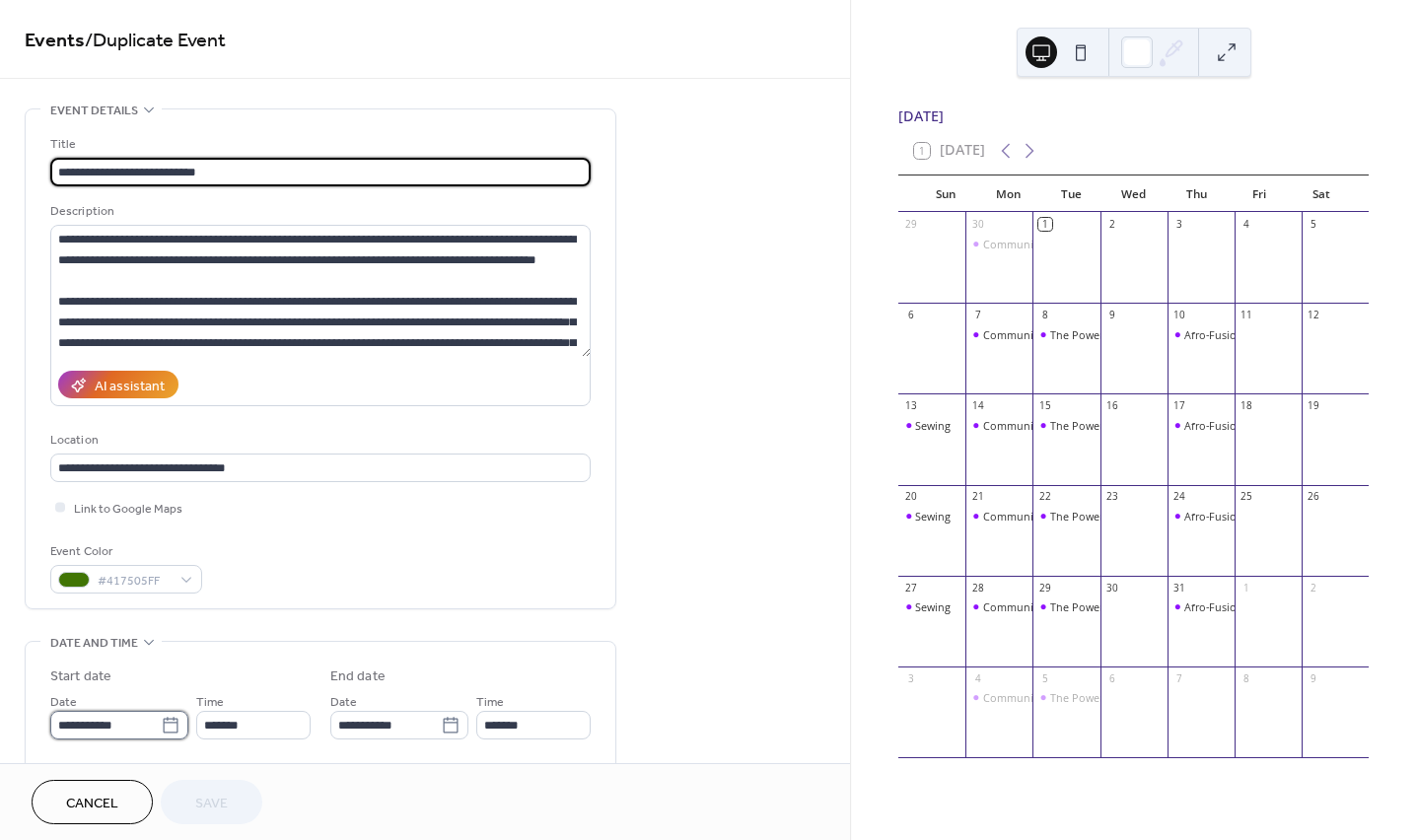 click on "**********" at bounding box center [106, 725] 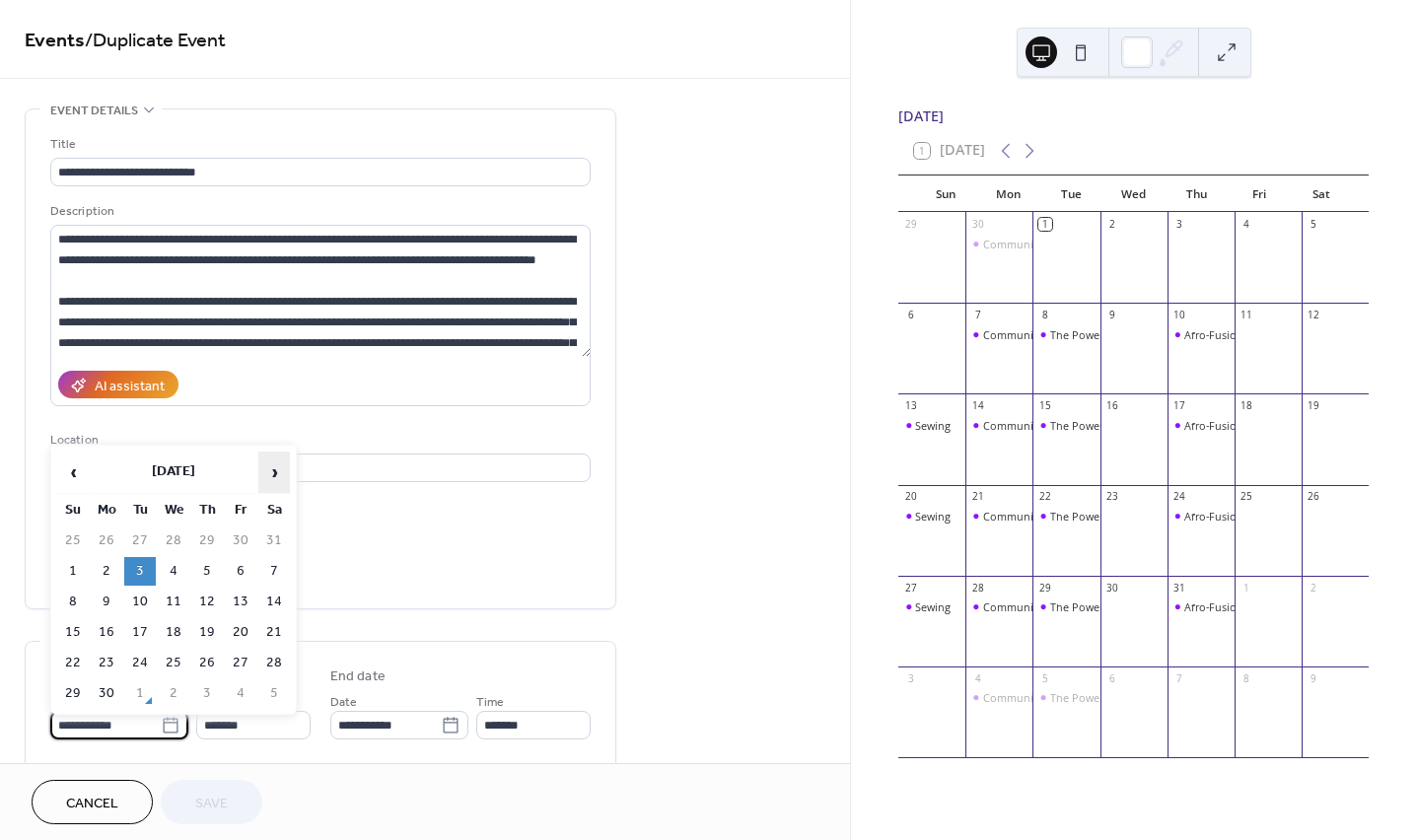 click on "›" at bounding box center [274, 472] 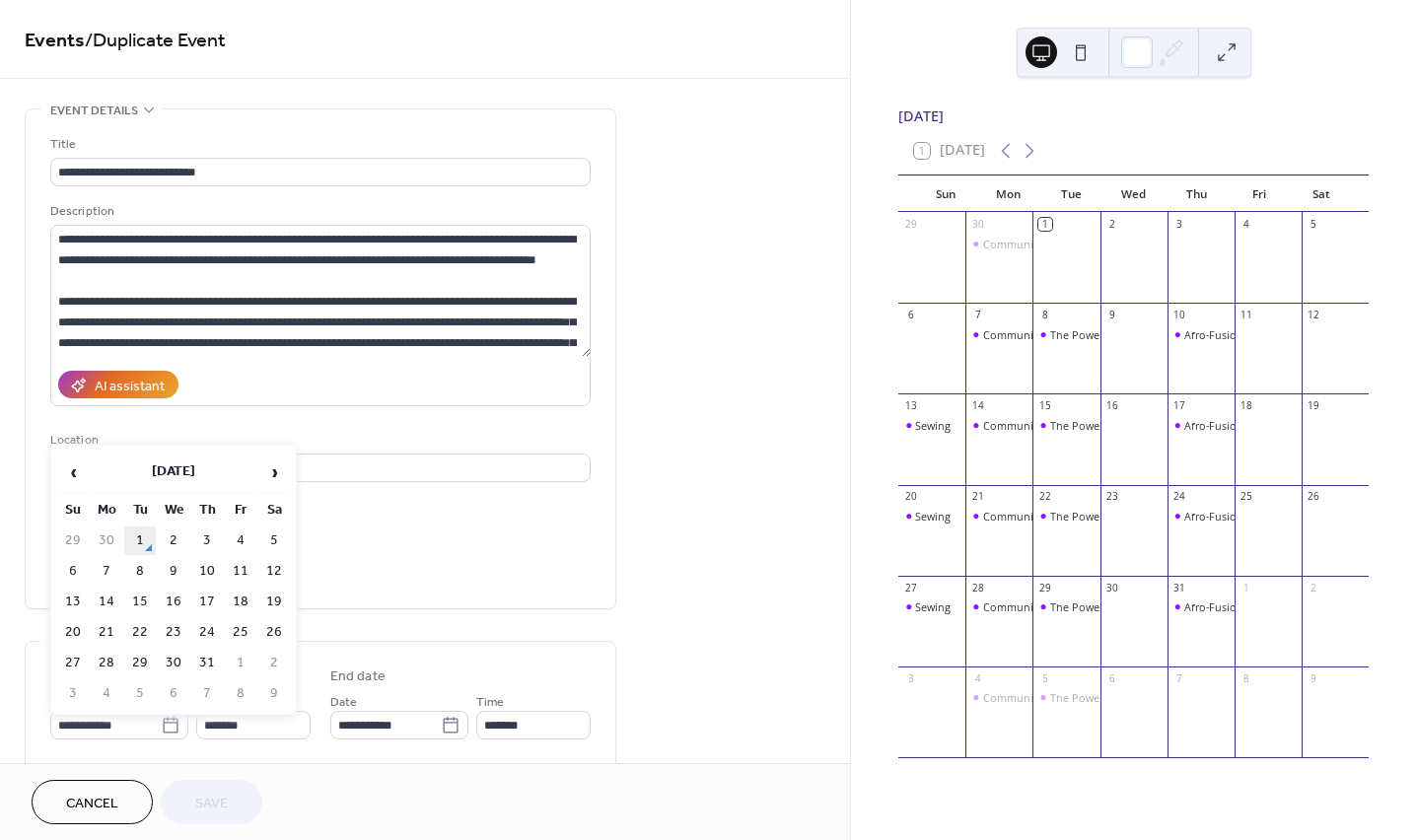 click on "1" at bounding box center [140, 540] 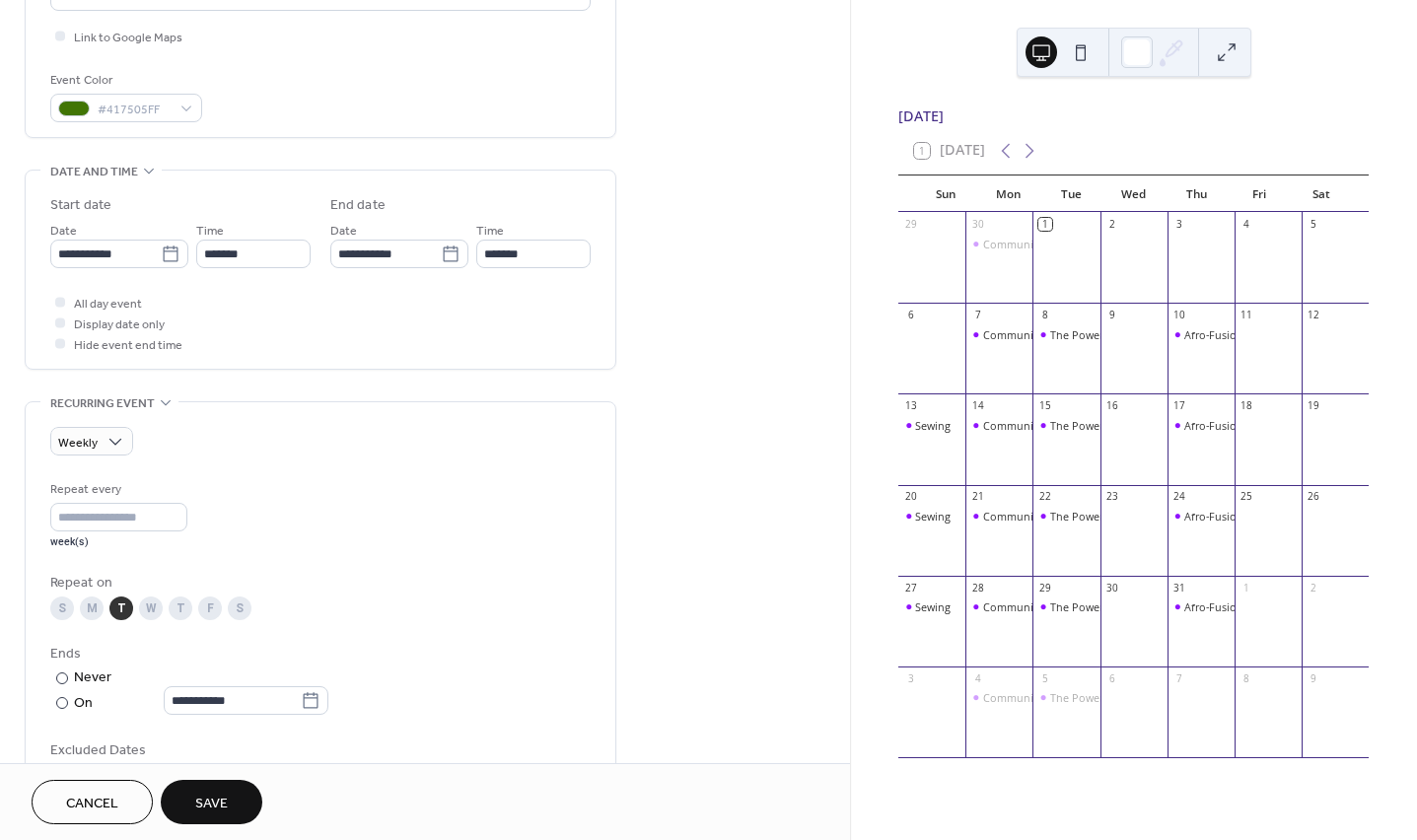 scroll, scrollTop: 501, scrollLeft: 0, axis: vertical 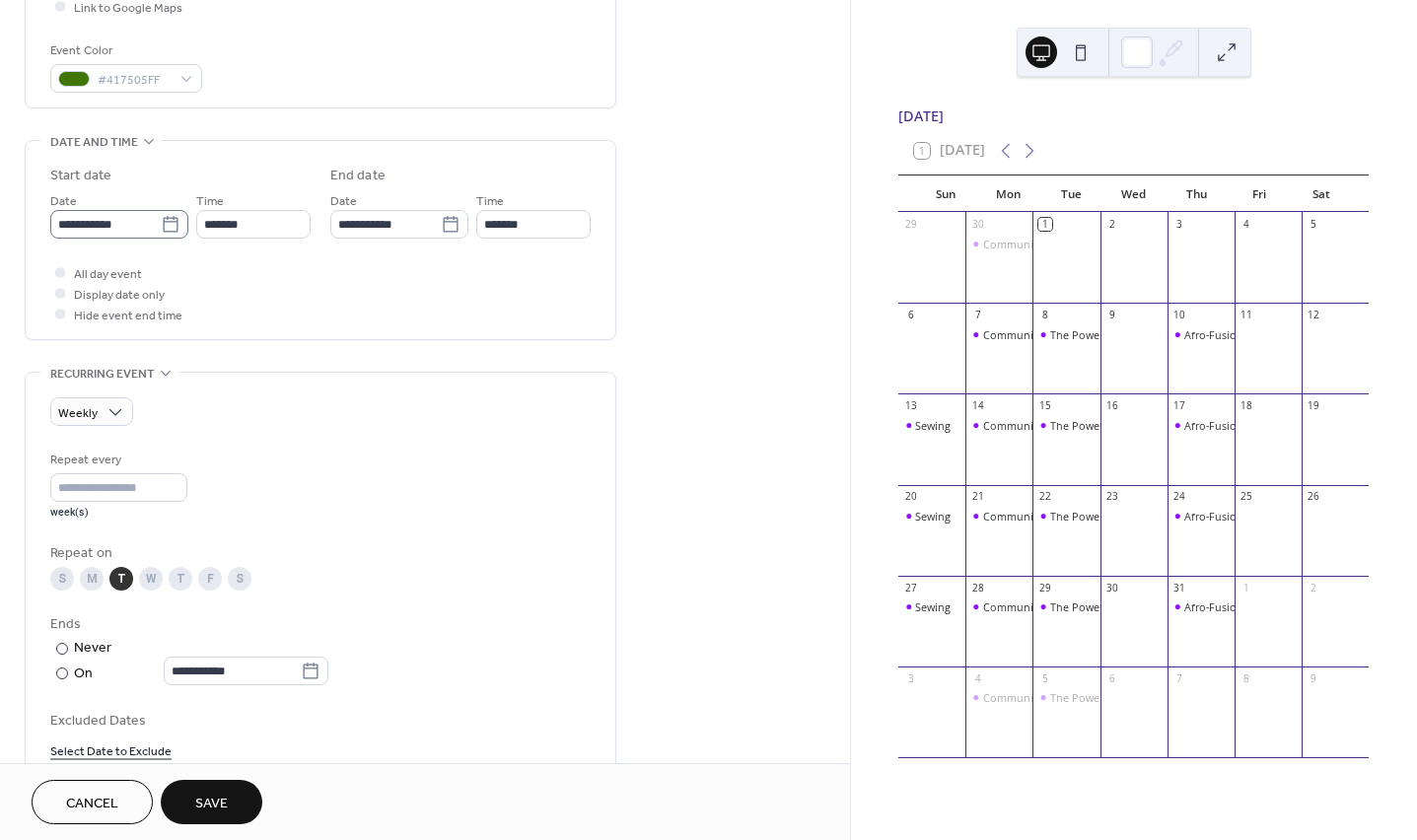 click 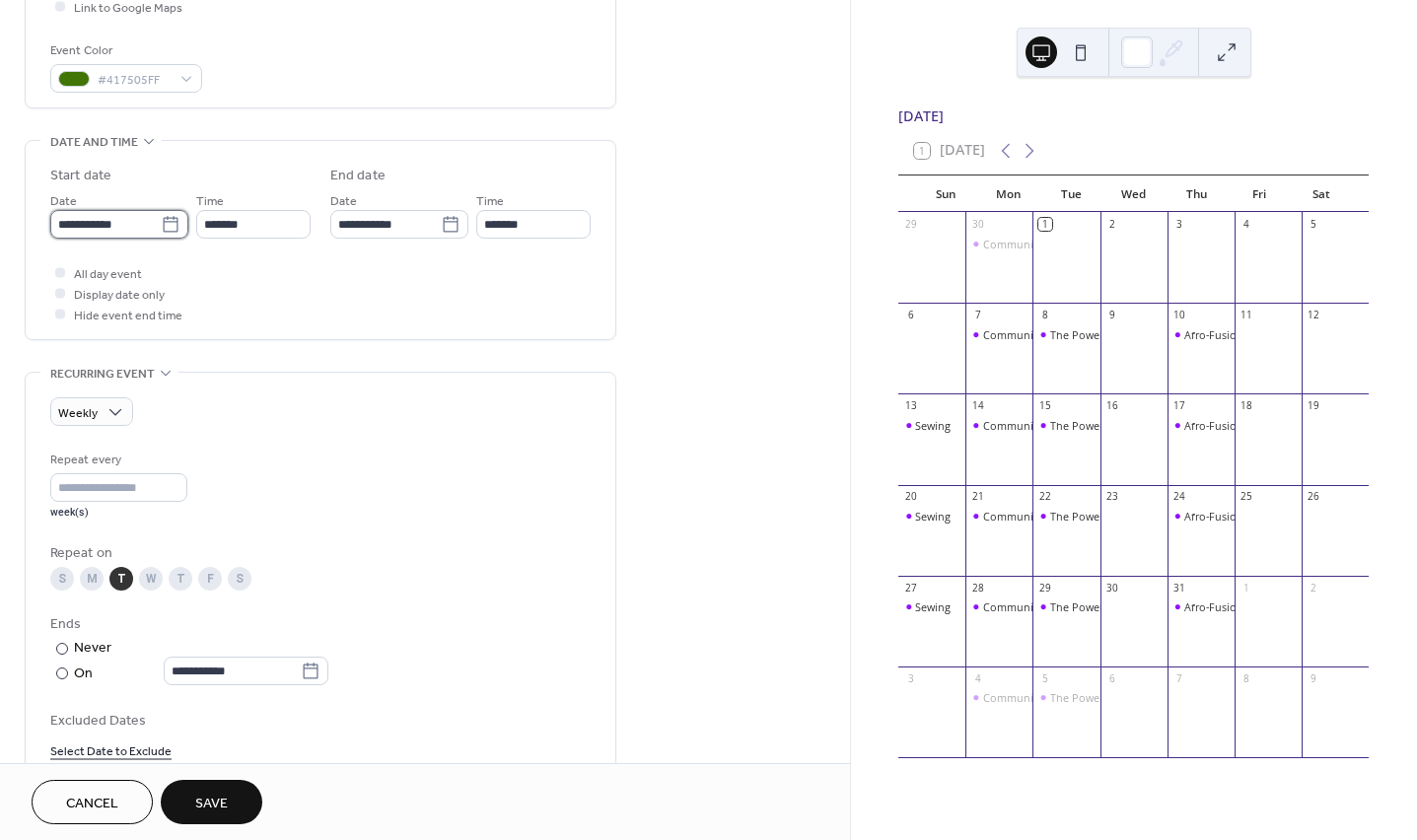 click on "**********" at bounding box center (106, 224) 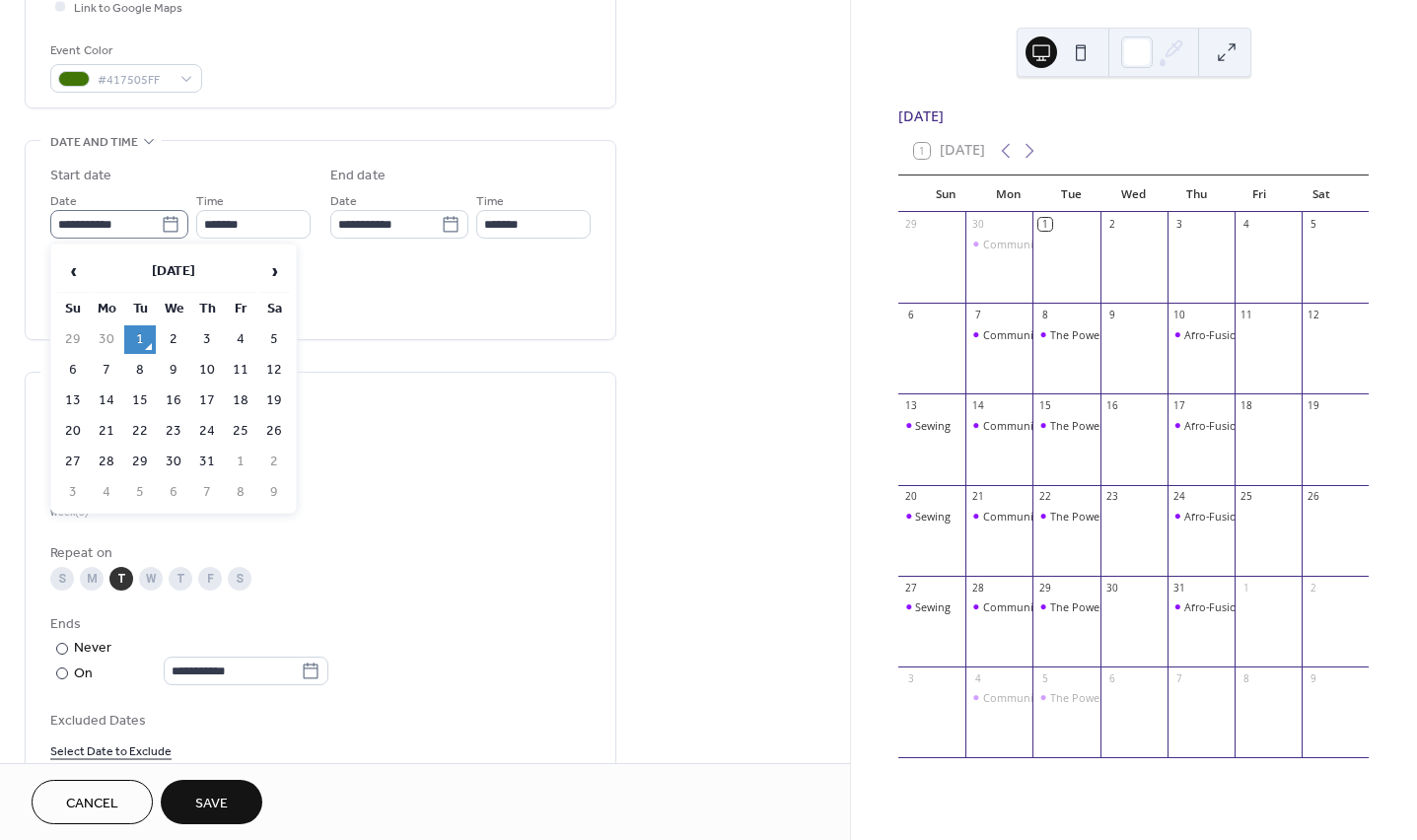 click 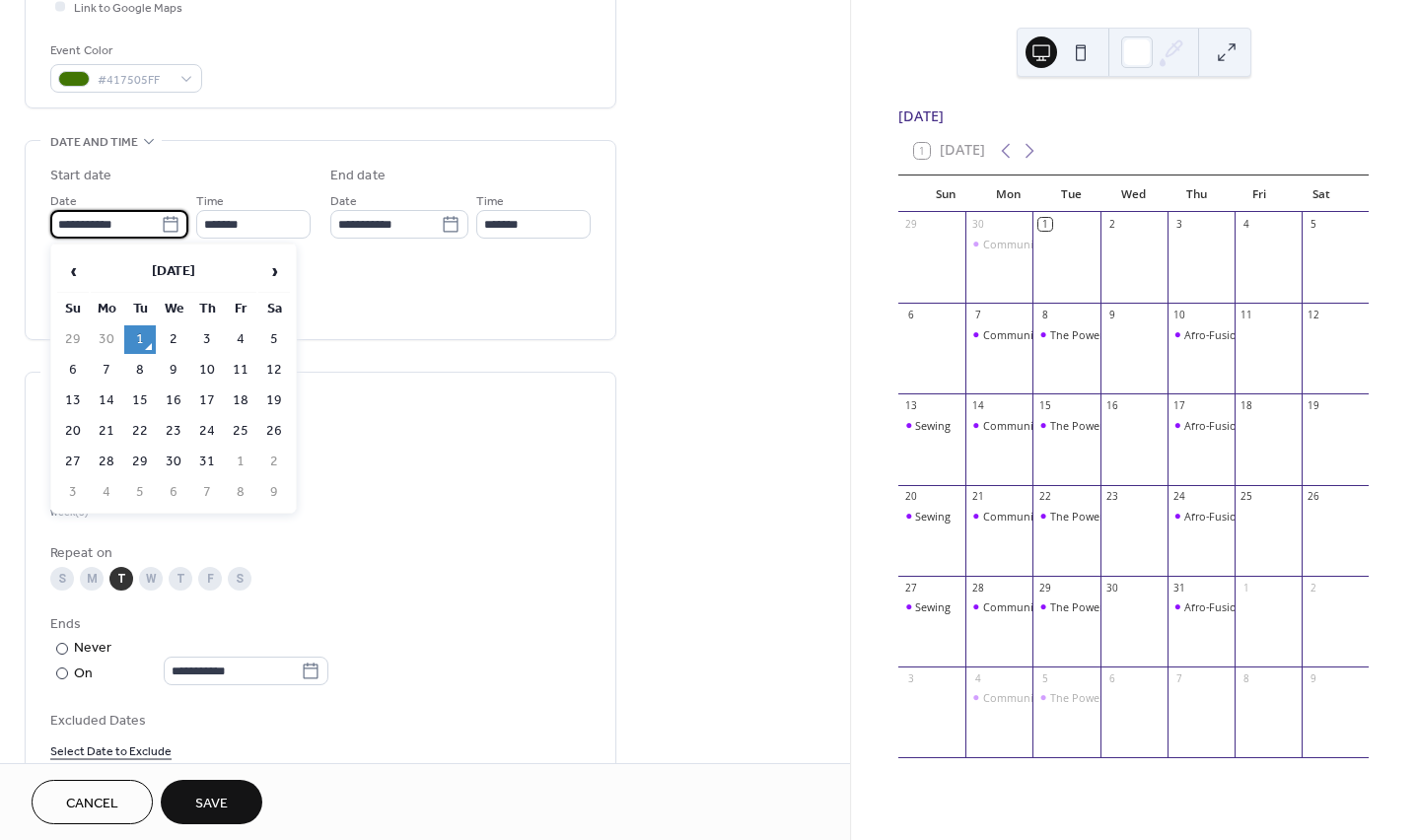 click 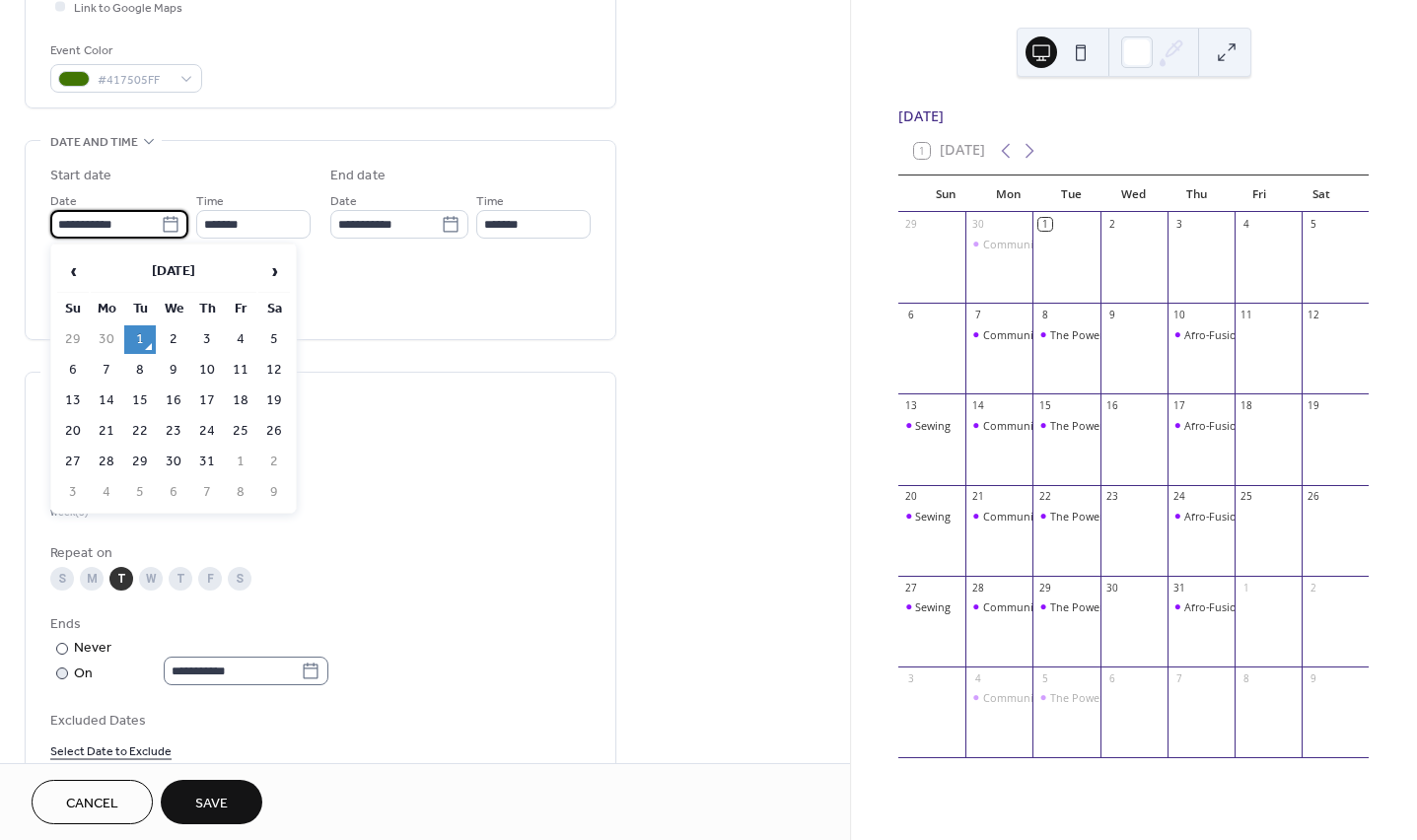 click 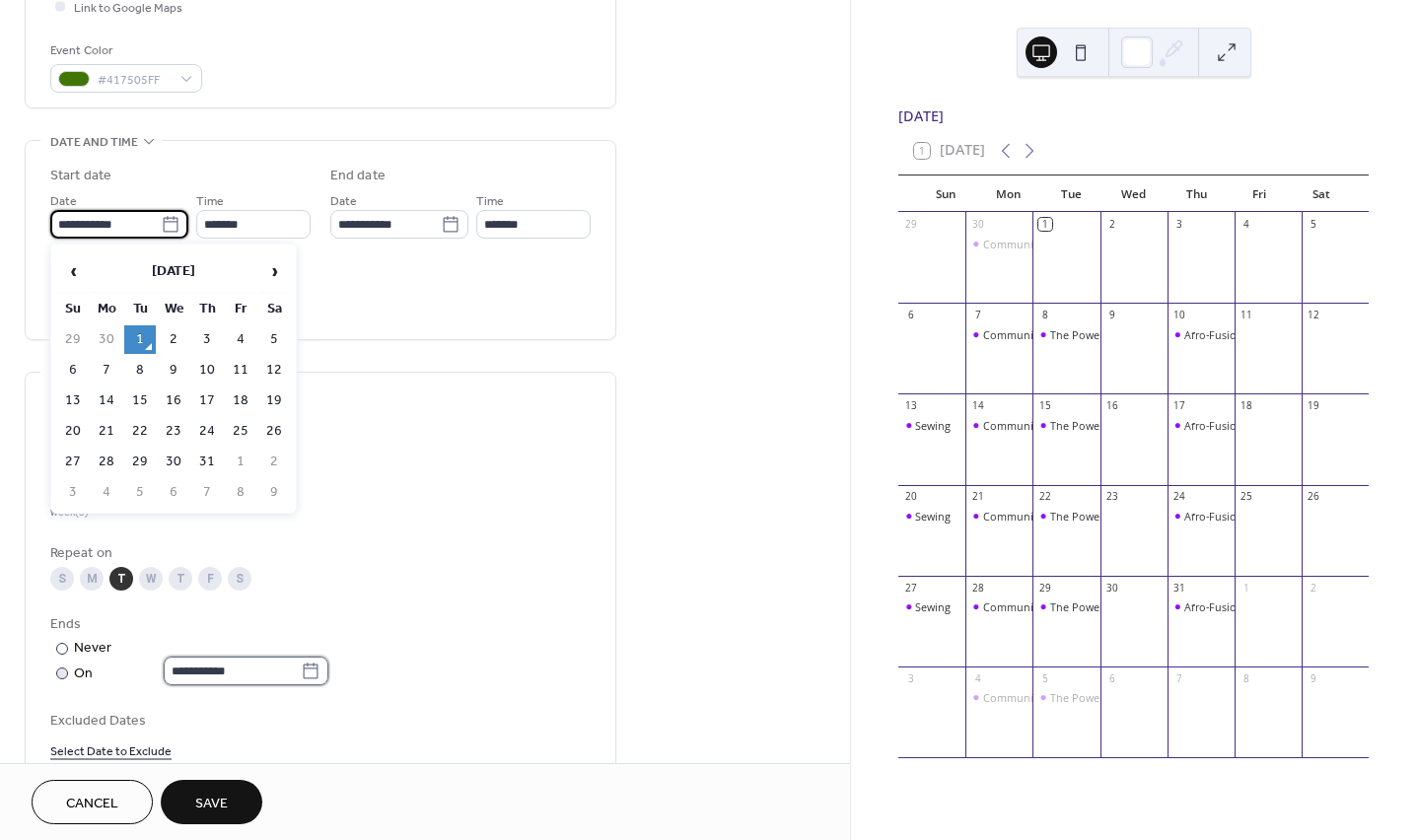 click on "**********" at bounding box center (232, 670) 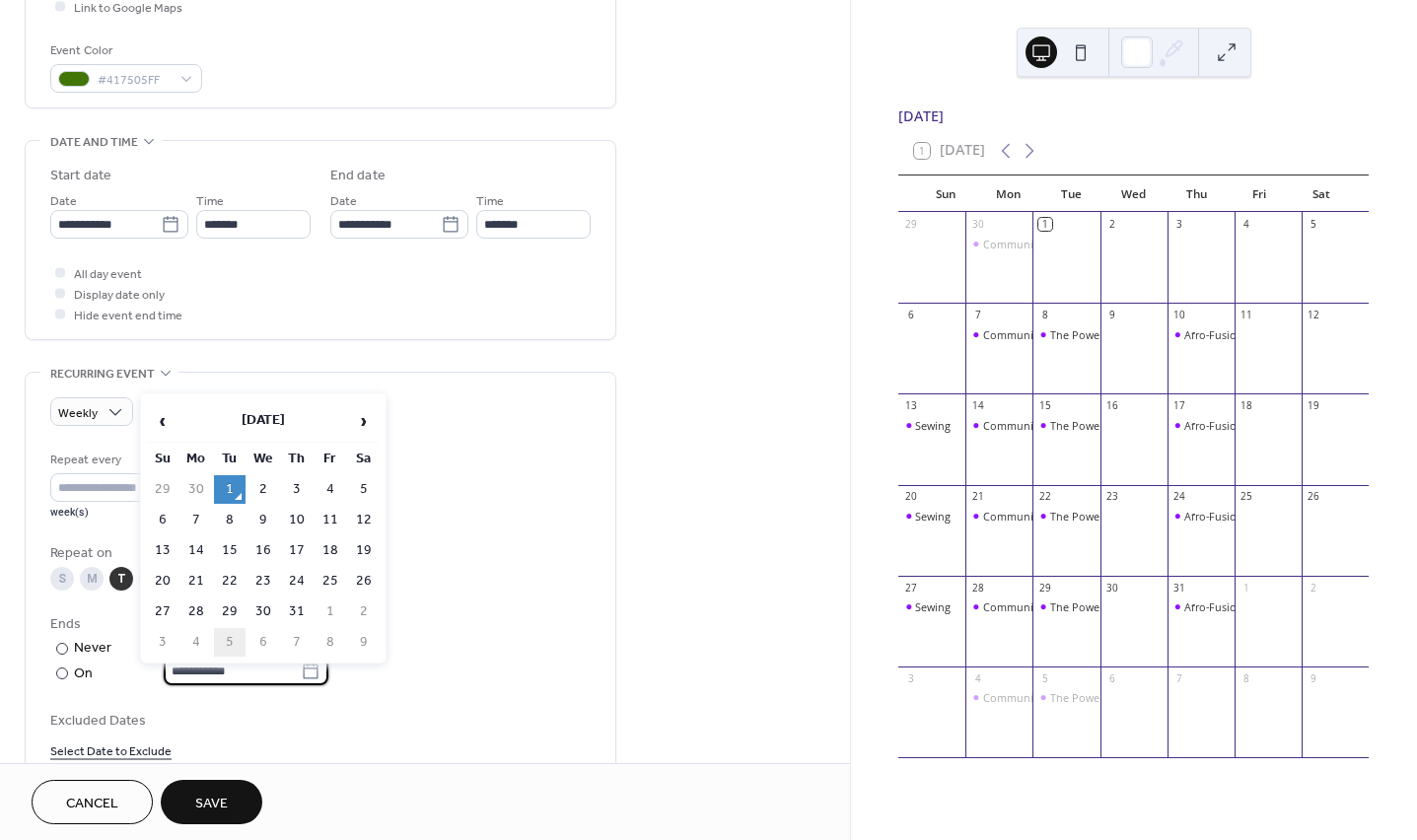 click on "5" at bounding box center [230, 642] 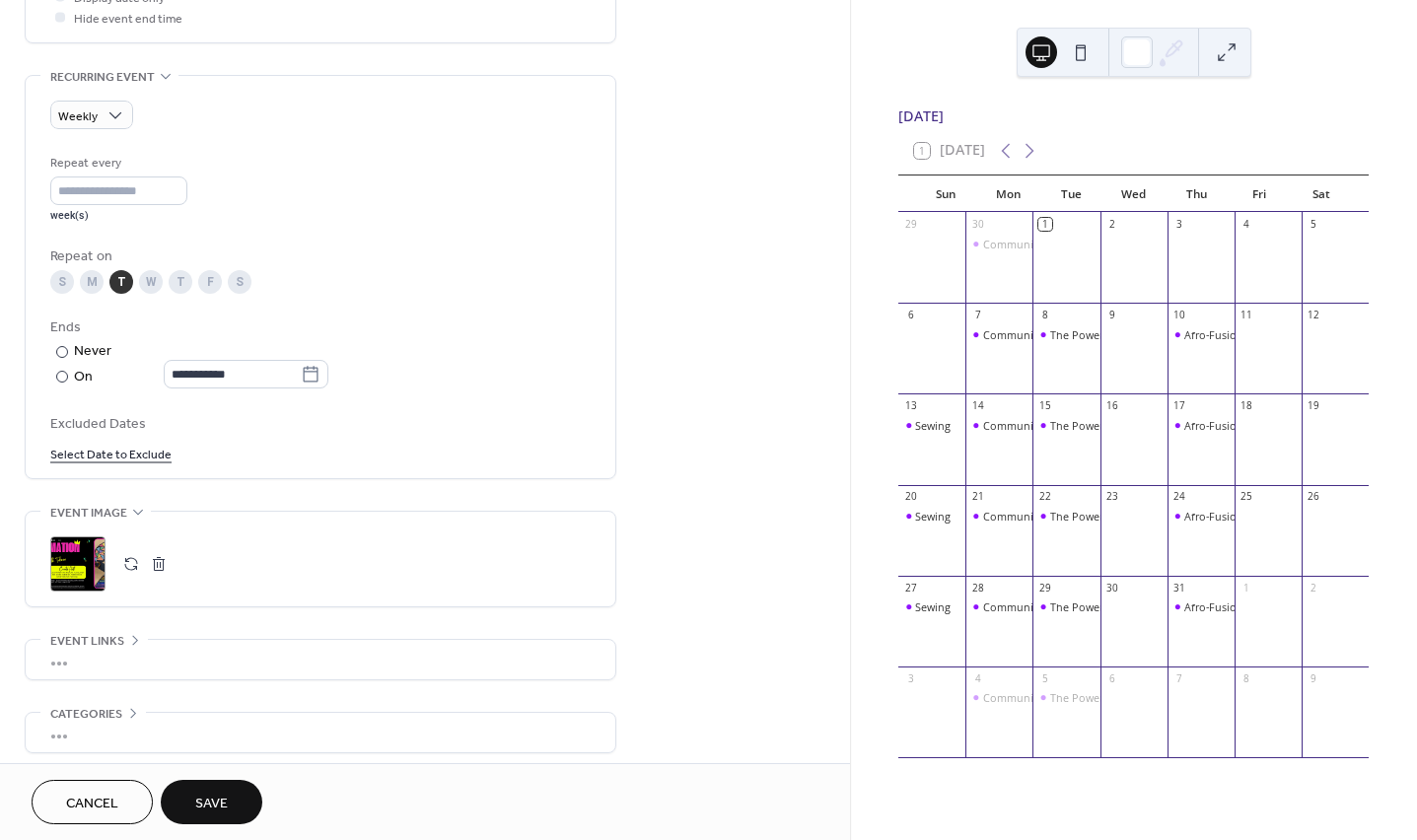 scroll, scrollTop: 799, scrollLeft: 0, axis: vertical 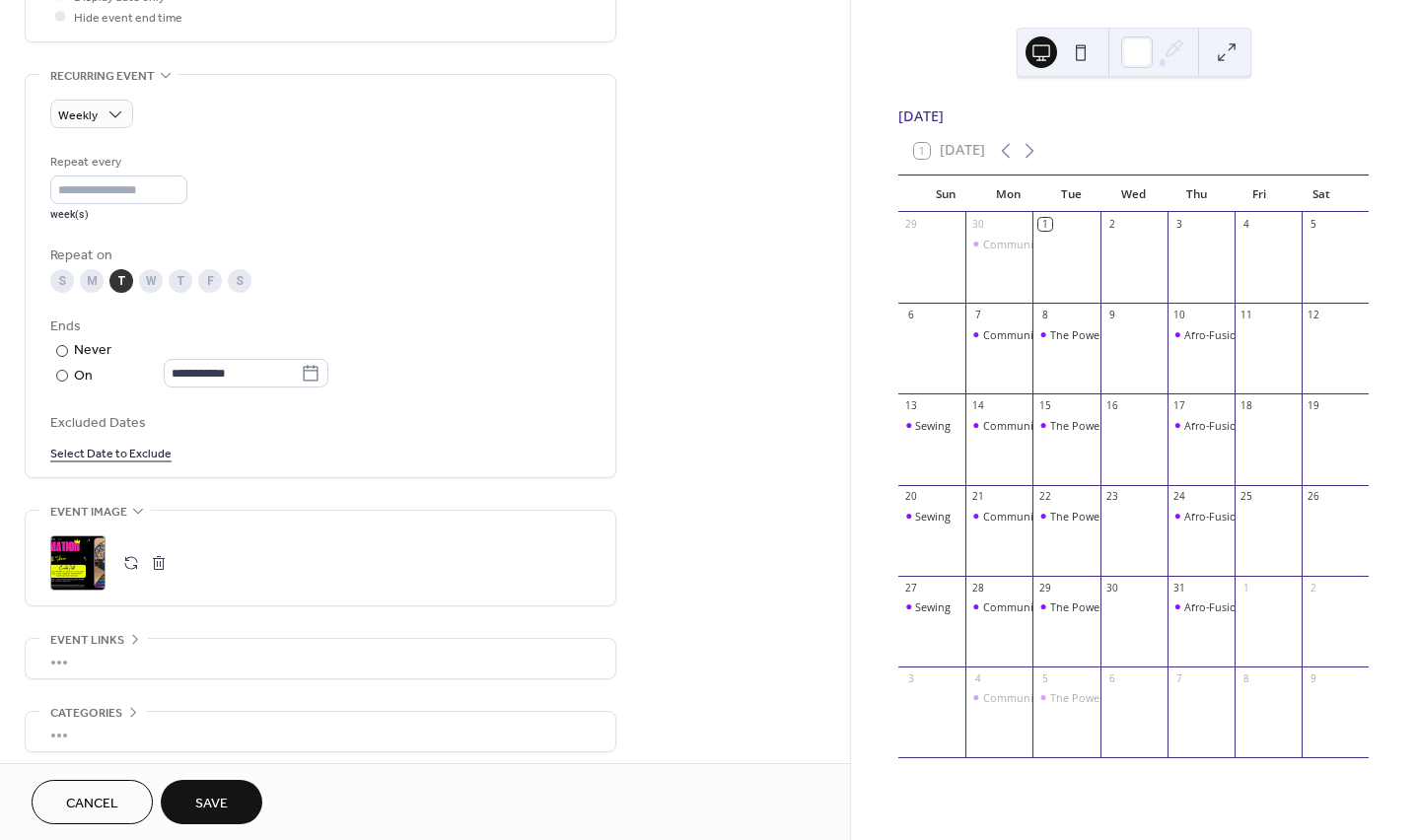 click at bounding box center [159, 563] 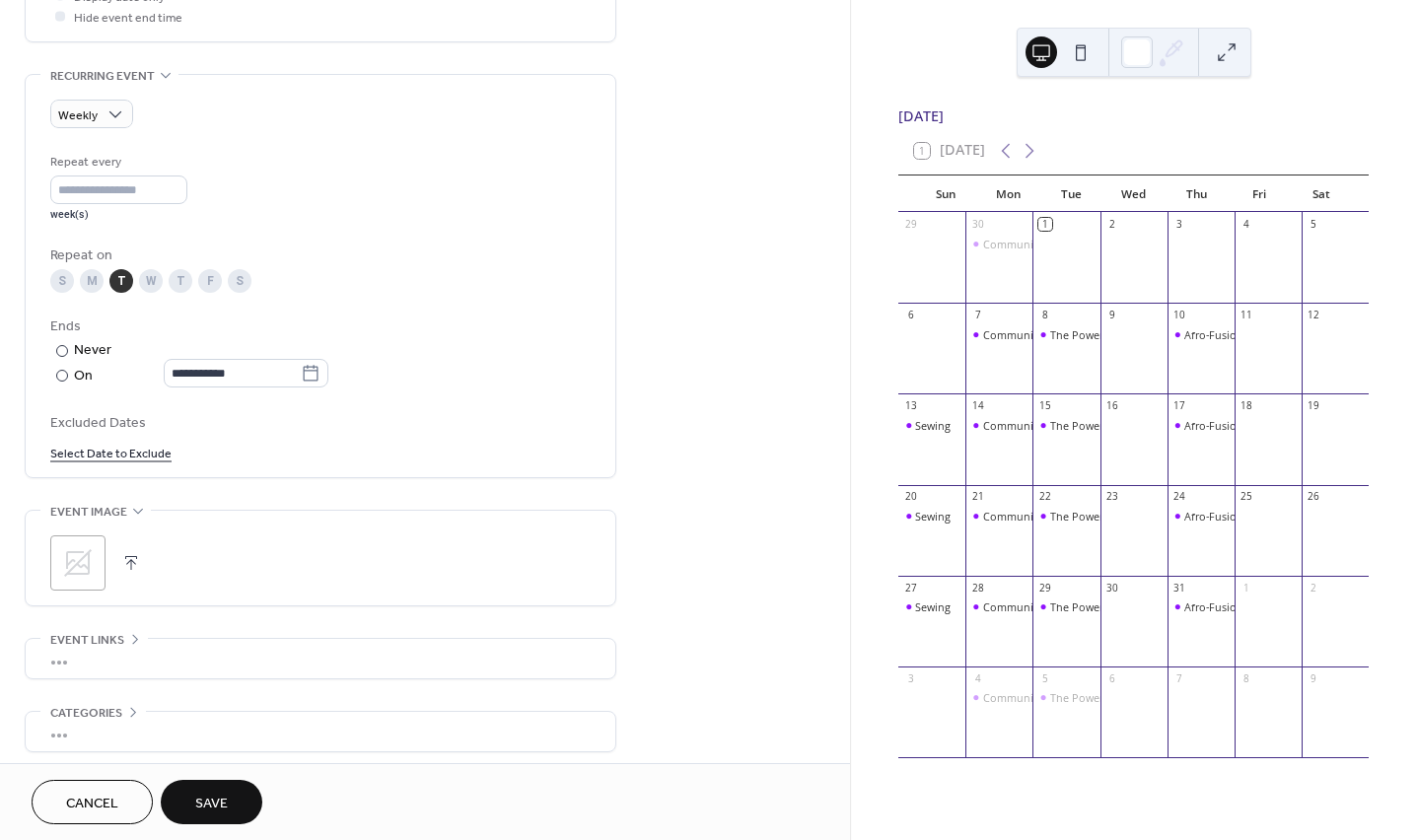 click at bounding box center [131, 563] 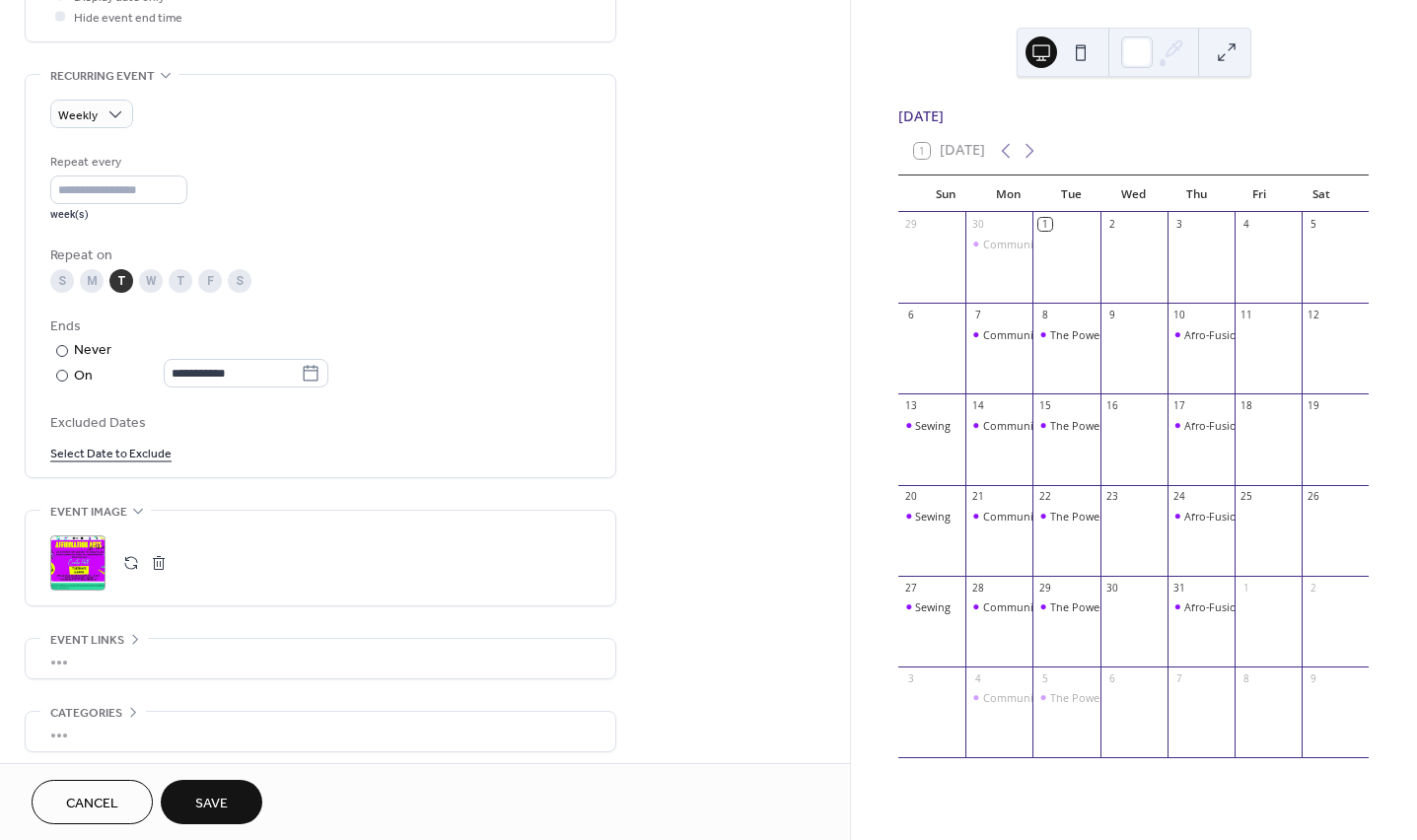 click on "Save" at bounding box center (211, 804) 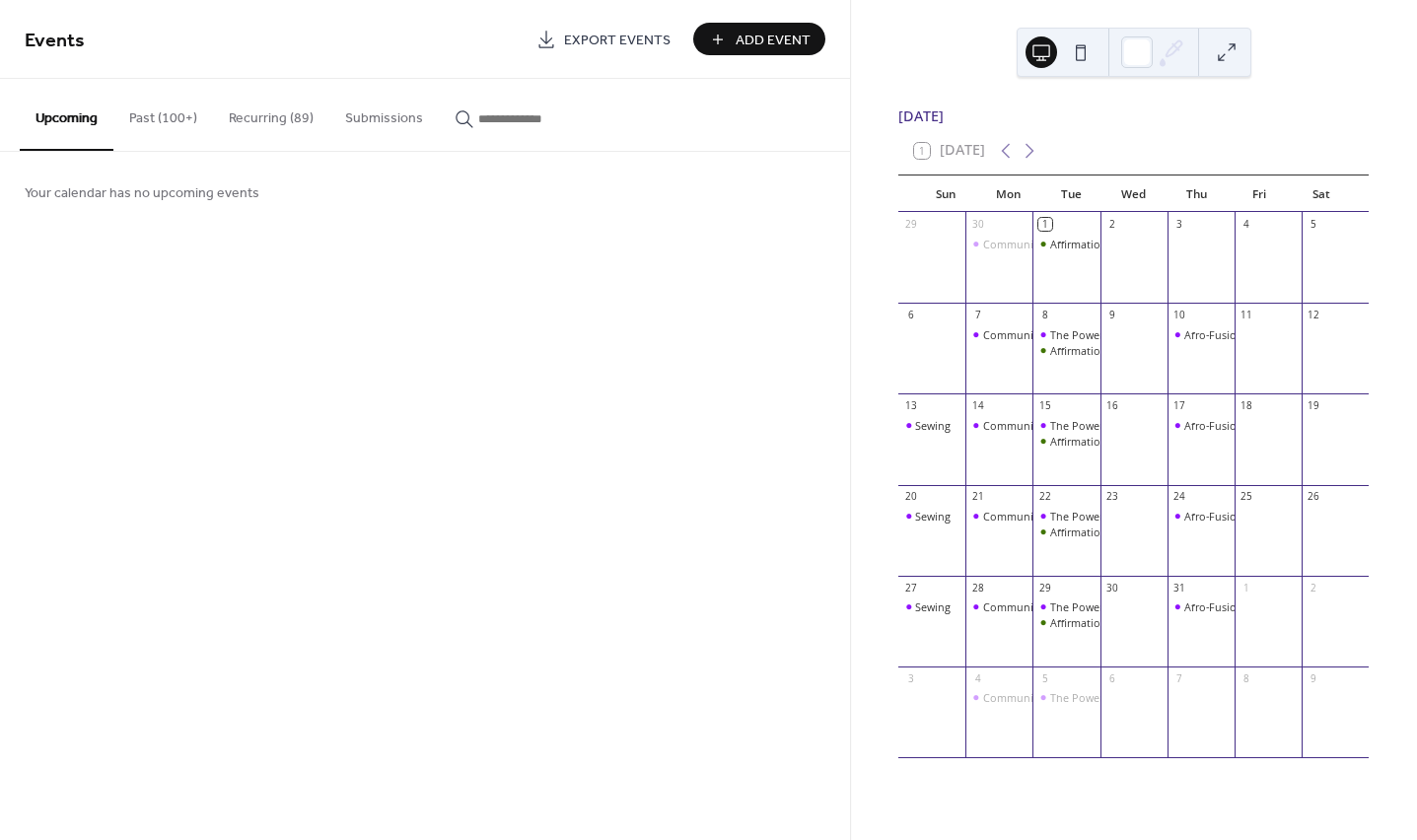 click 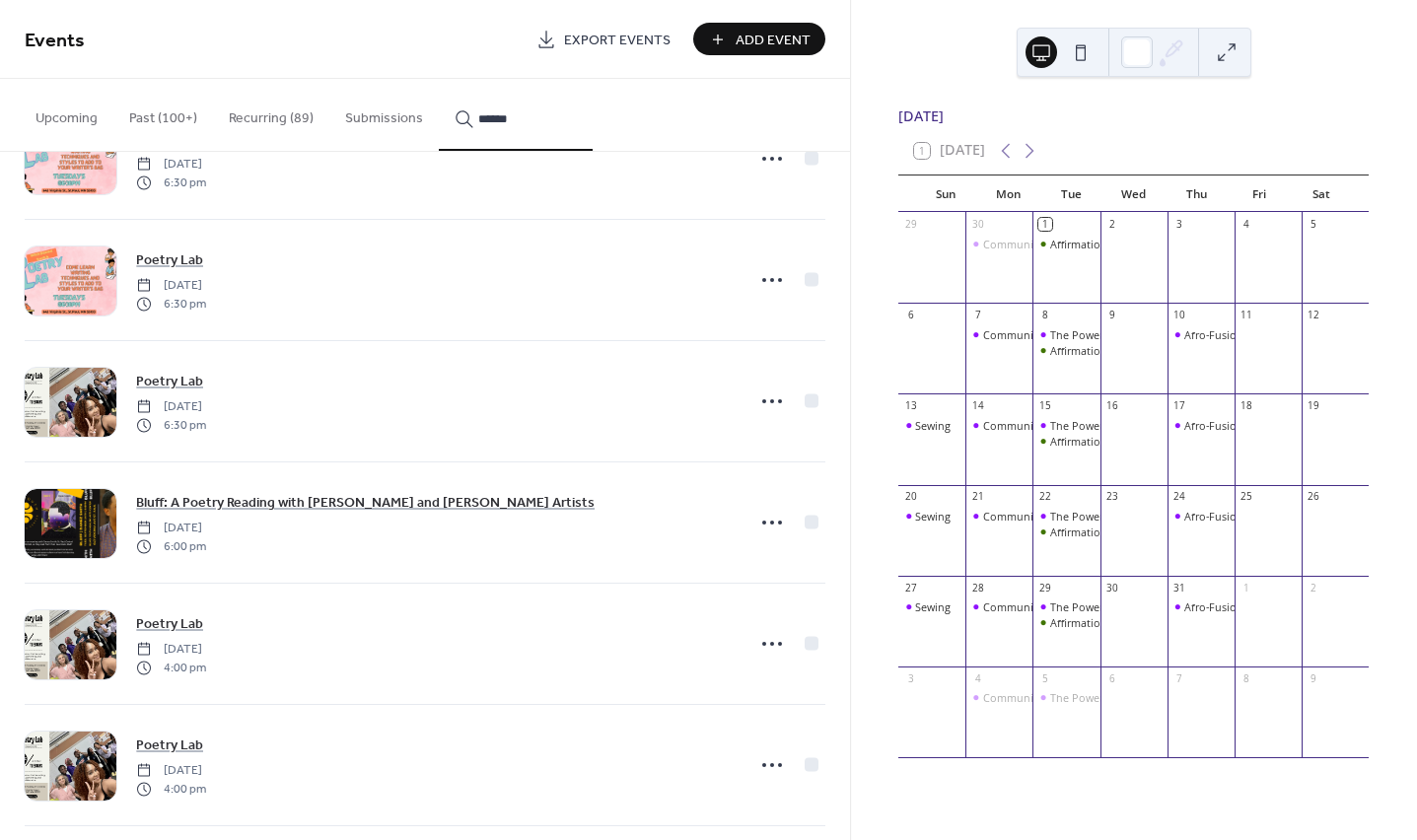 scroll, scrollTop: 7980, scrollLeft: 0, axis: vertical 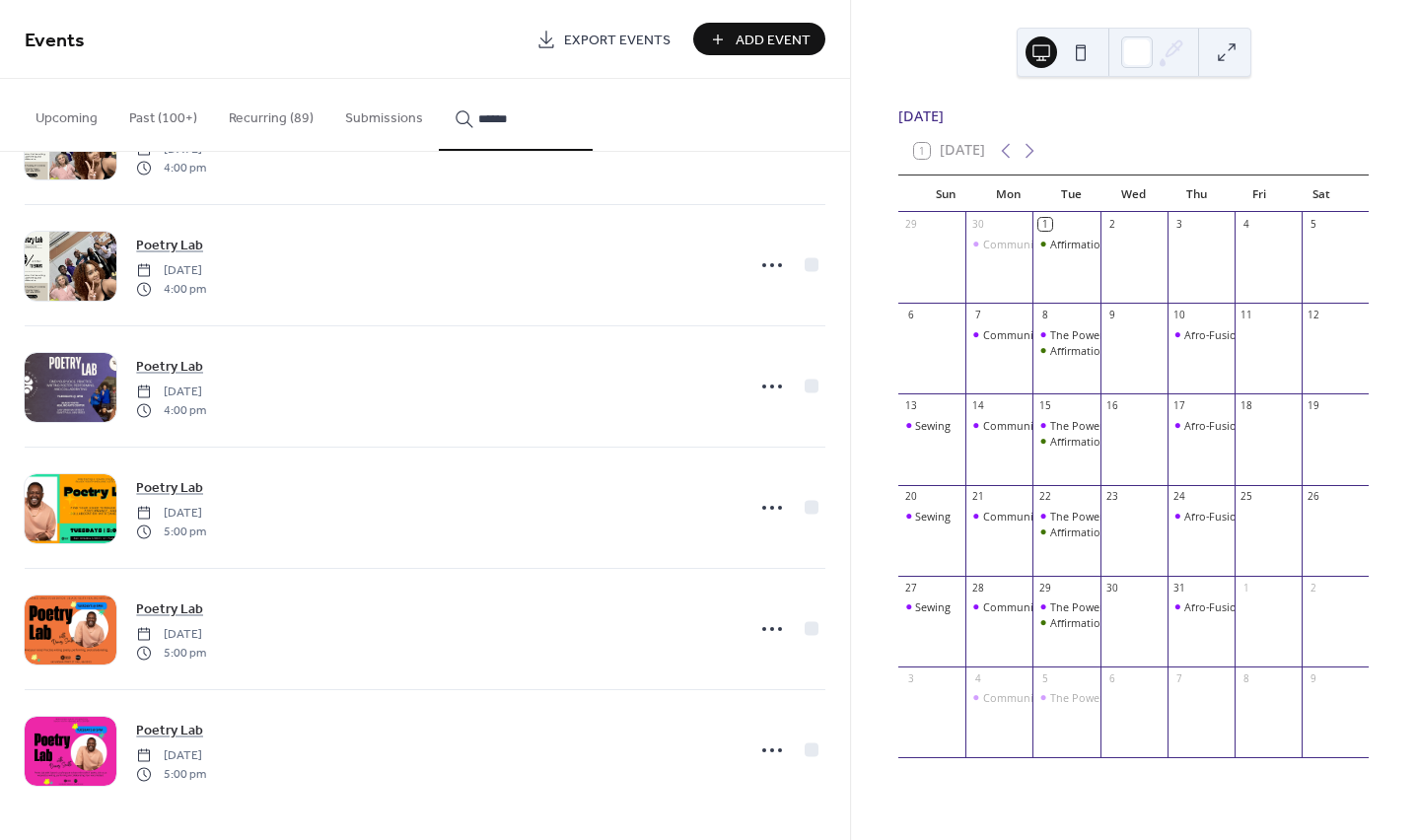 type on "******" 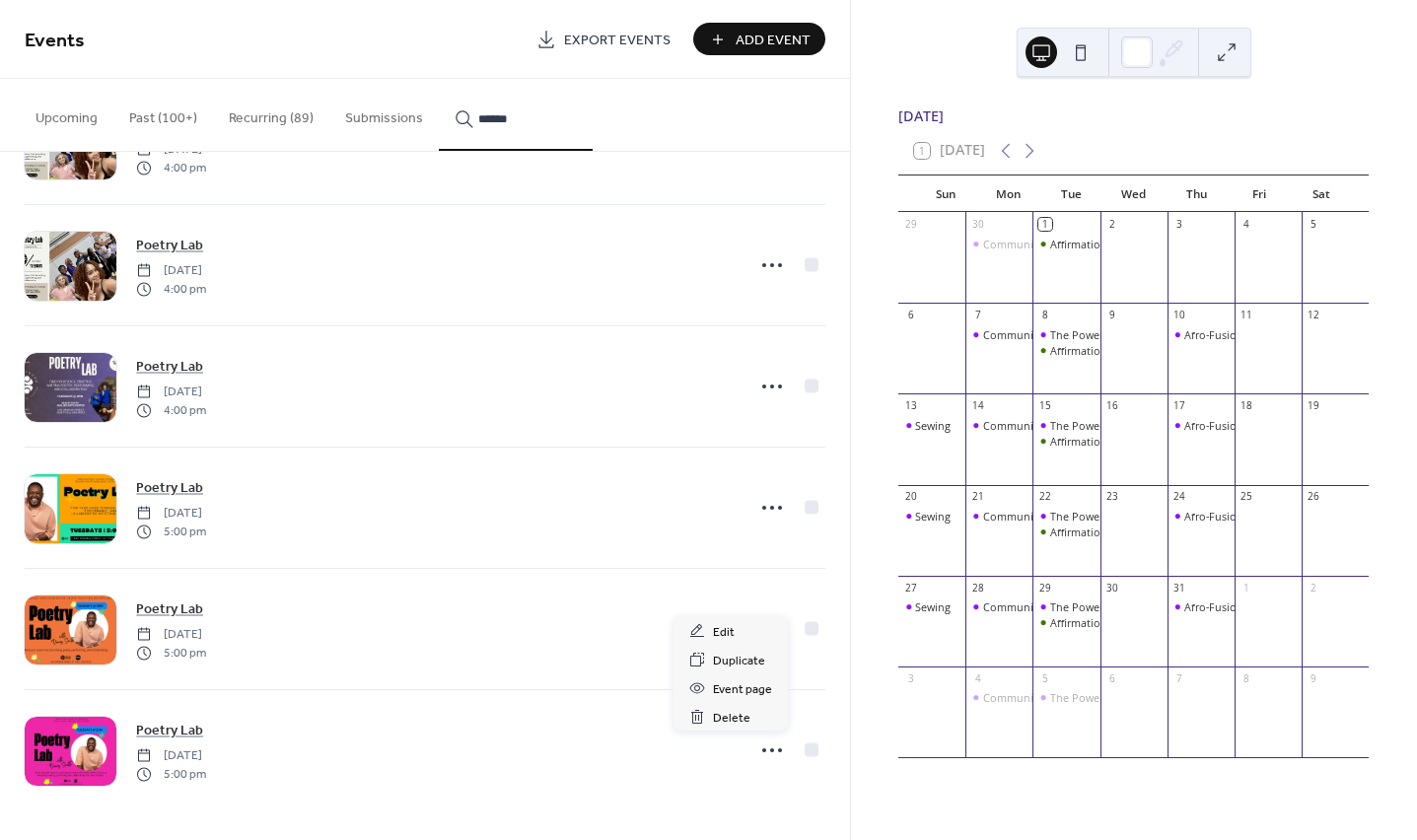 click 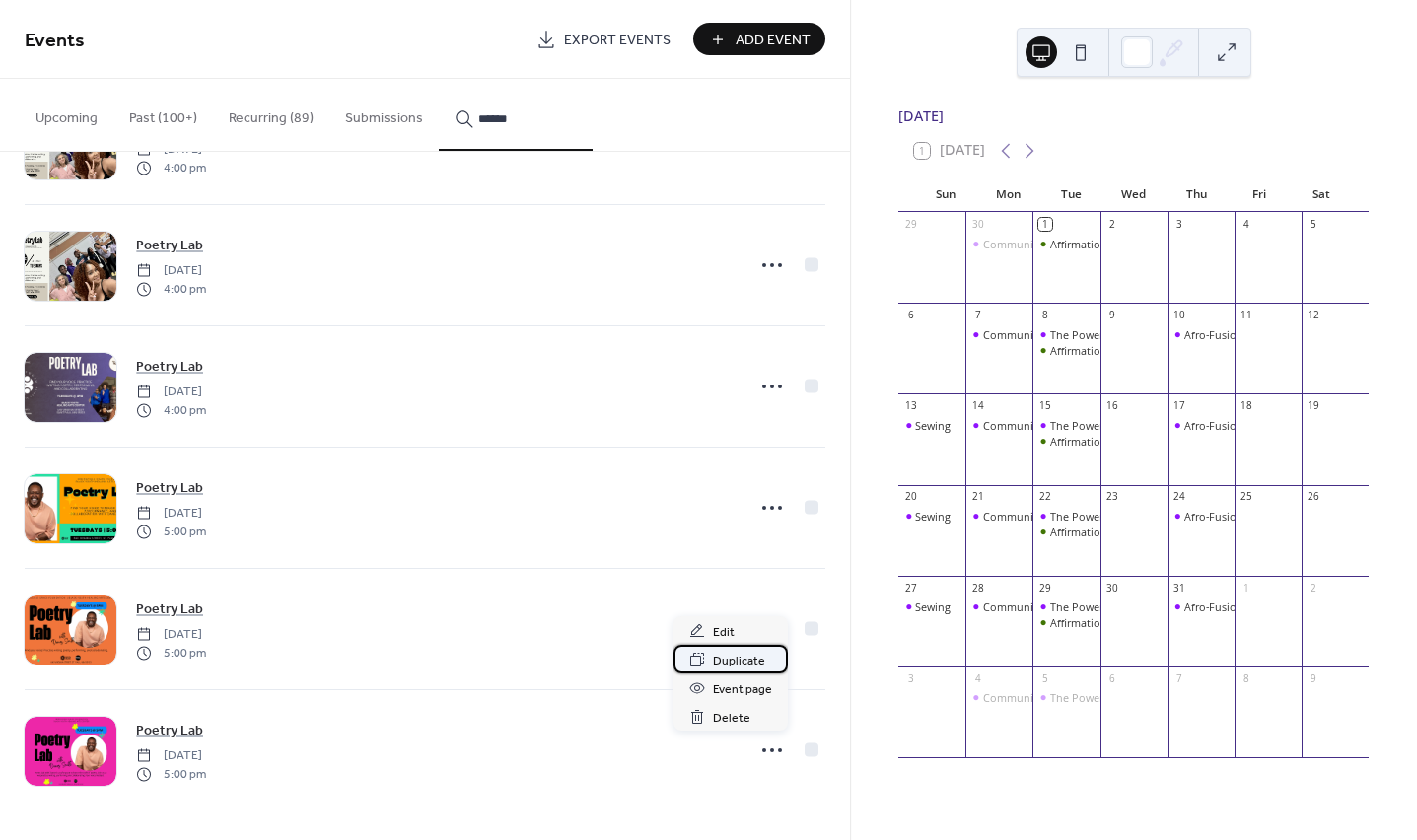 click on "Duplicate" at bounding box center [739, 661] 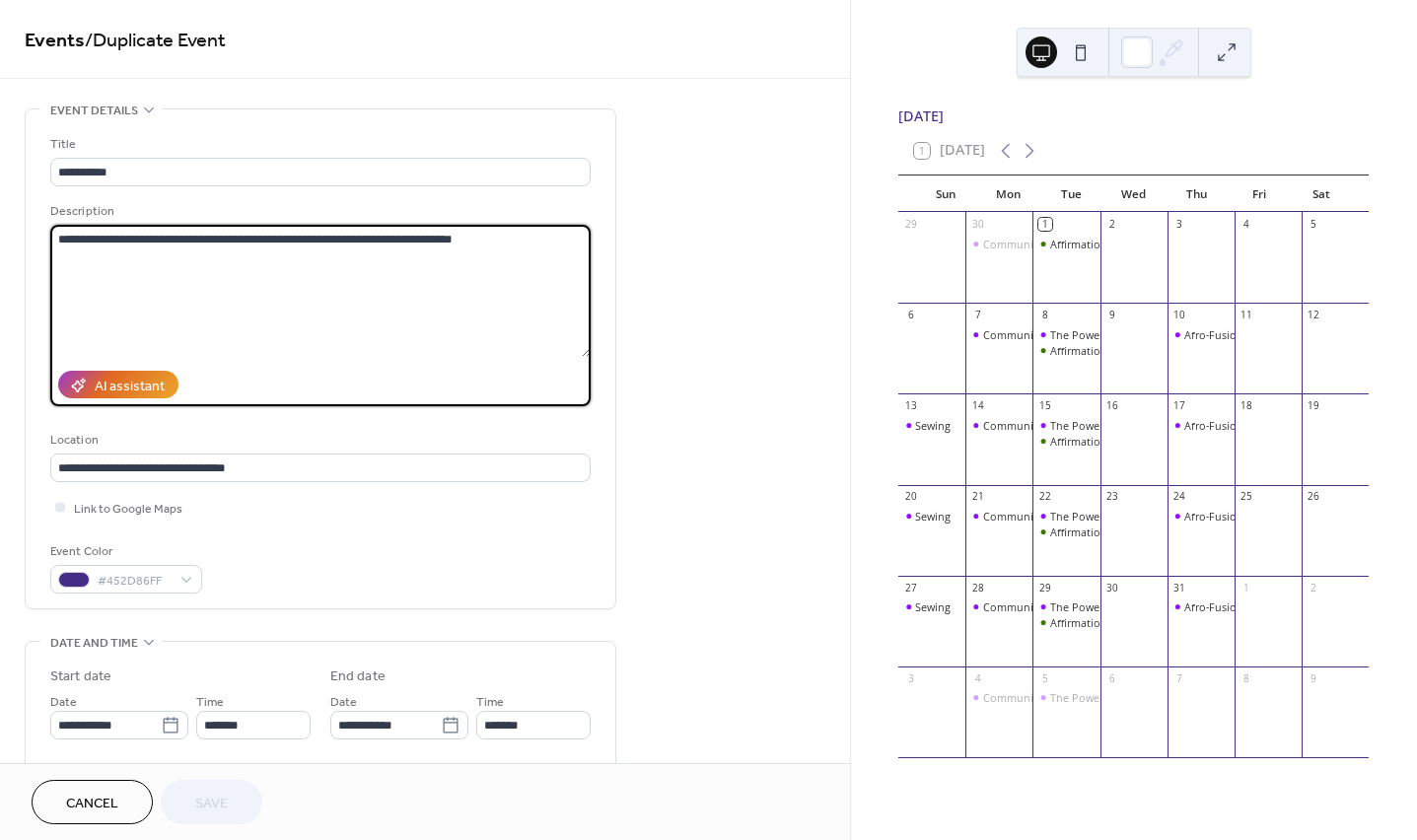 click on "**********" at bounding box center [320, 291] 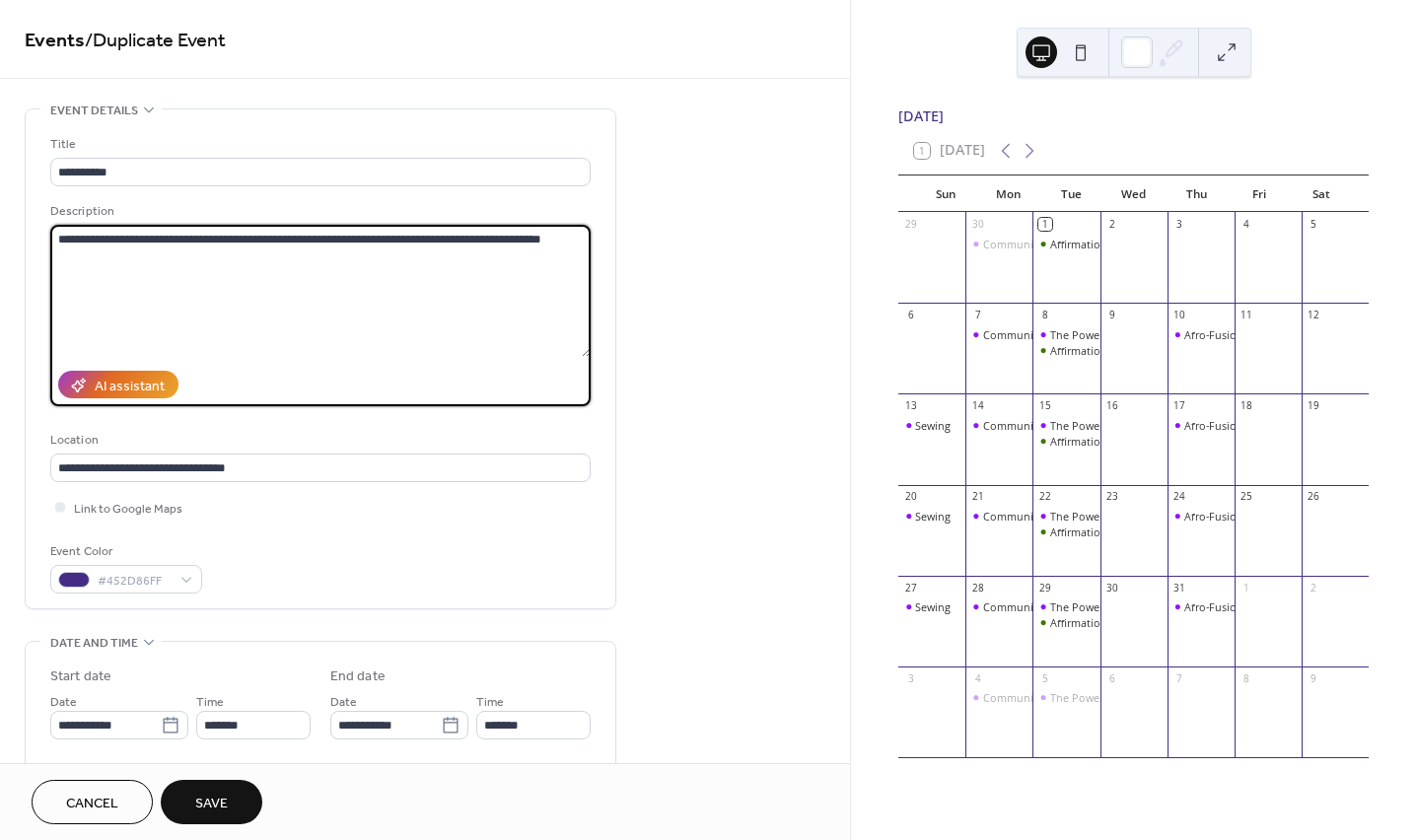 click on "**********" at bounding box center (320, 291) 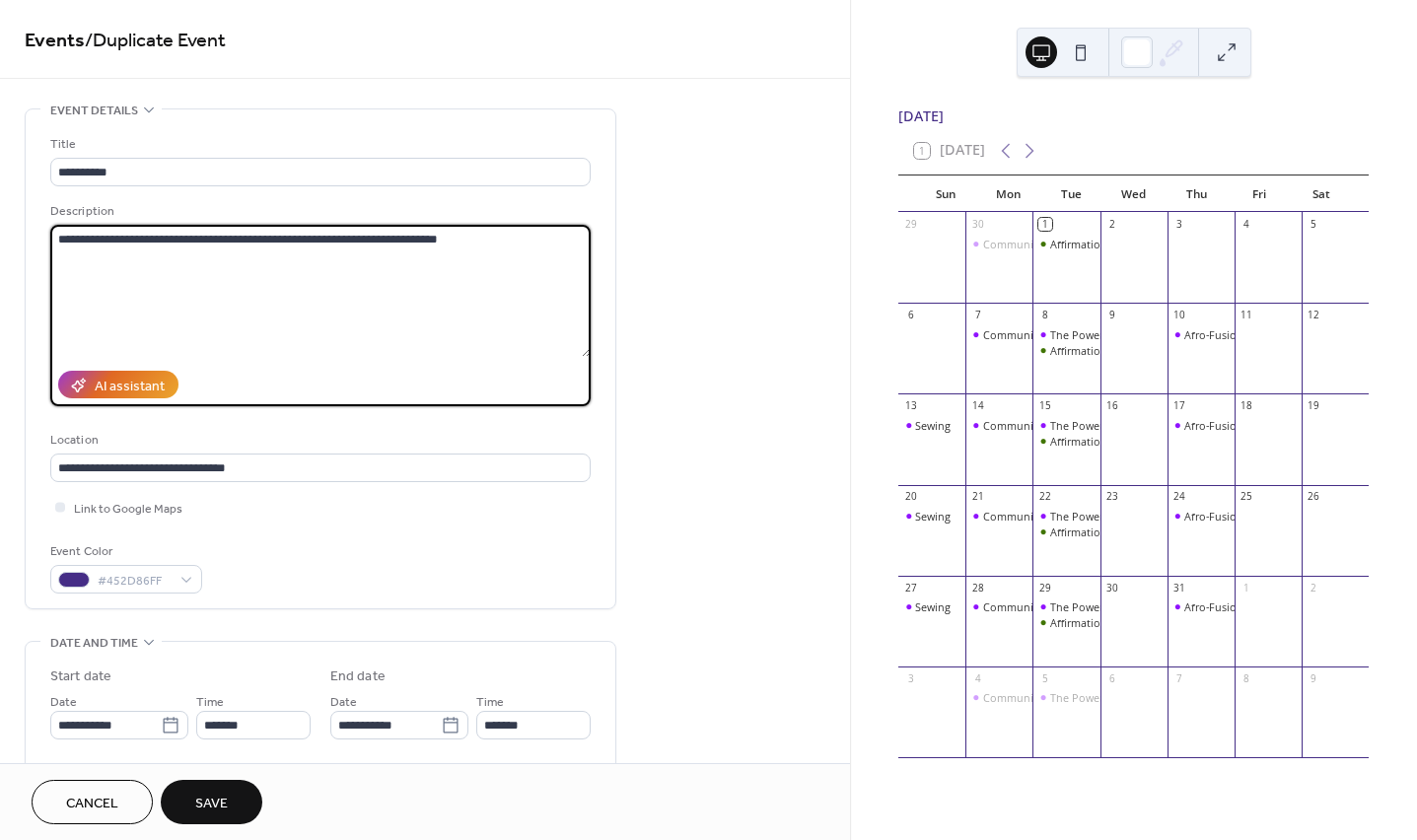 drag, startPoint x: 404, startPoint y: 234, endPoint x: 468, endPoint y: 234, distance: 64 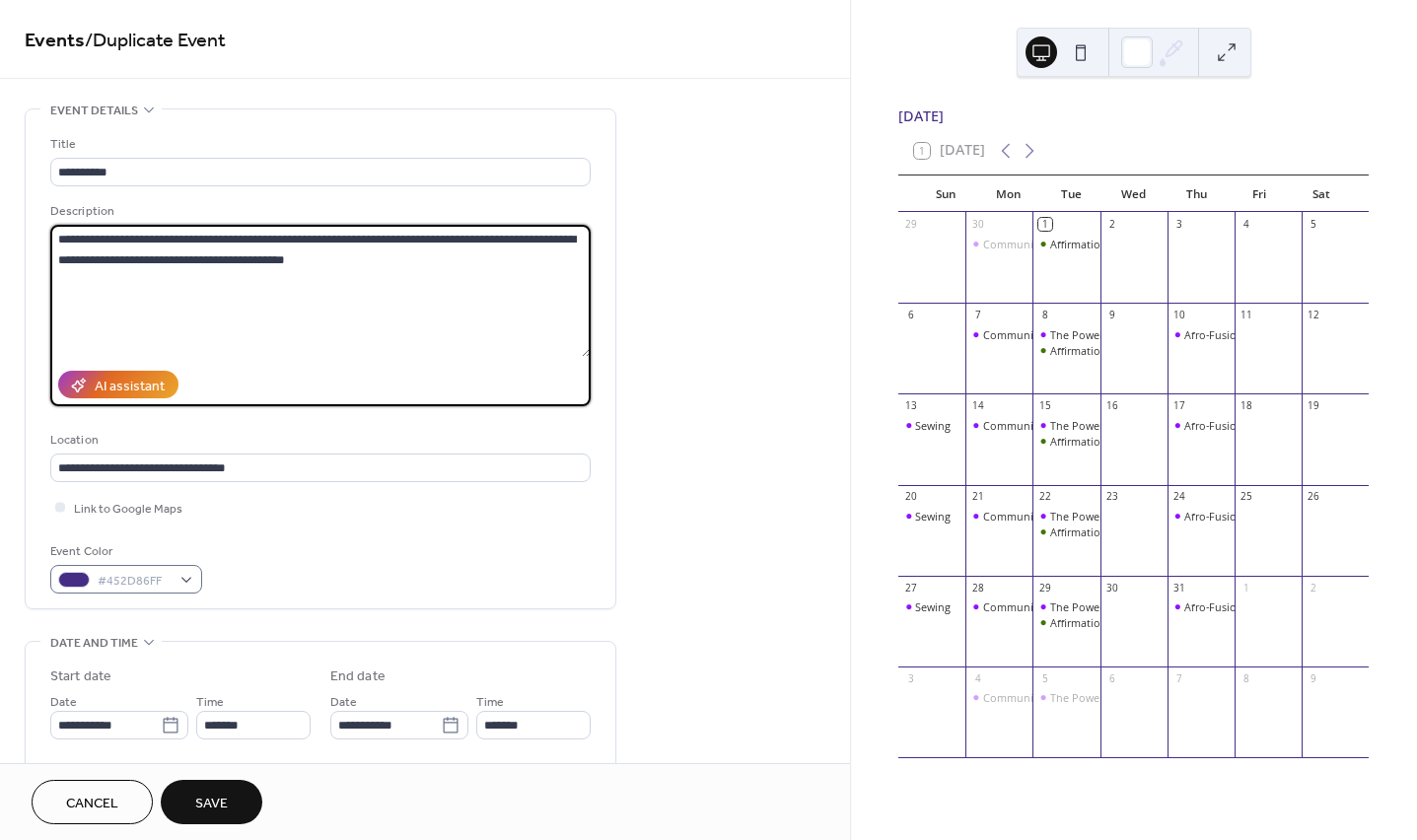 type on "**********" 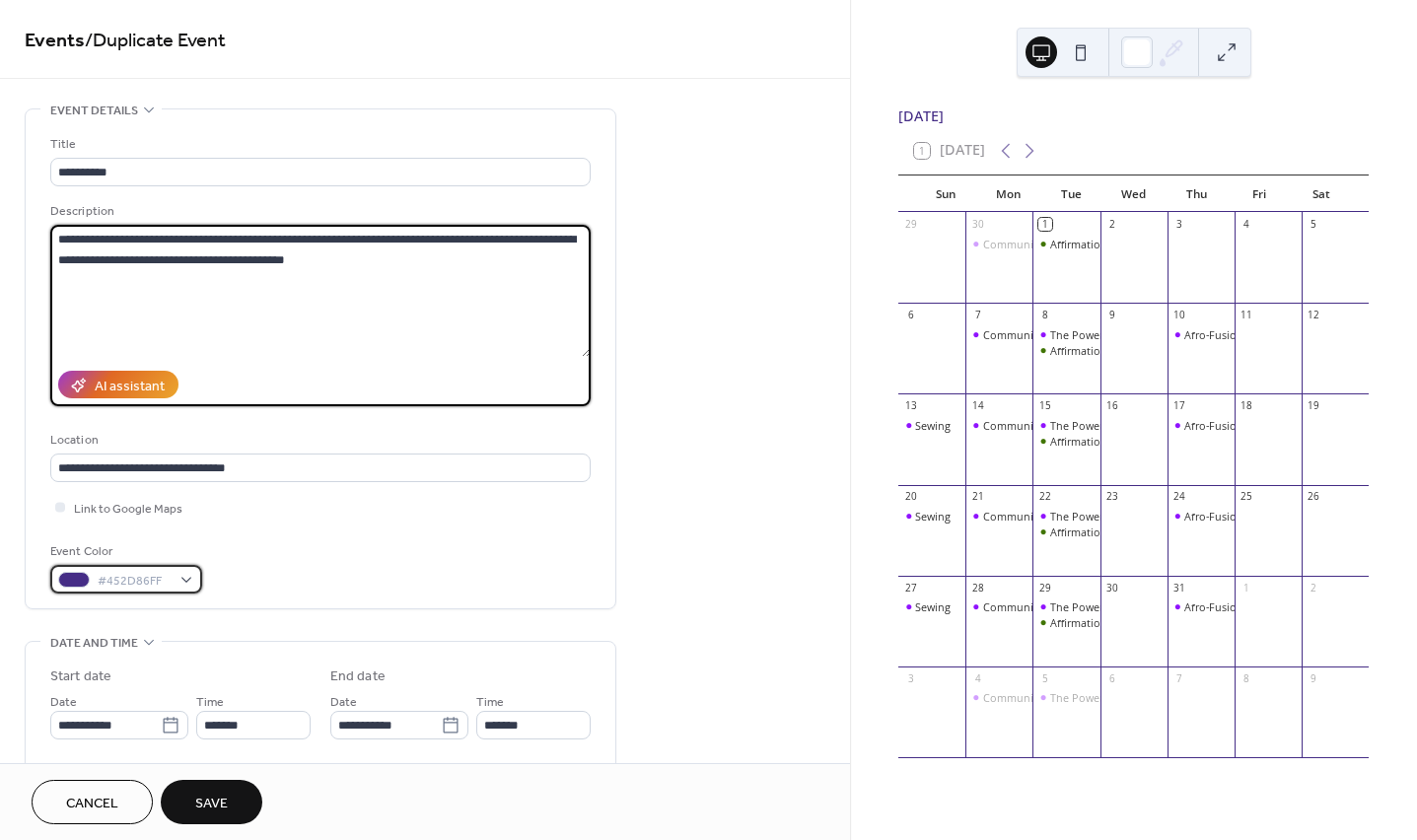 click on "#452D86FF" at bounding box center [134, 581] 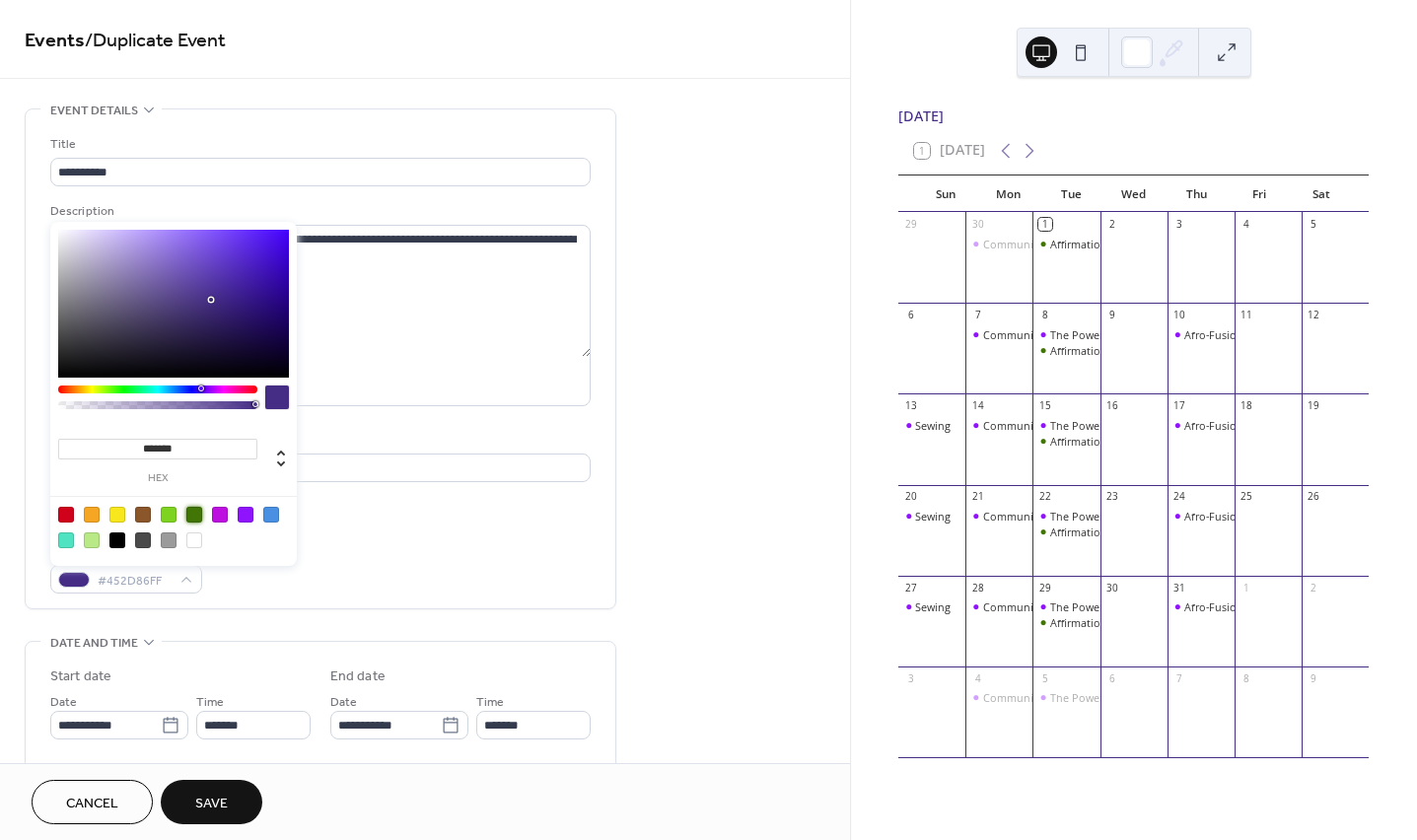 click at bounding box center [194, 515] 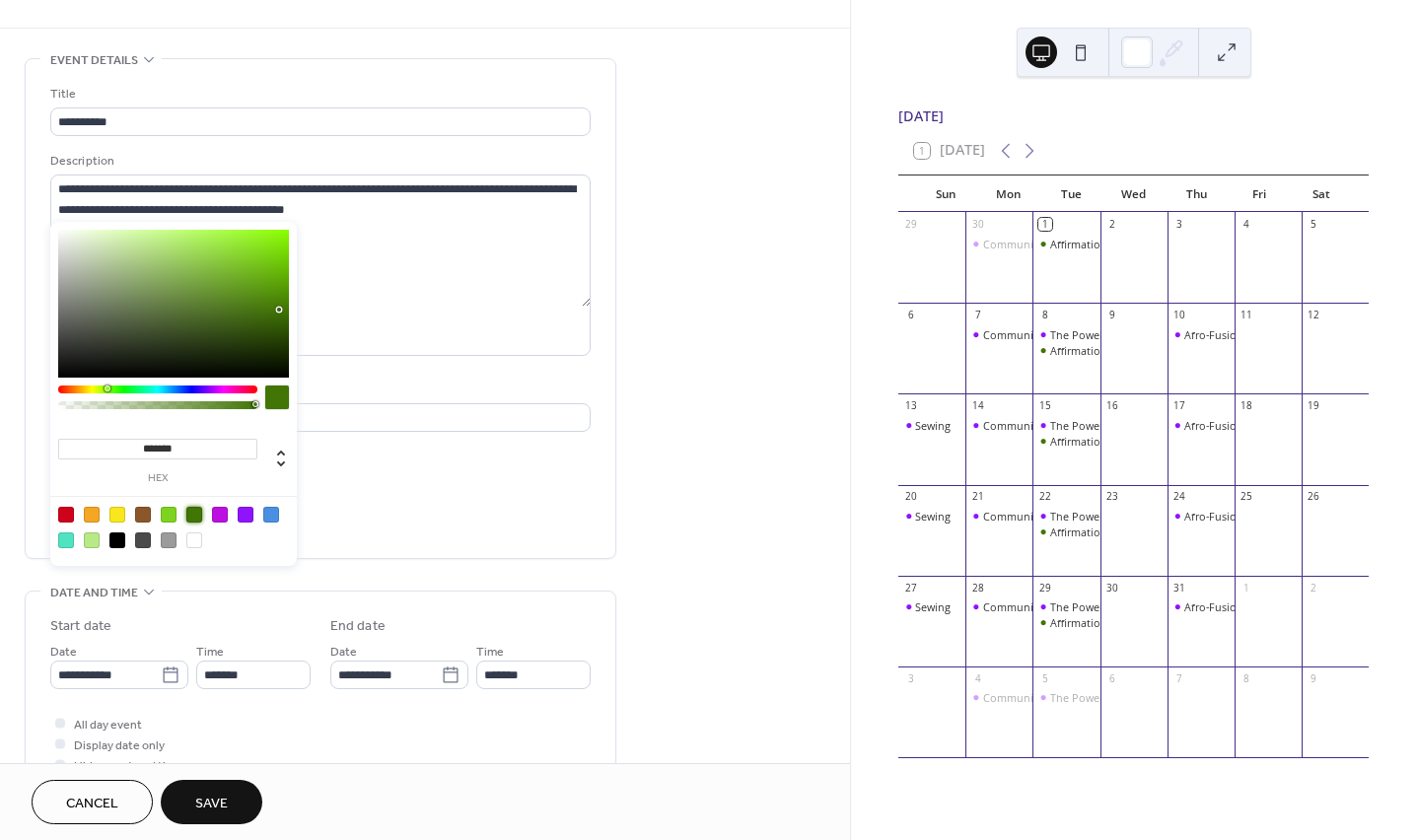scroll, scrollTop: 52, scrollLeft: 0, axis: vertical 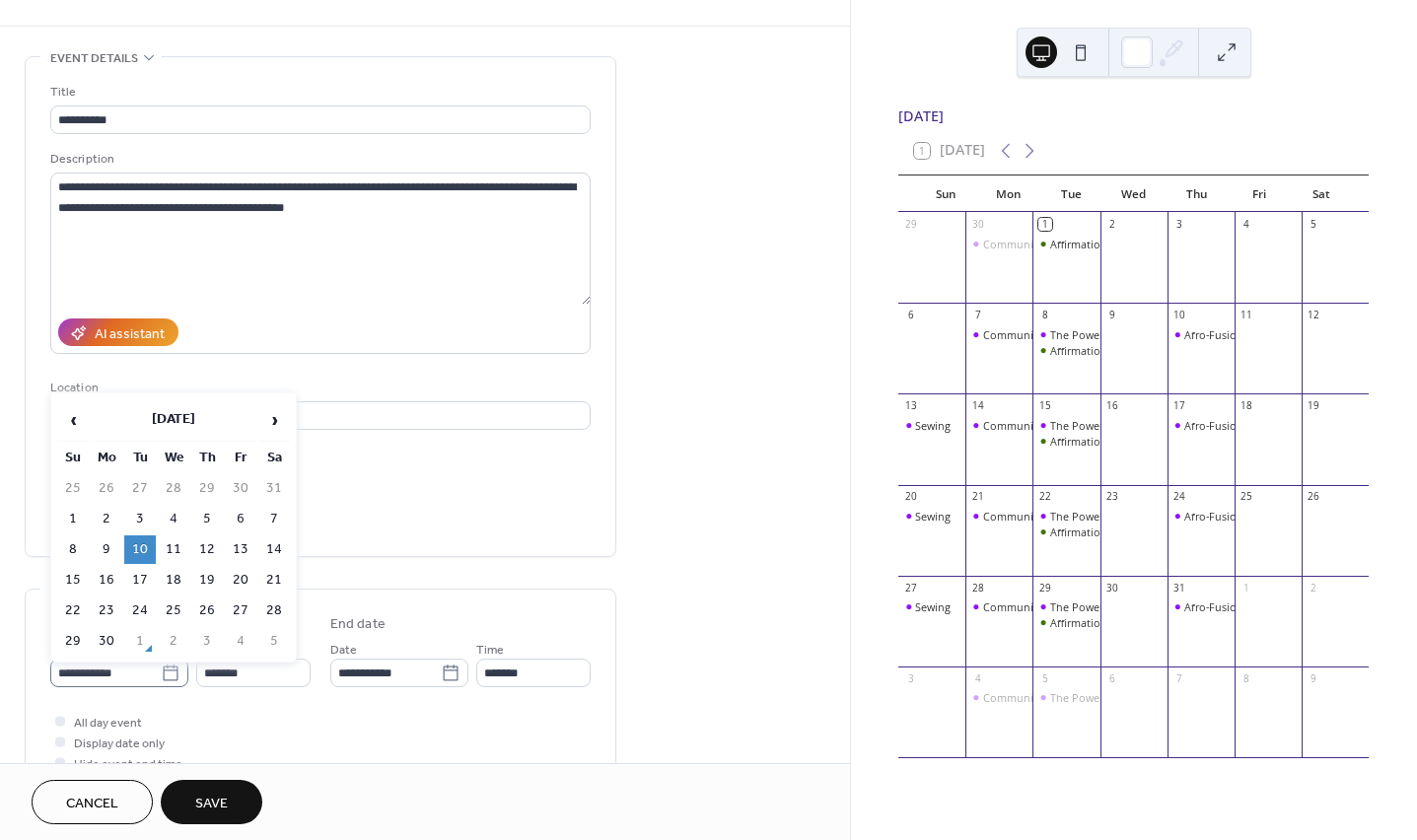 click 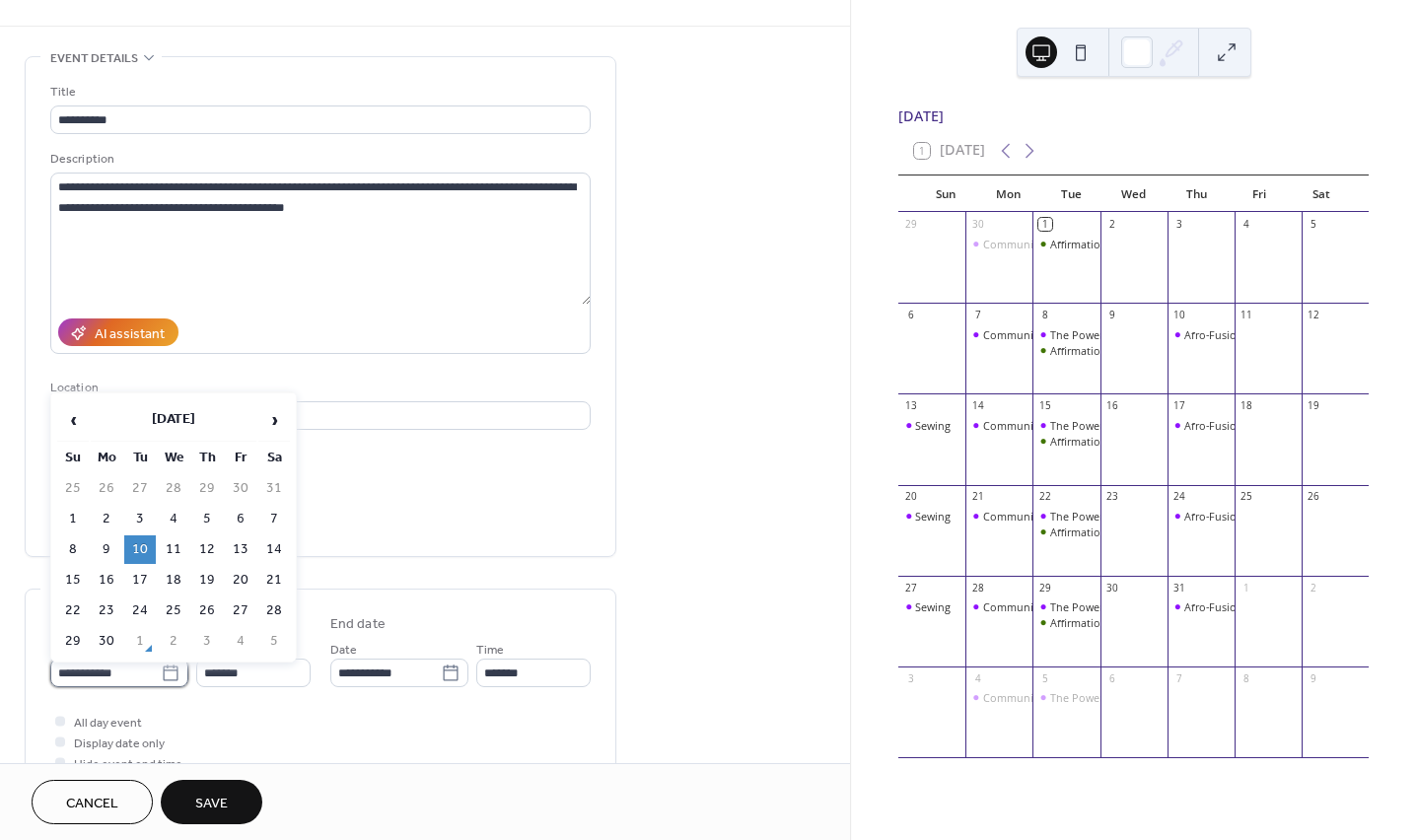 click on "**********" at bounding box center [106, 672] 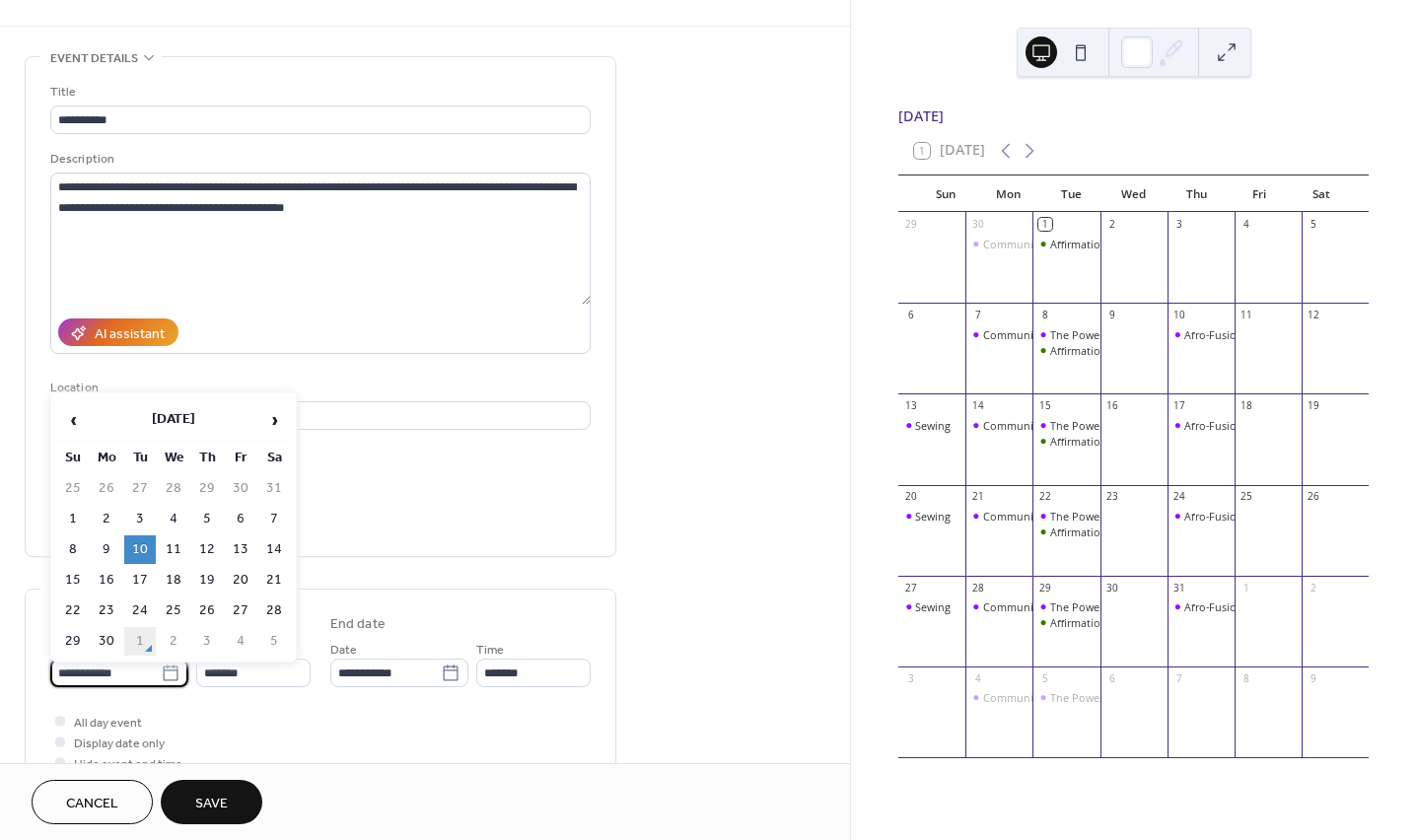 click on "1" at bounding box center (140, 641) 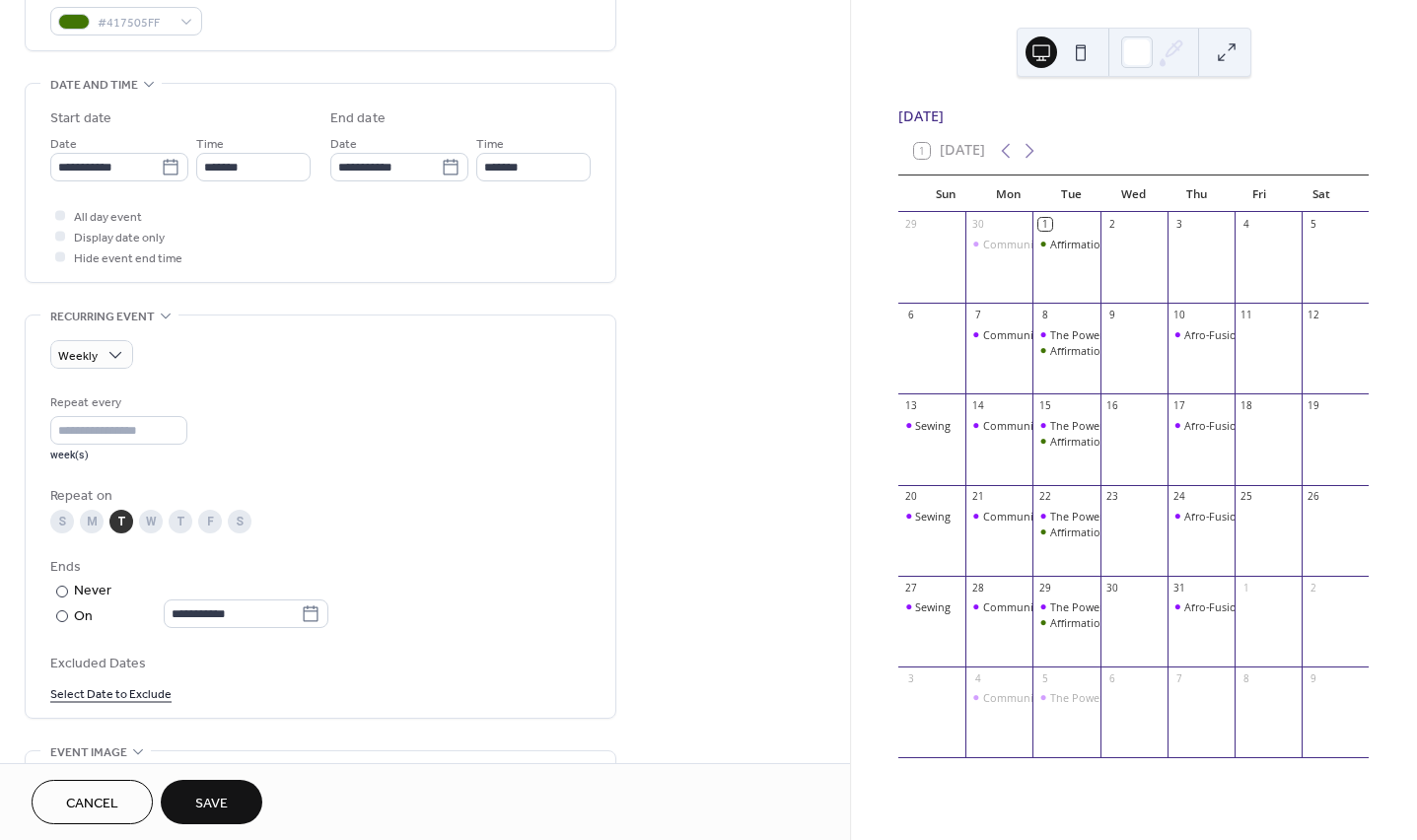scroll, scrollTop: 564, scrollLeft: 0, axis: vertical 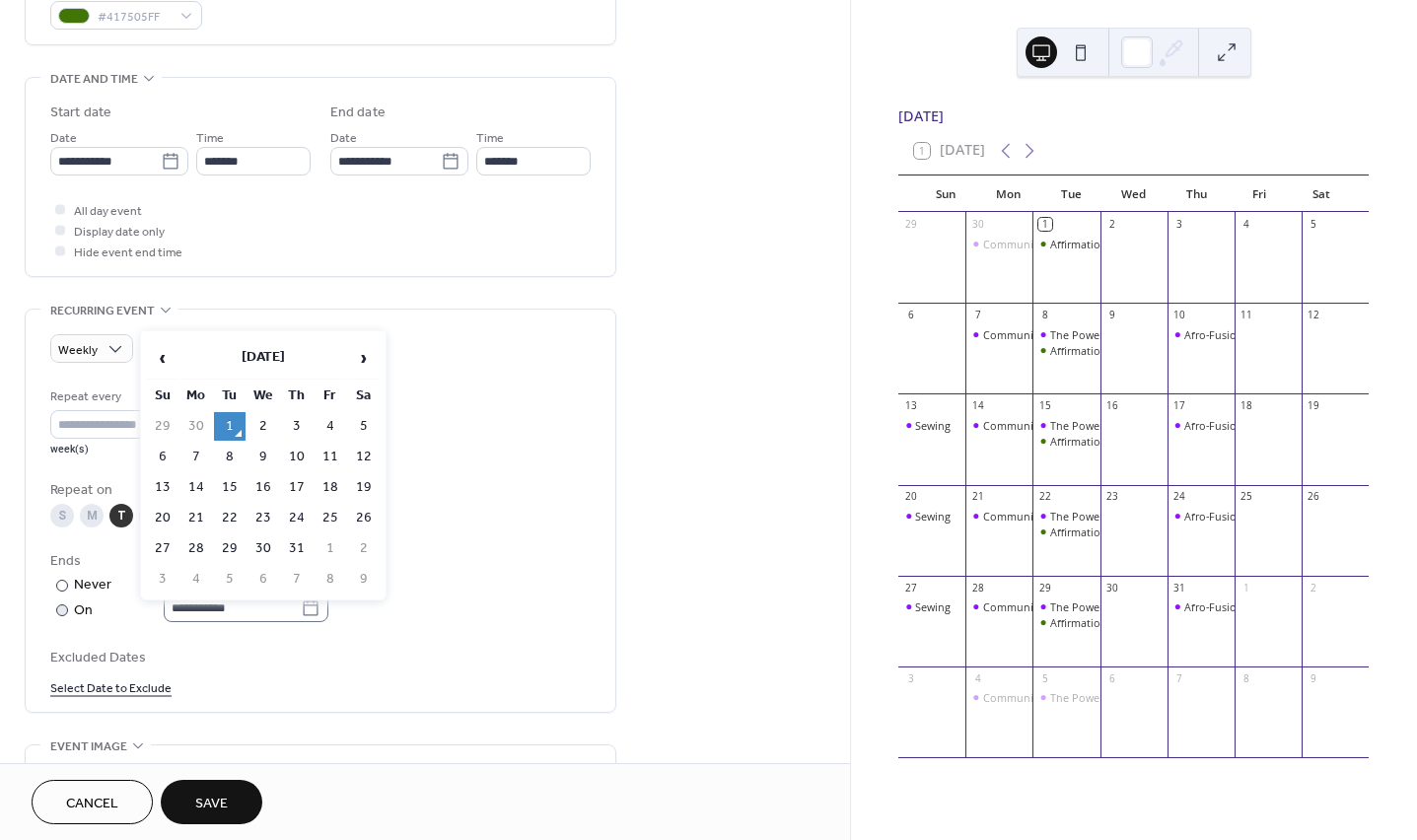 click 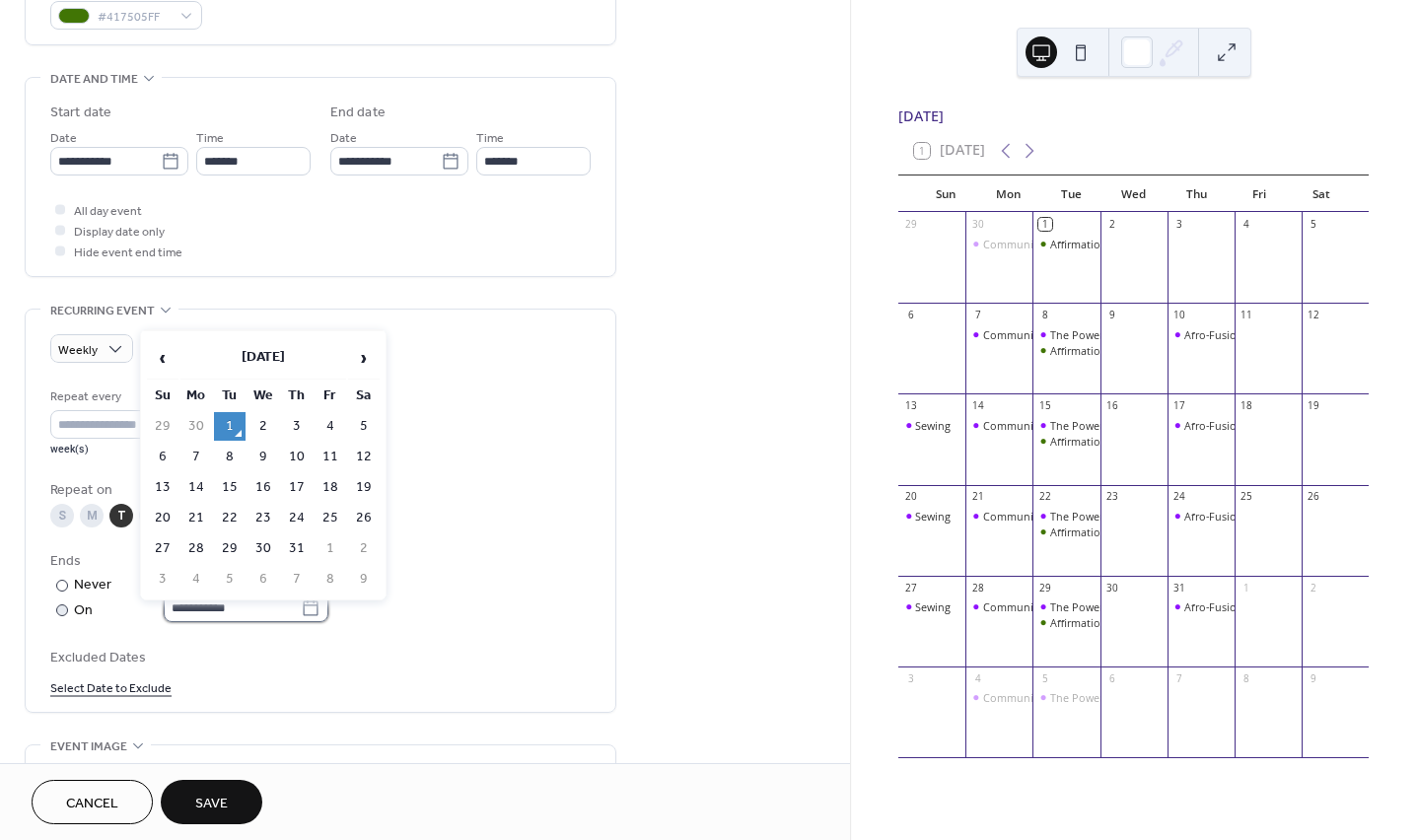 click on "**********" at bounding box center (232, 607) 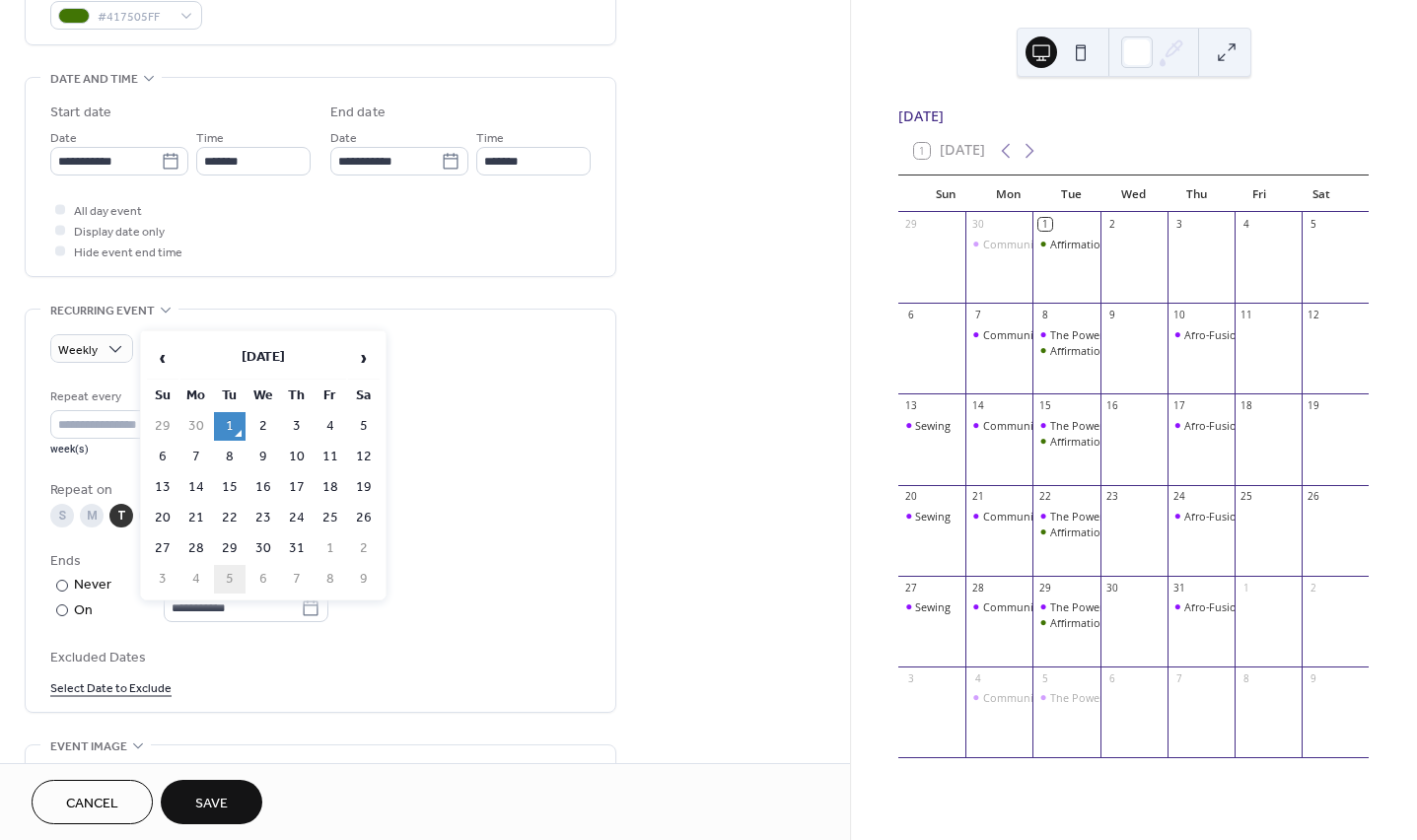 click on "5" at bounding box center (230, 579) 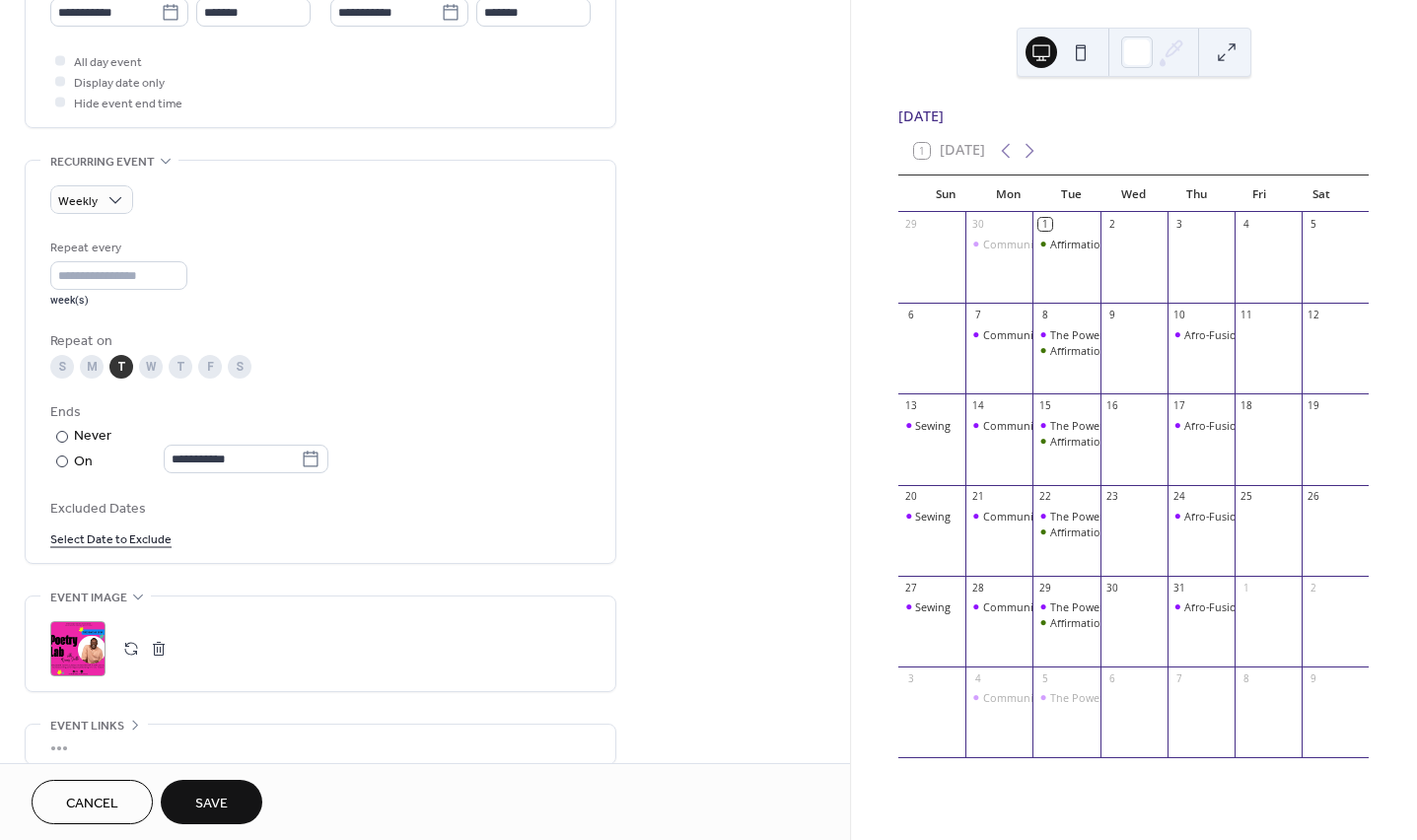 scroll, scrollTop: 730, scrollLeft: 0, axis: vertical 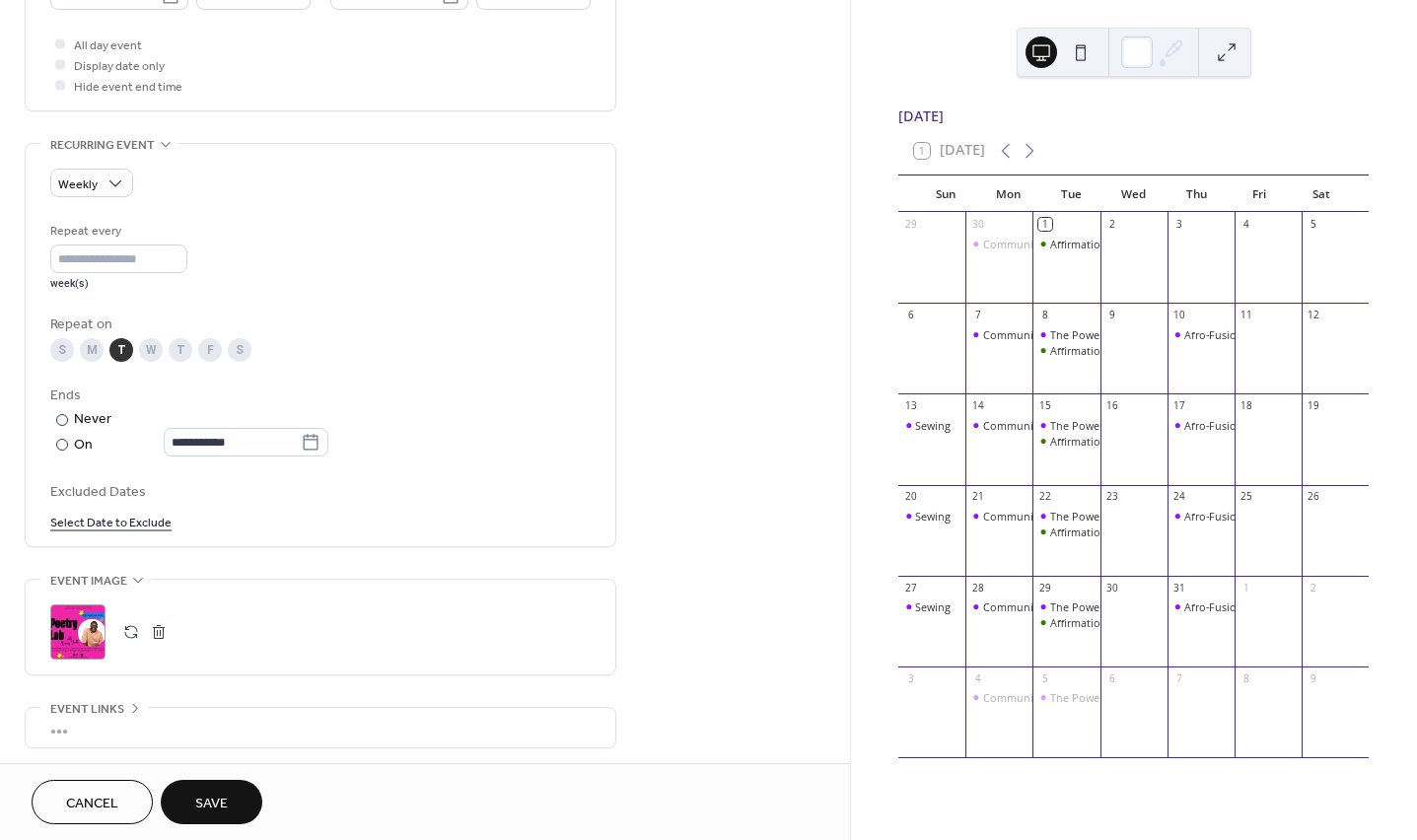 click at bounding box center (159, 632) 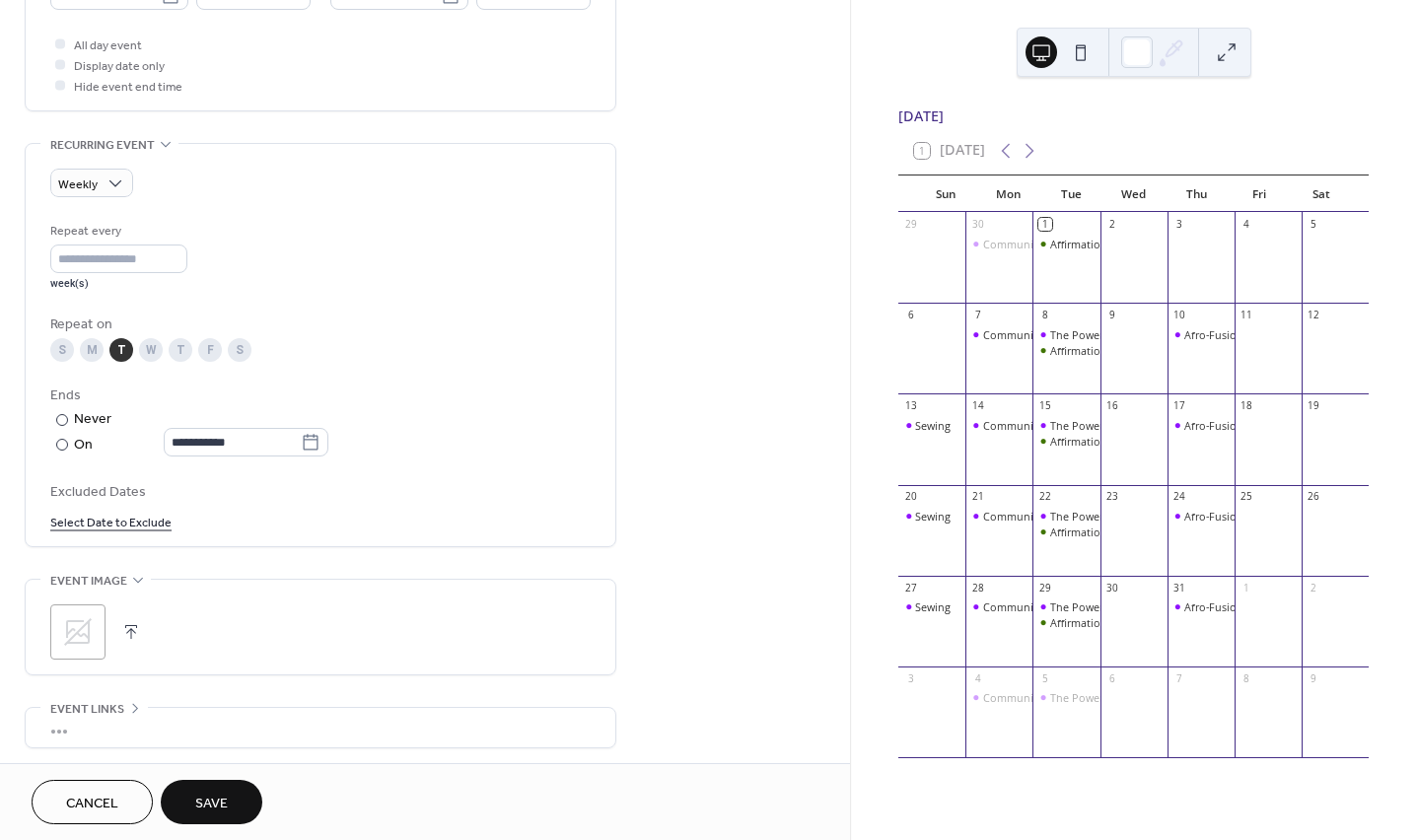 click at bounding box center [131, 632] 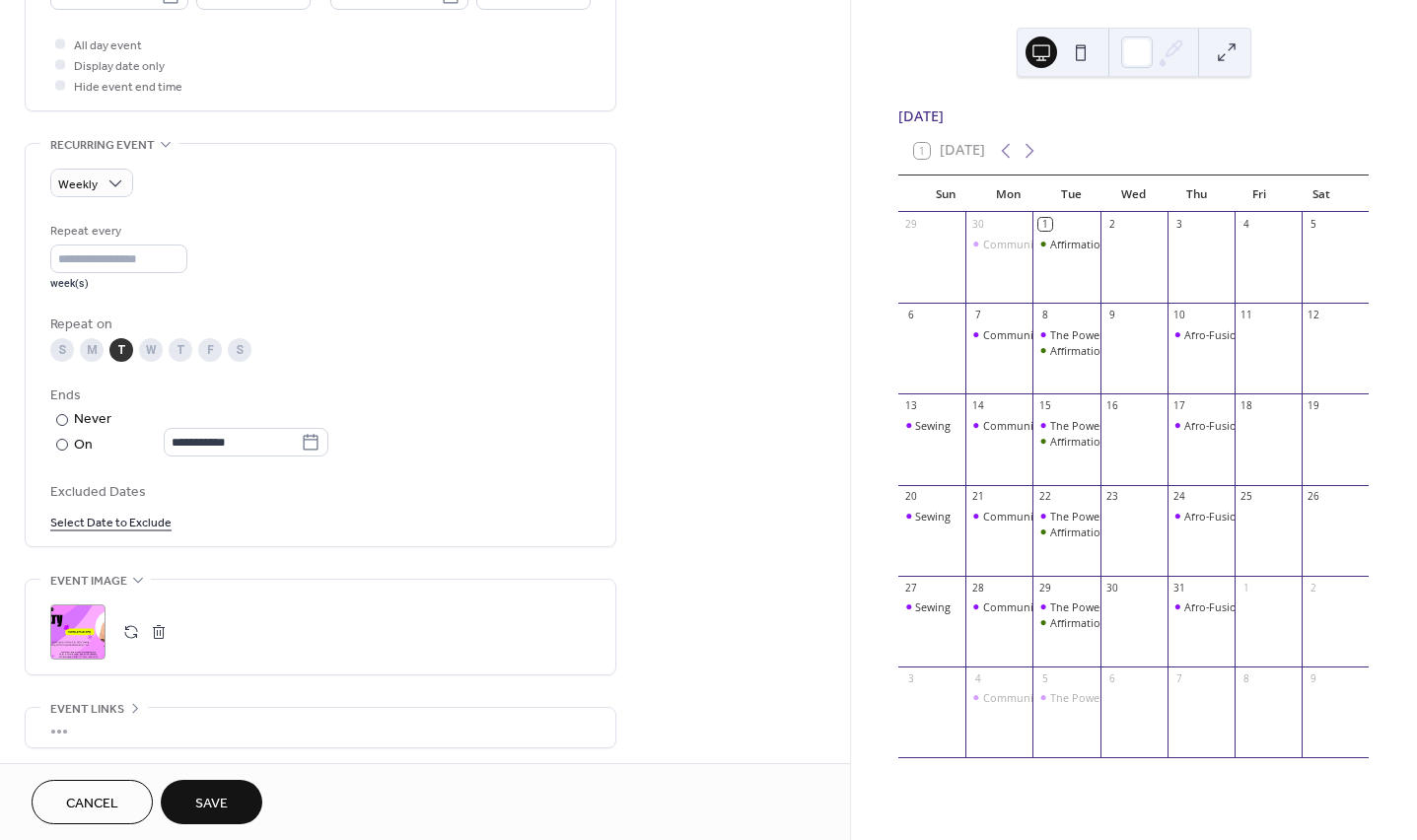 click on "Save" at bounding box center [211, 804] 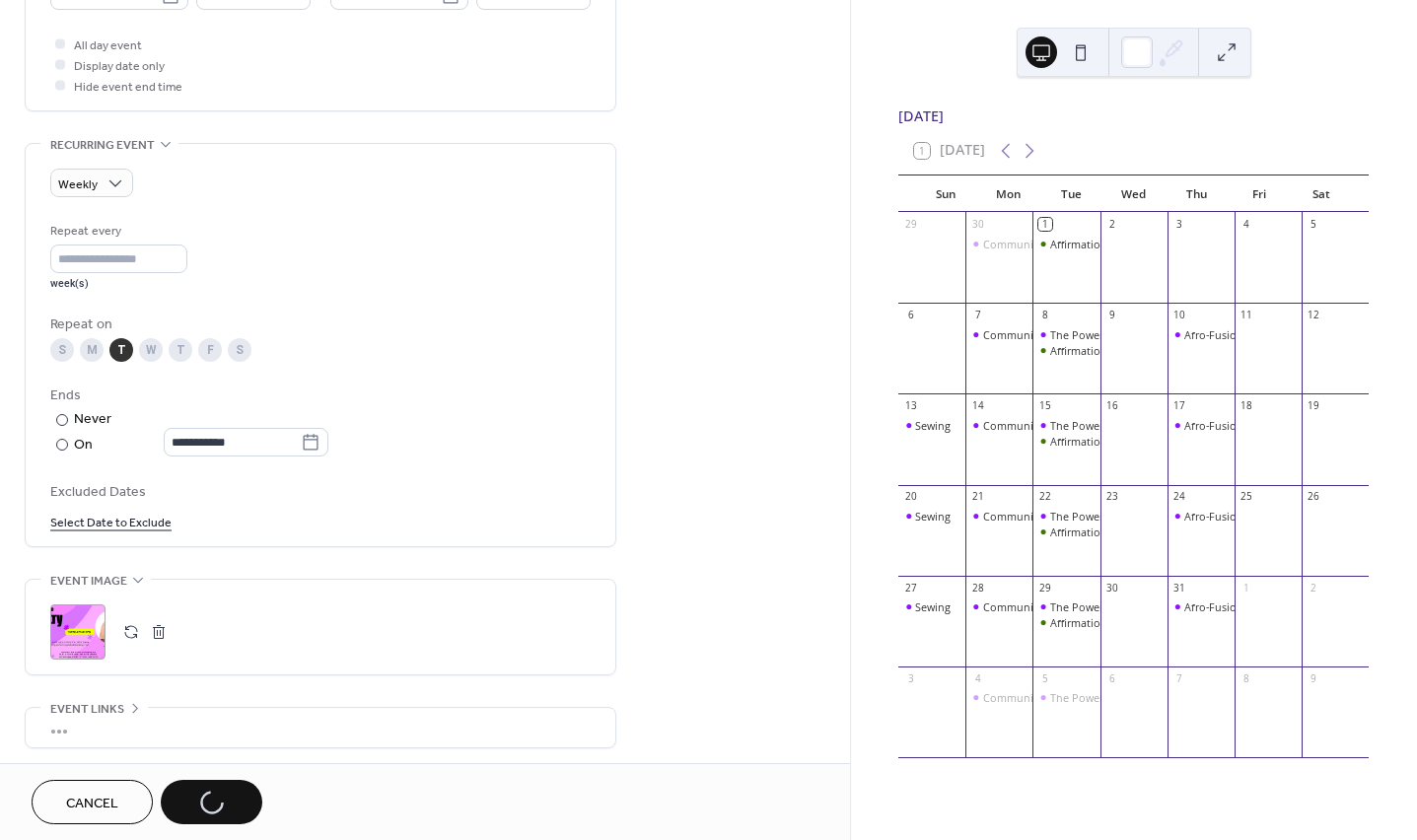 scroll, scrollTop: 457, scrollLeft: 0, axis: vertical 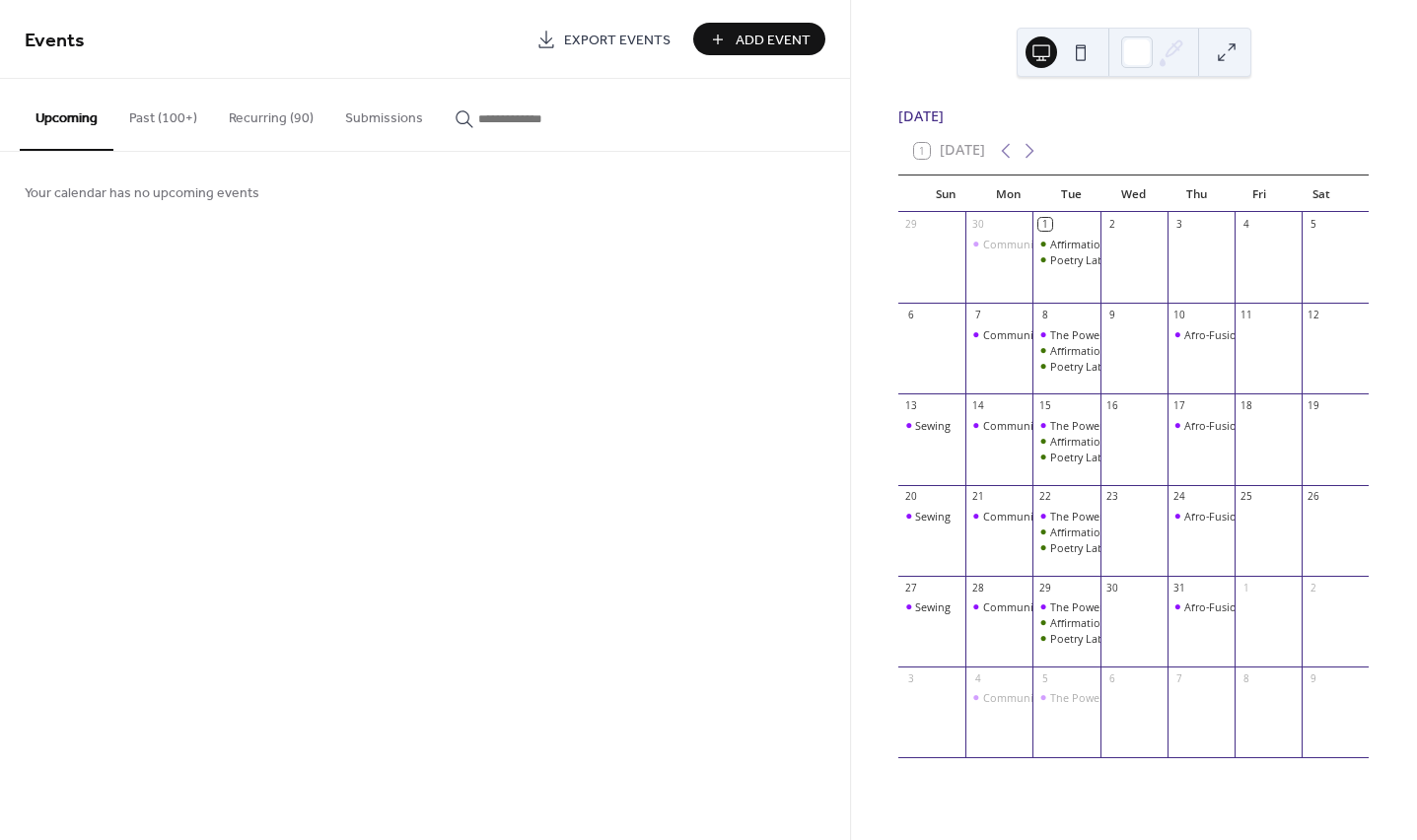 click 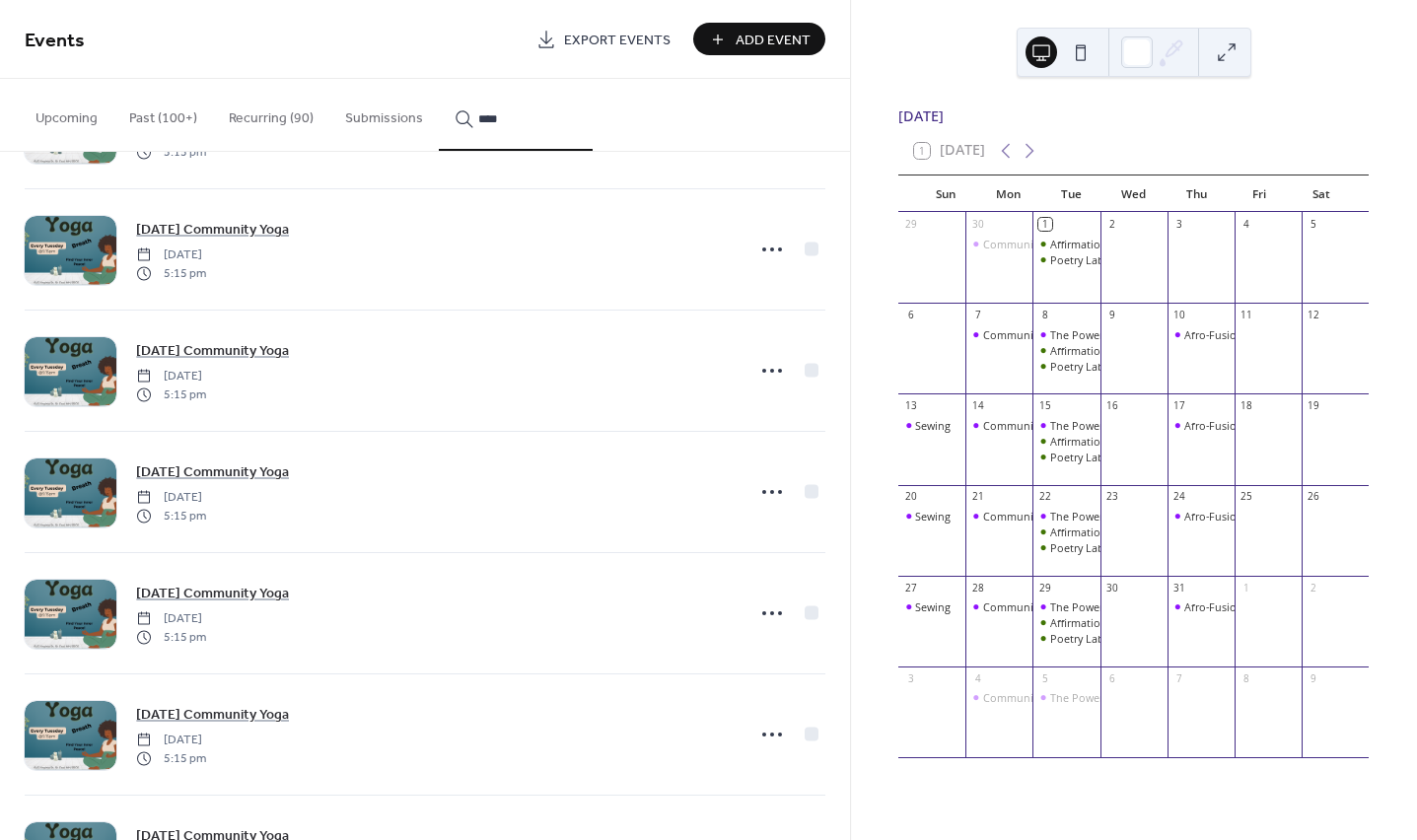 scroll, scrollTop: 12831, scrollLeft: 0, axis: vertical 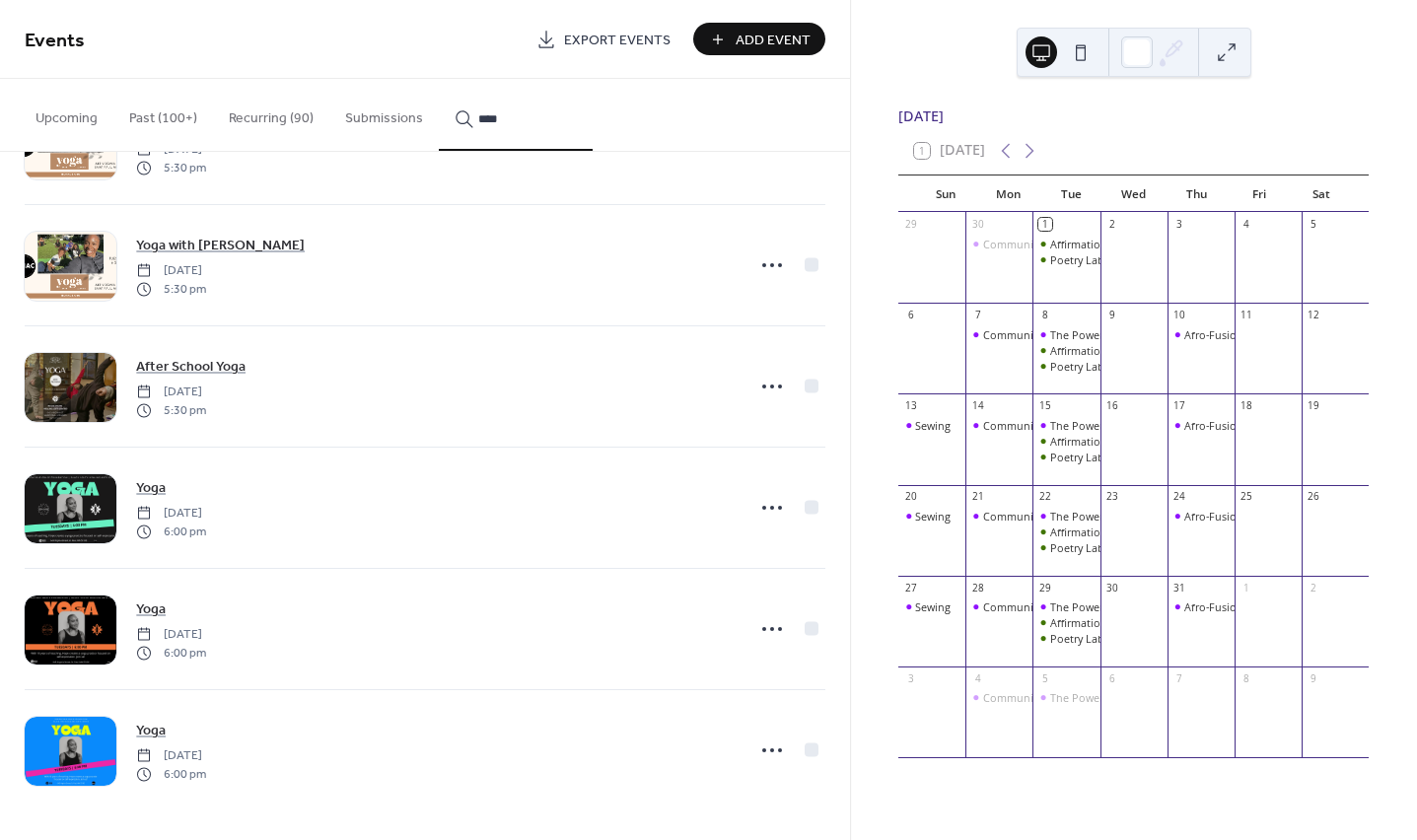 type on "****" 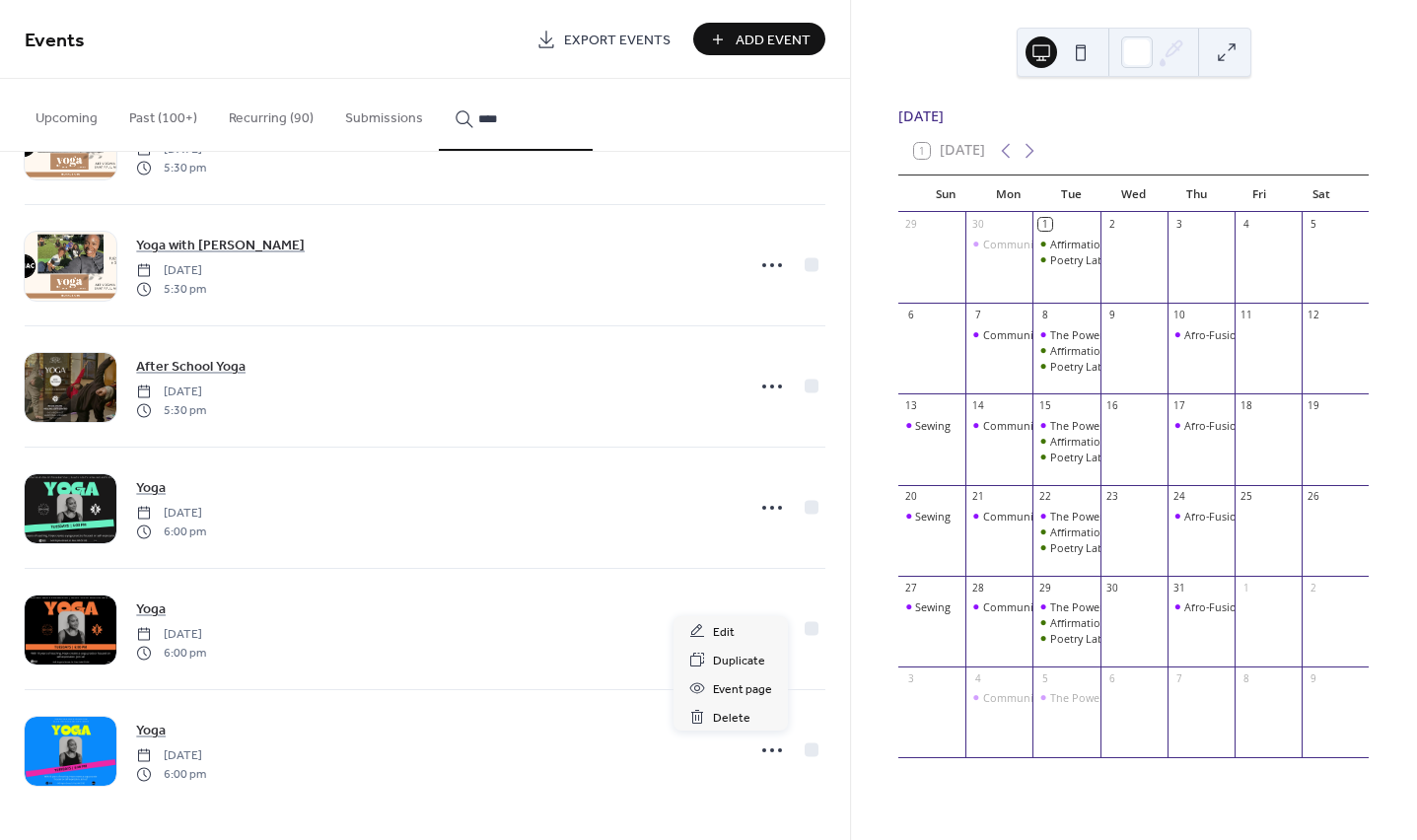 click 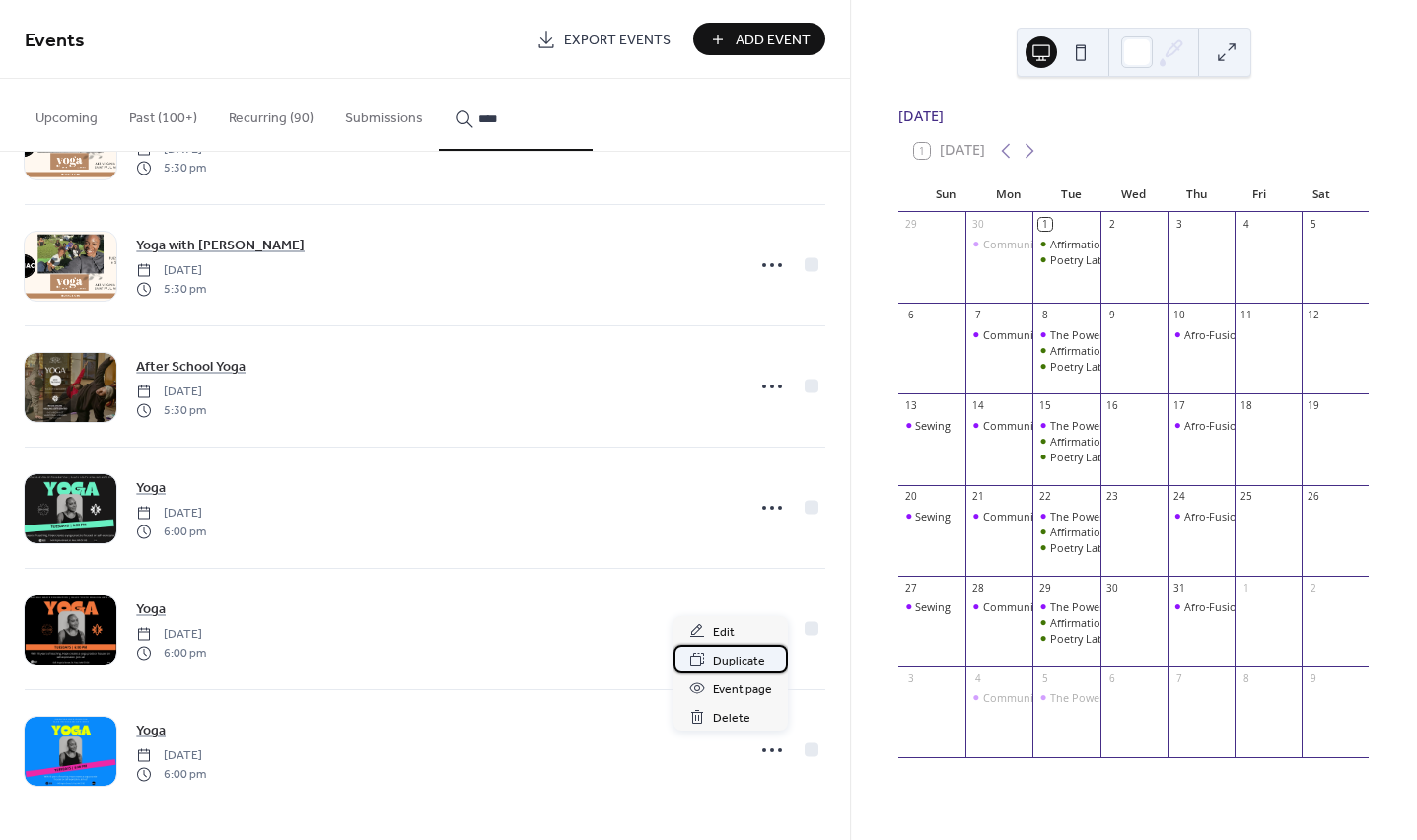click on "Duplicate" at bounding box center (739, 661) 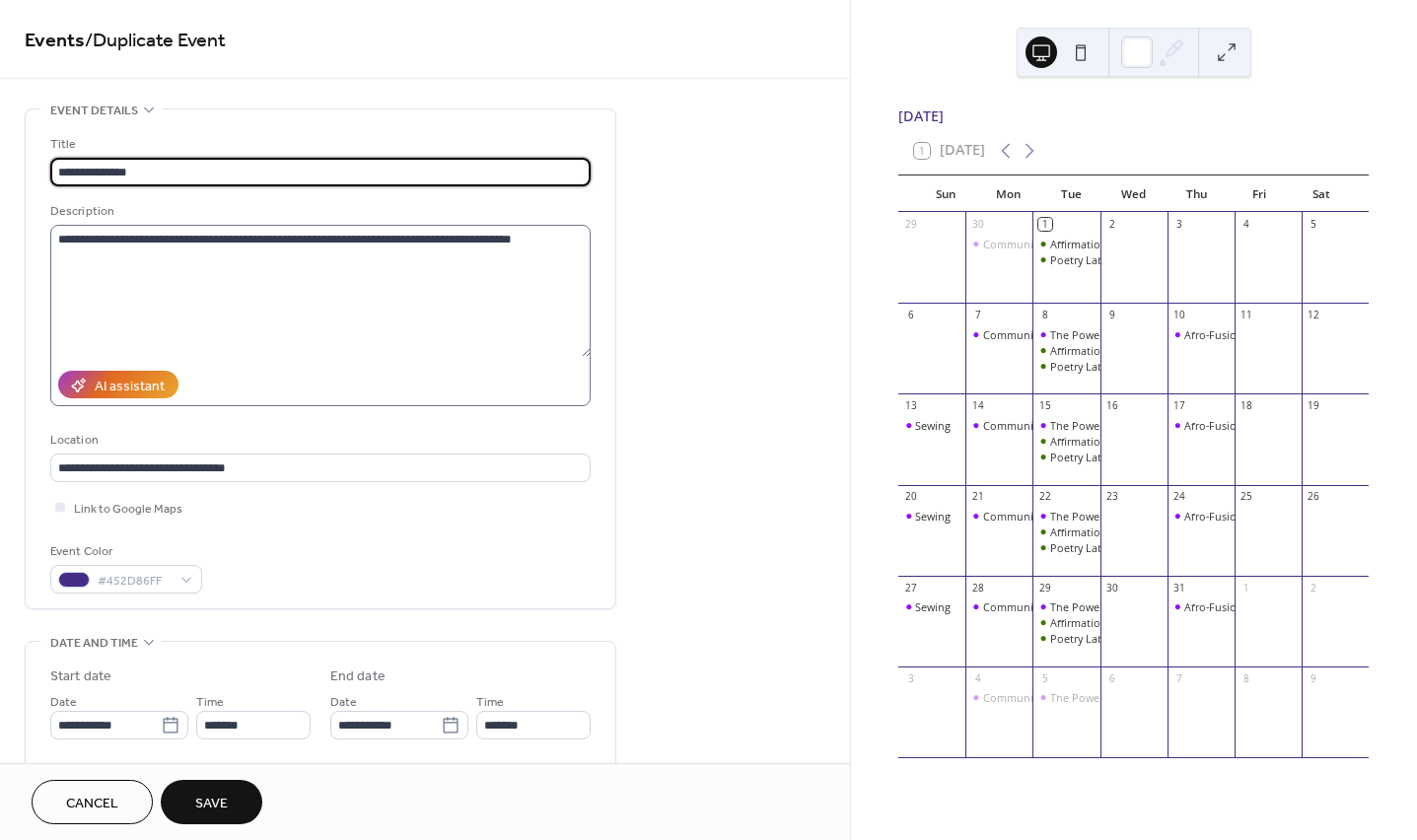 type on "**********" 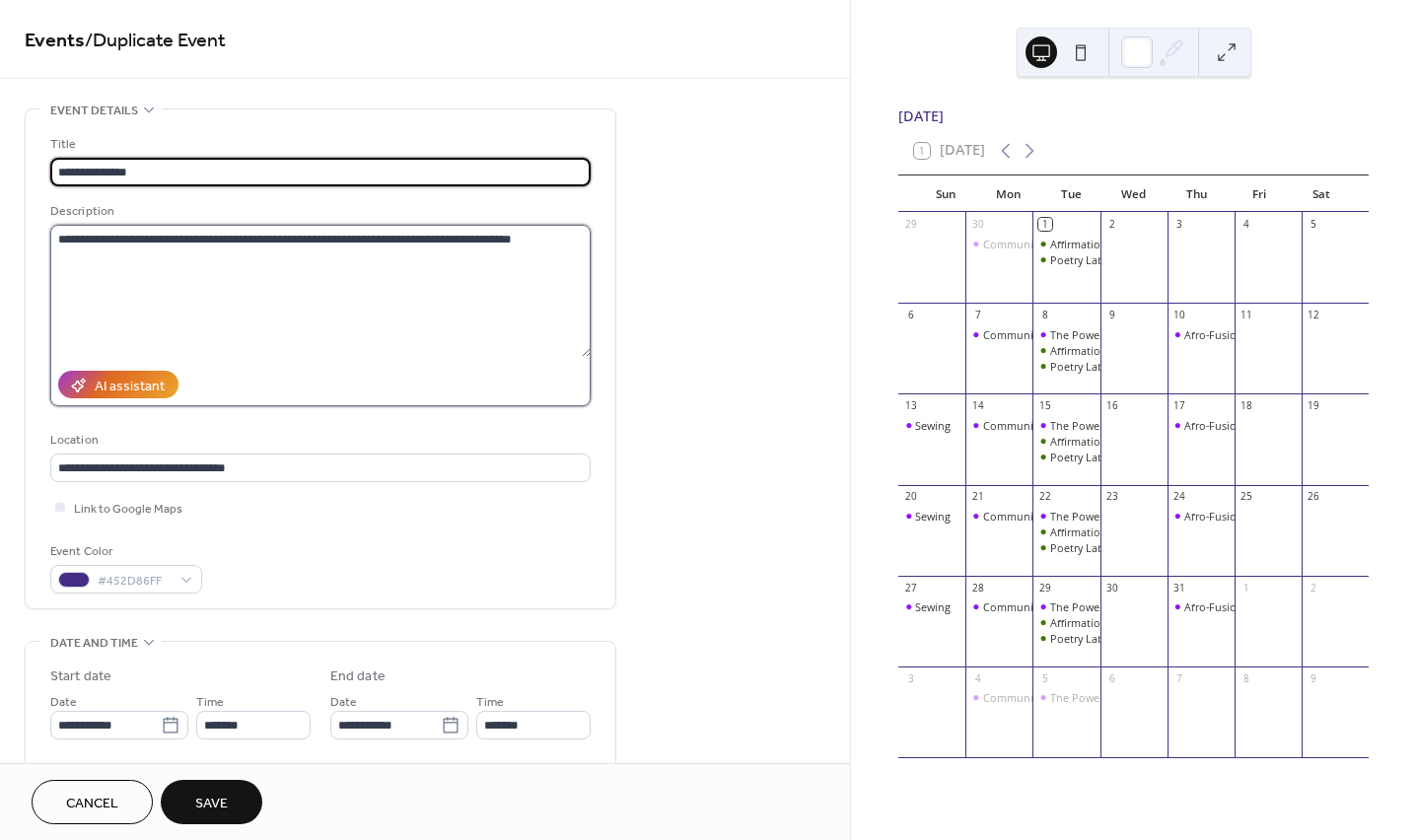 click on "**********" at bounding box center (320, 291) 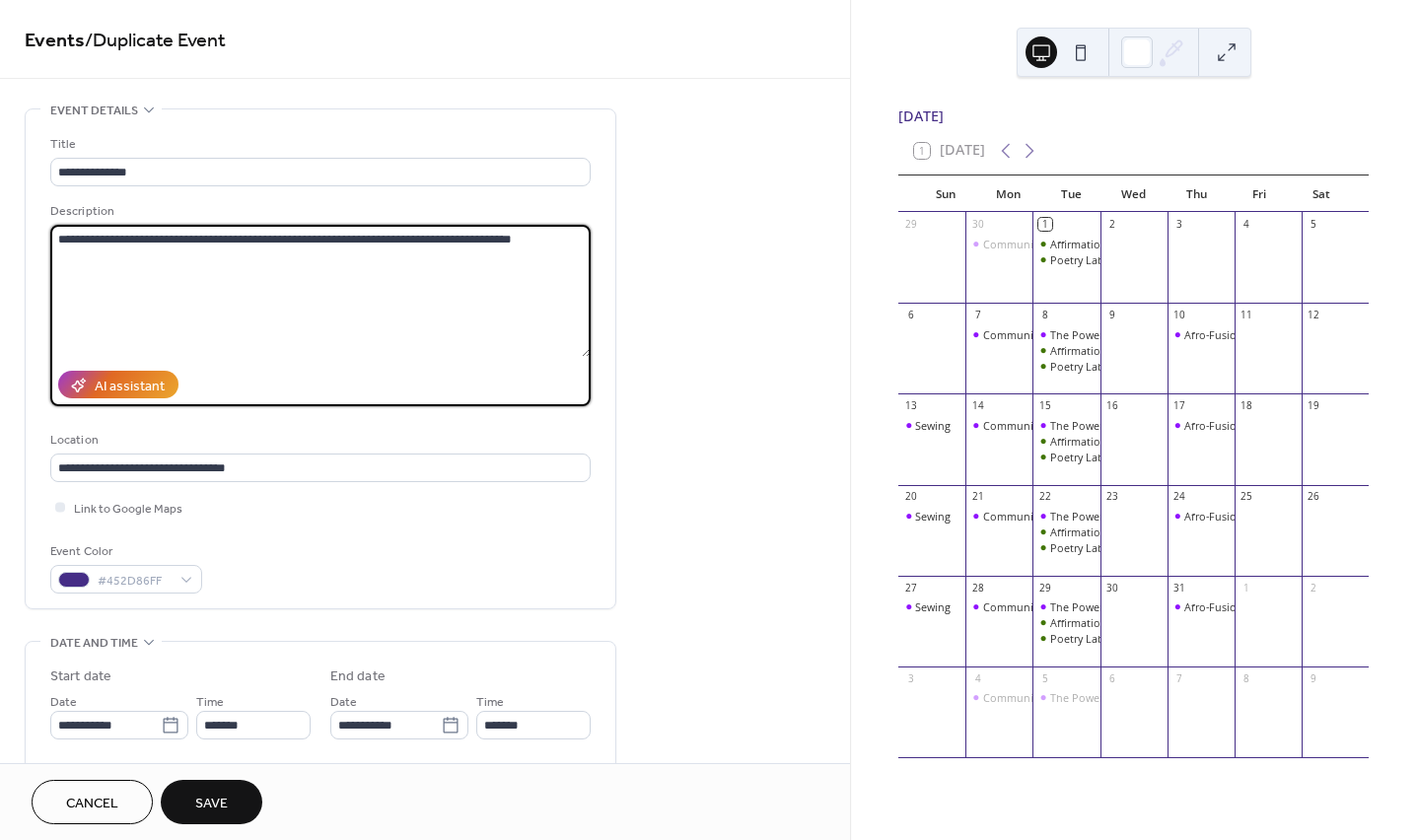 click on "**********" at bounding box center (320, 291) 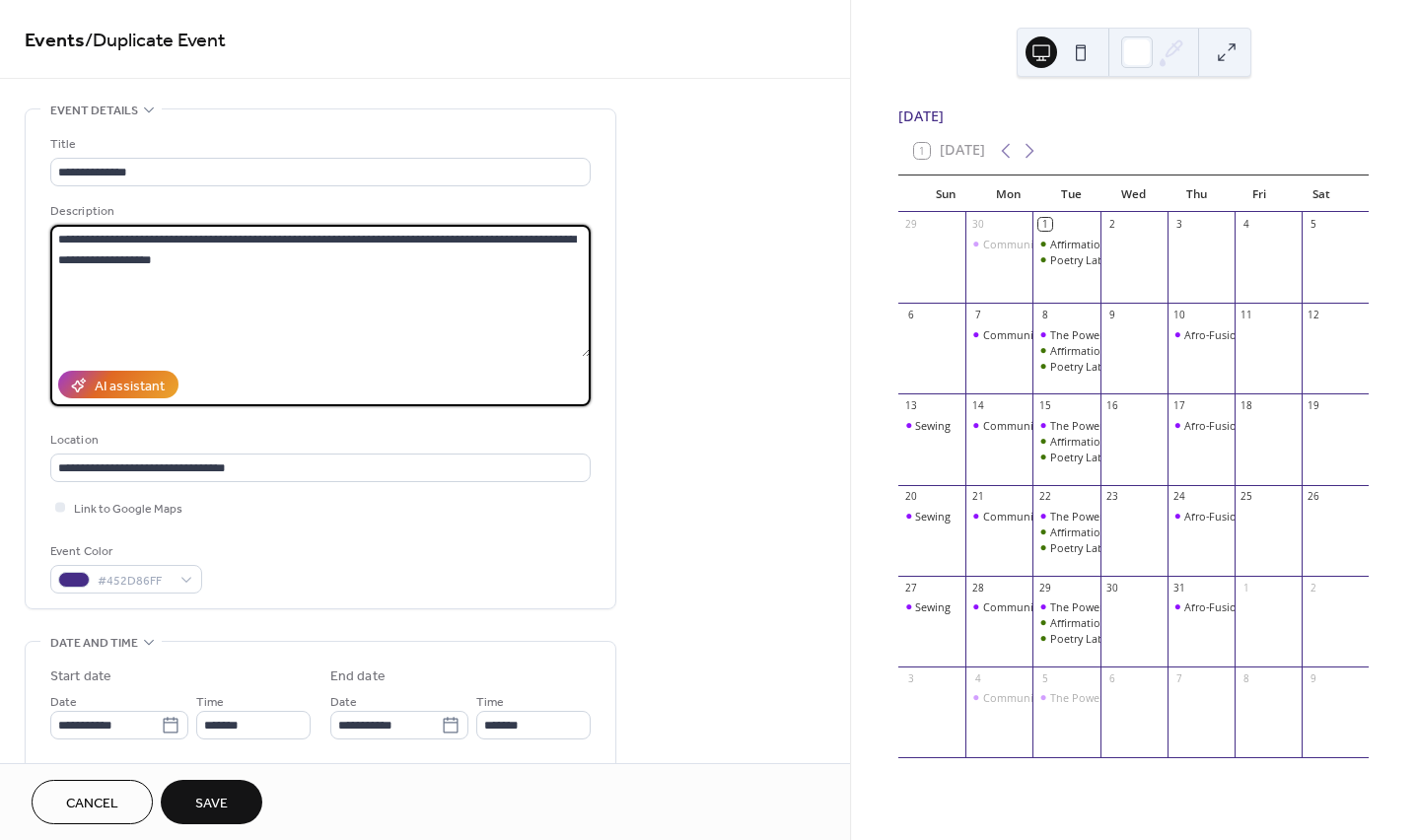 drag, startPoint x: 492, startPoint y: 239, endPoint x: 134, endPoint y: 260, distance: 358.61539 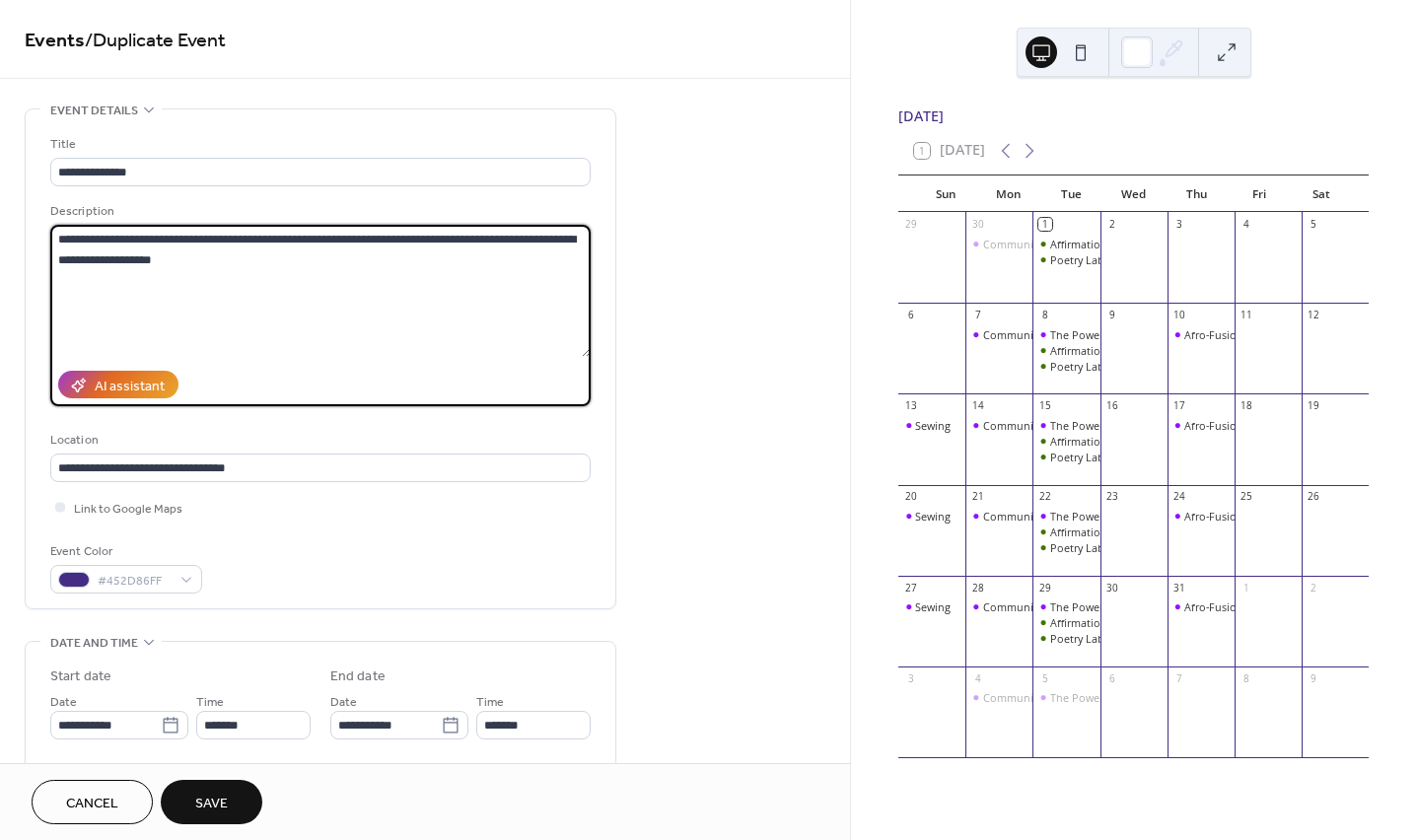 click on "**********" at bounding box center (320, 291) 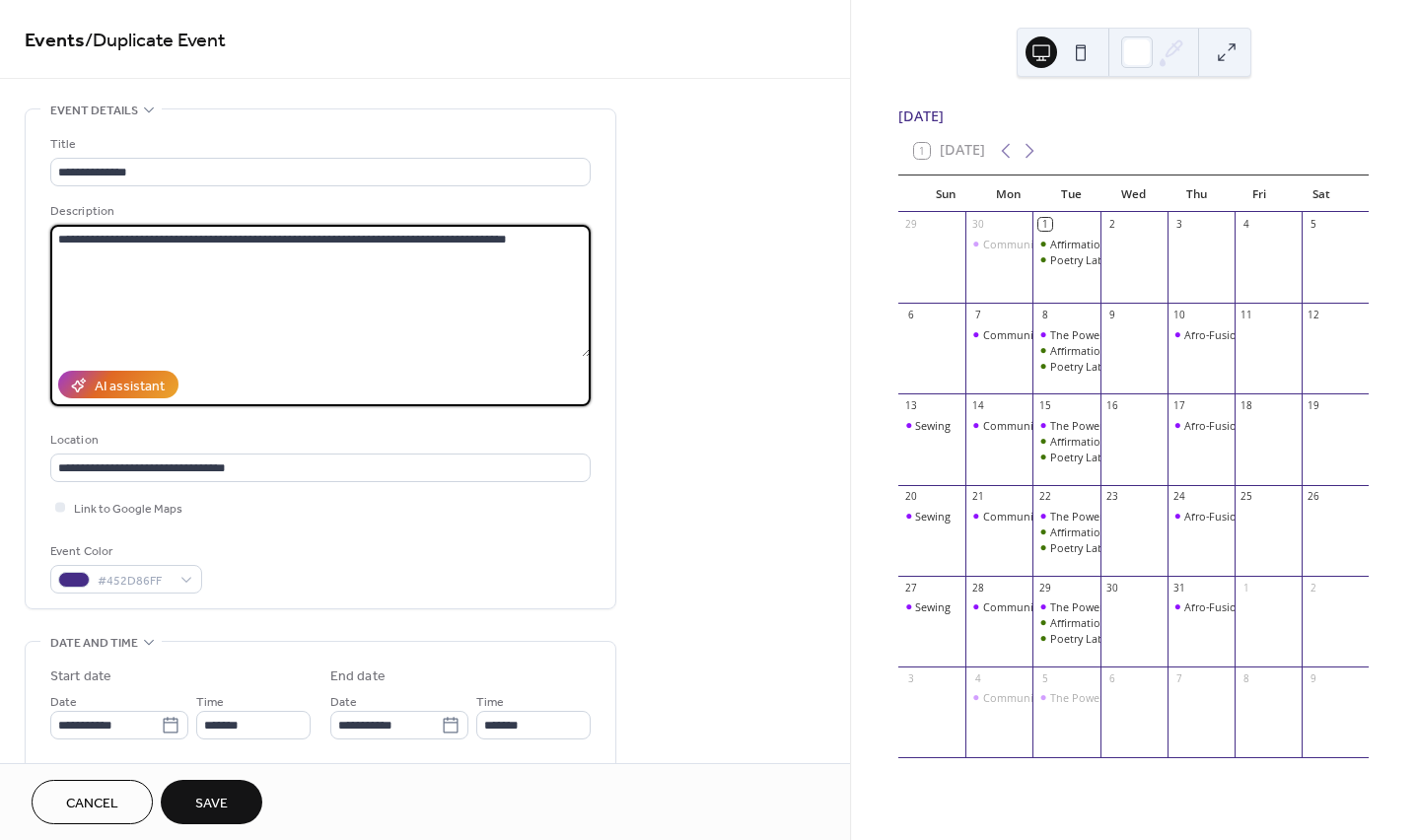 type on "**********" 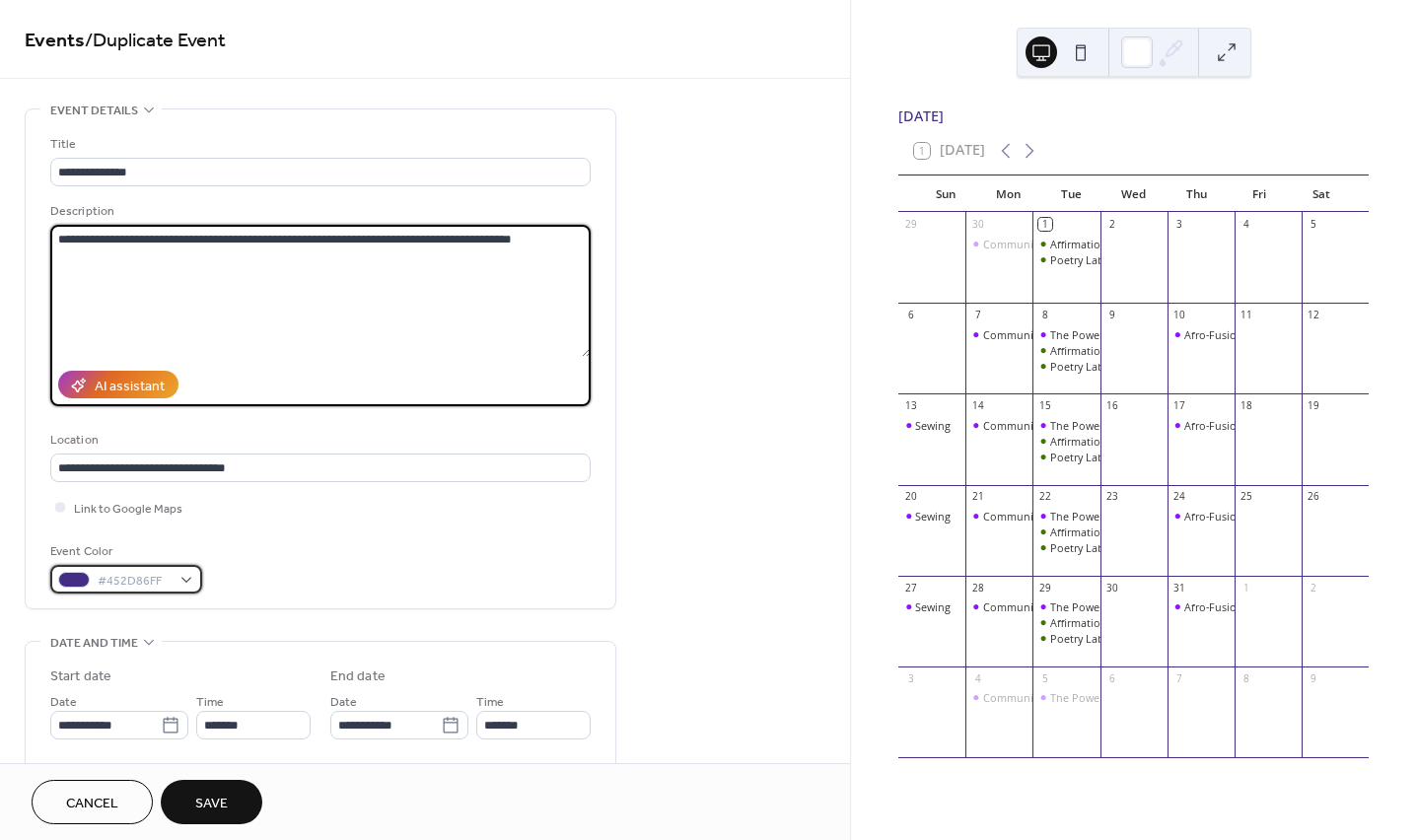 click on "#452D86FF" at bounding box center (134, 581) 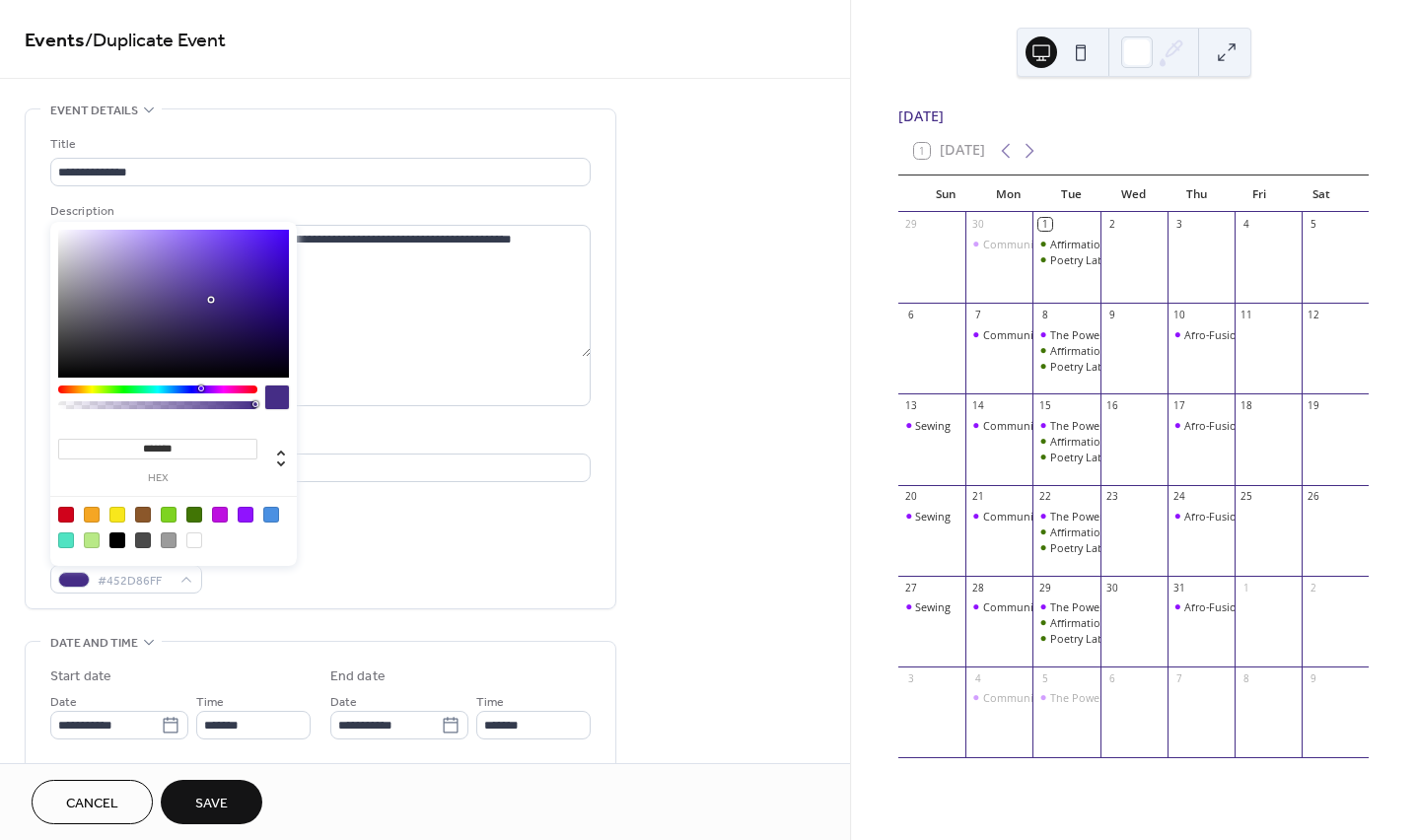 click at bounding box center [194, 515] 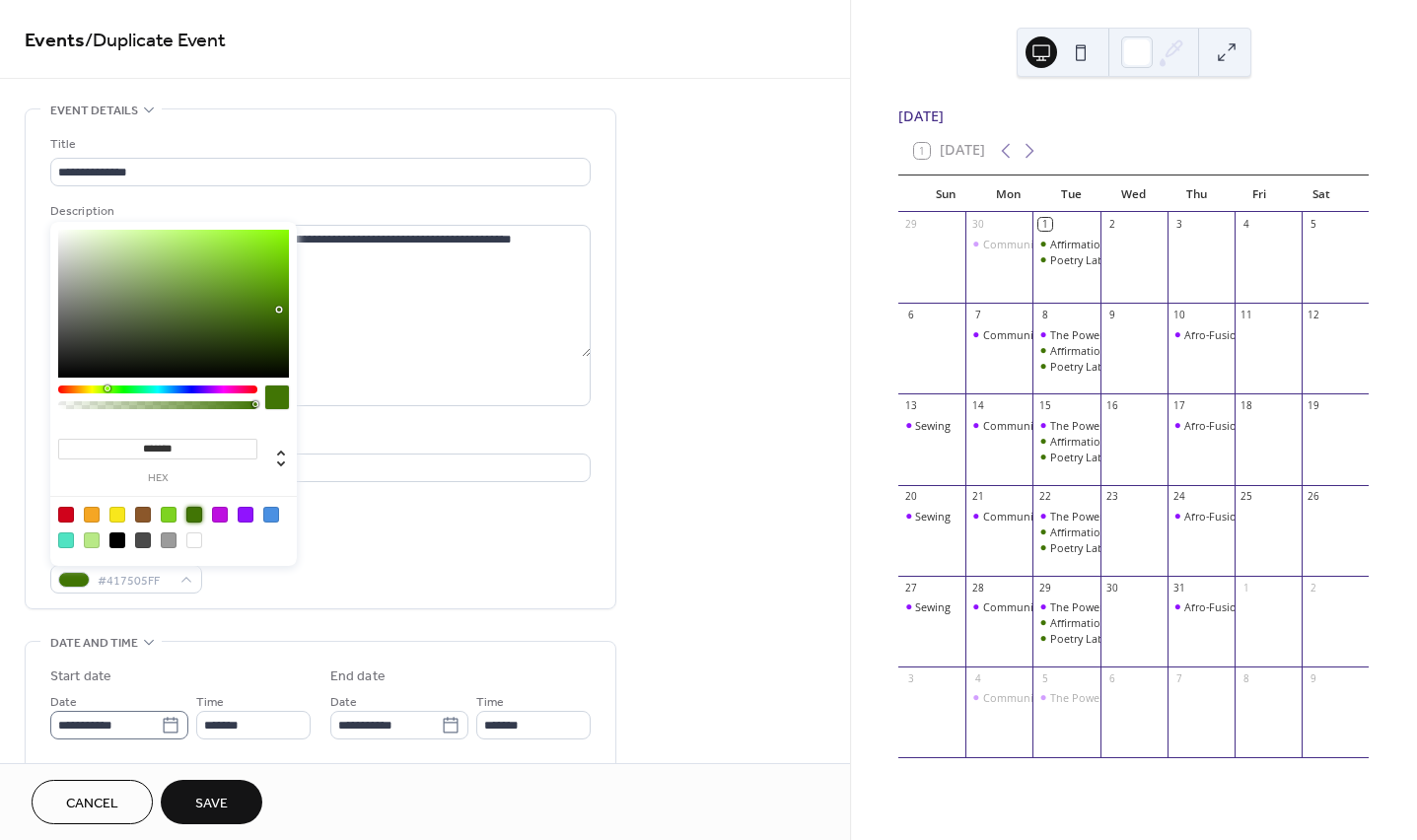 click 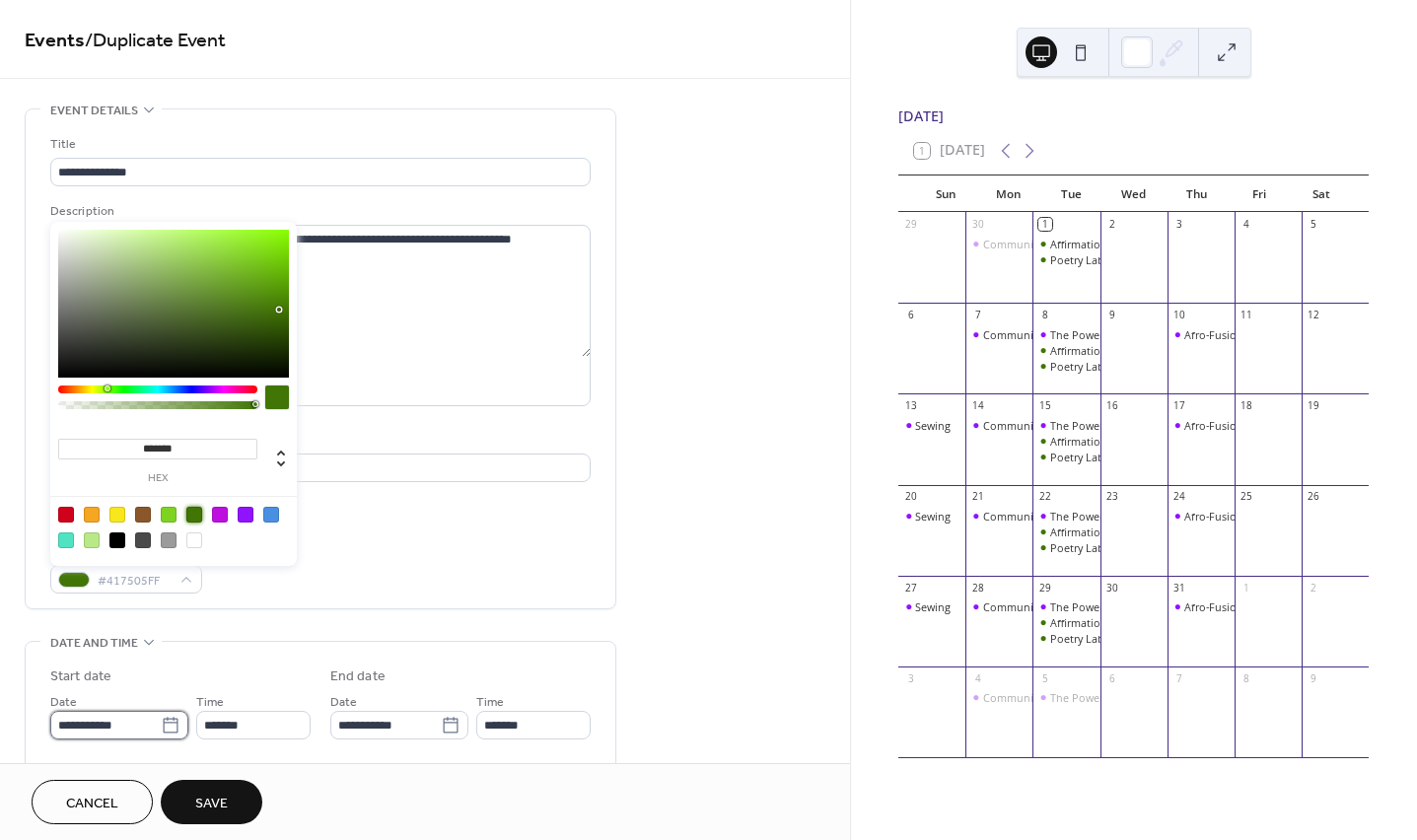 click on "**********" at bounding box center [106, 725] 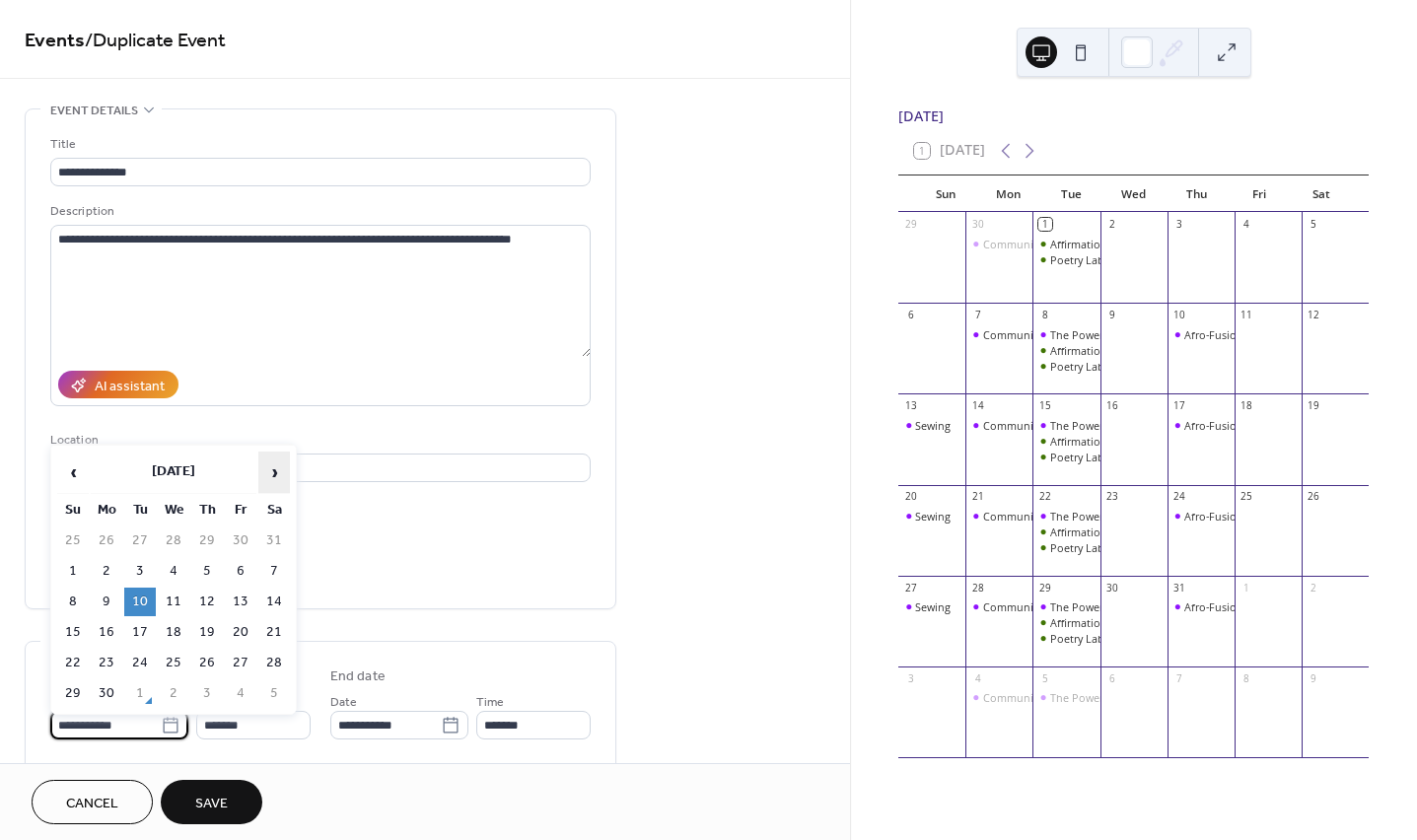 click on "›" at bounding box center (274, 472) 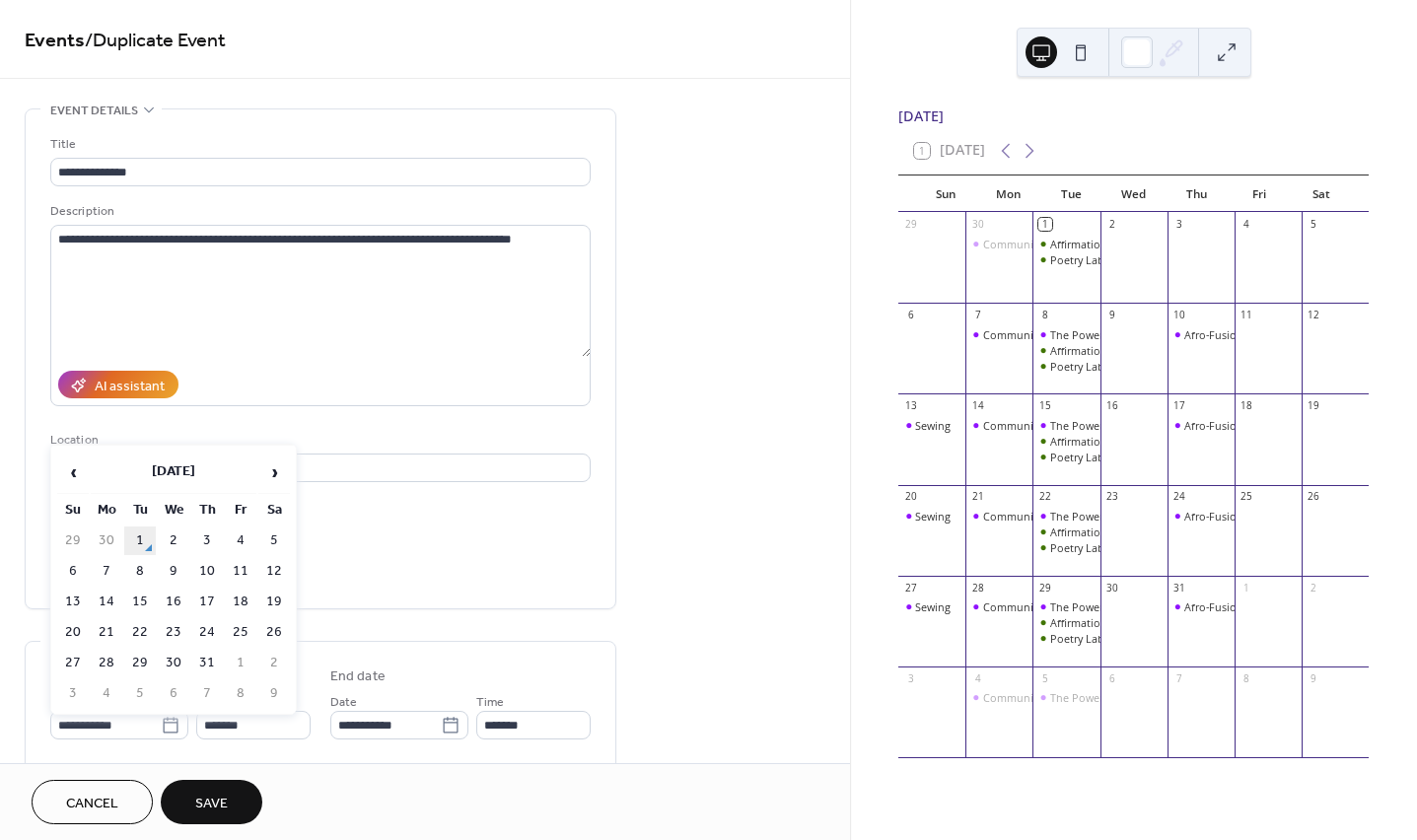 click on "1" at bounding box center [140, 540] 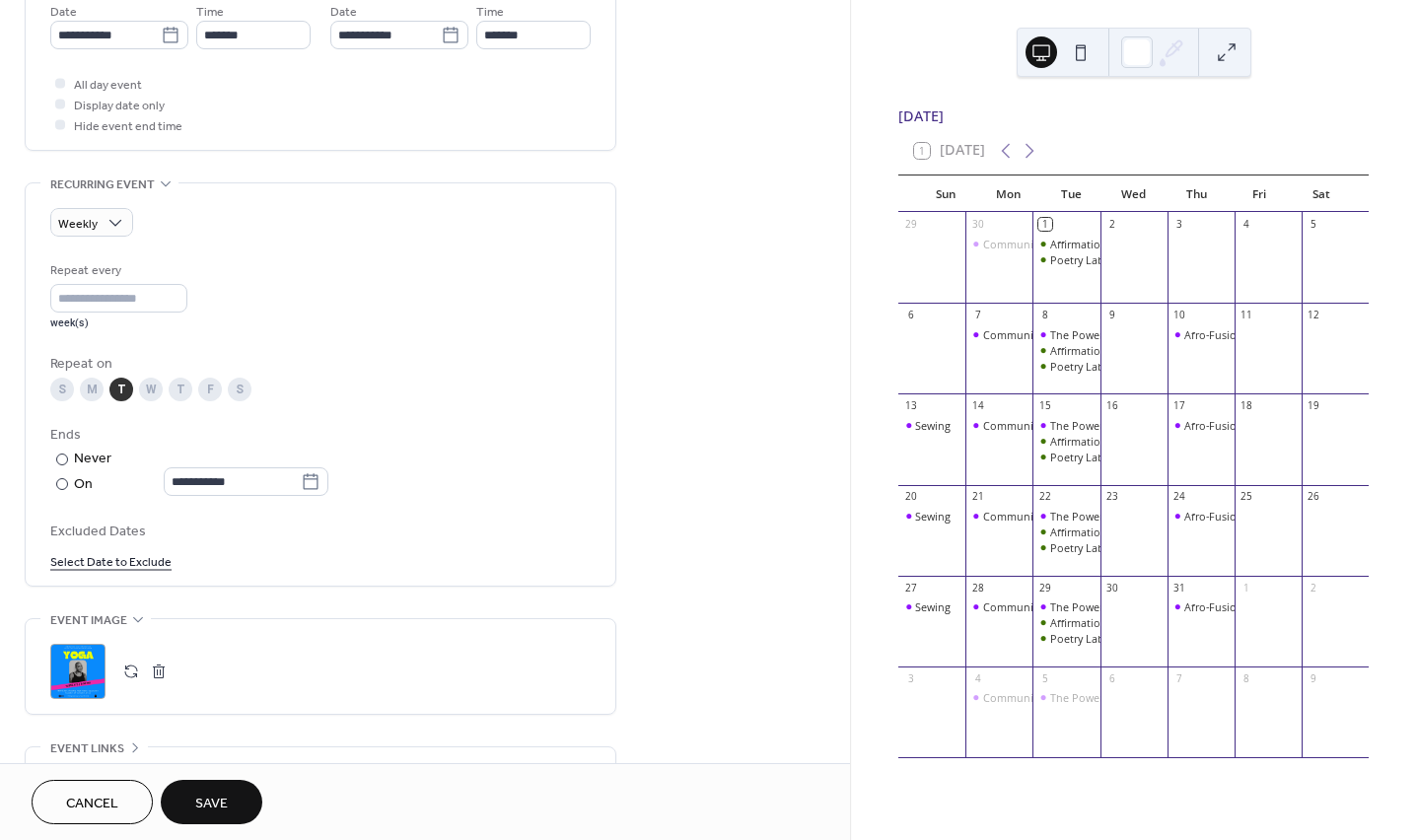 scroll, scrollTop: 758, scrollLeft: 0, axis: vertical 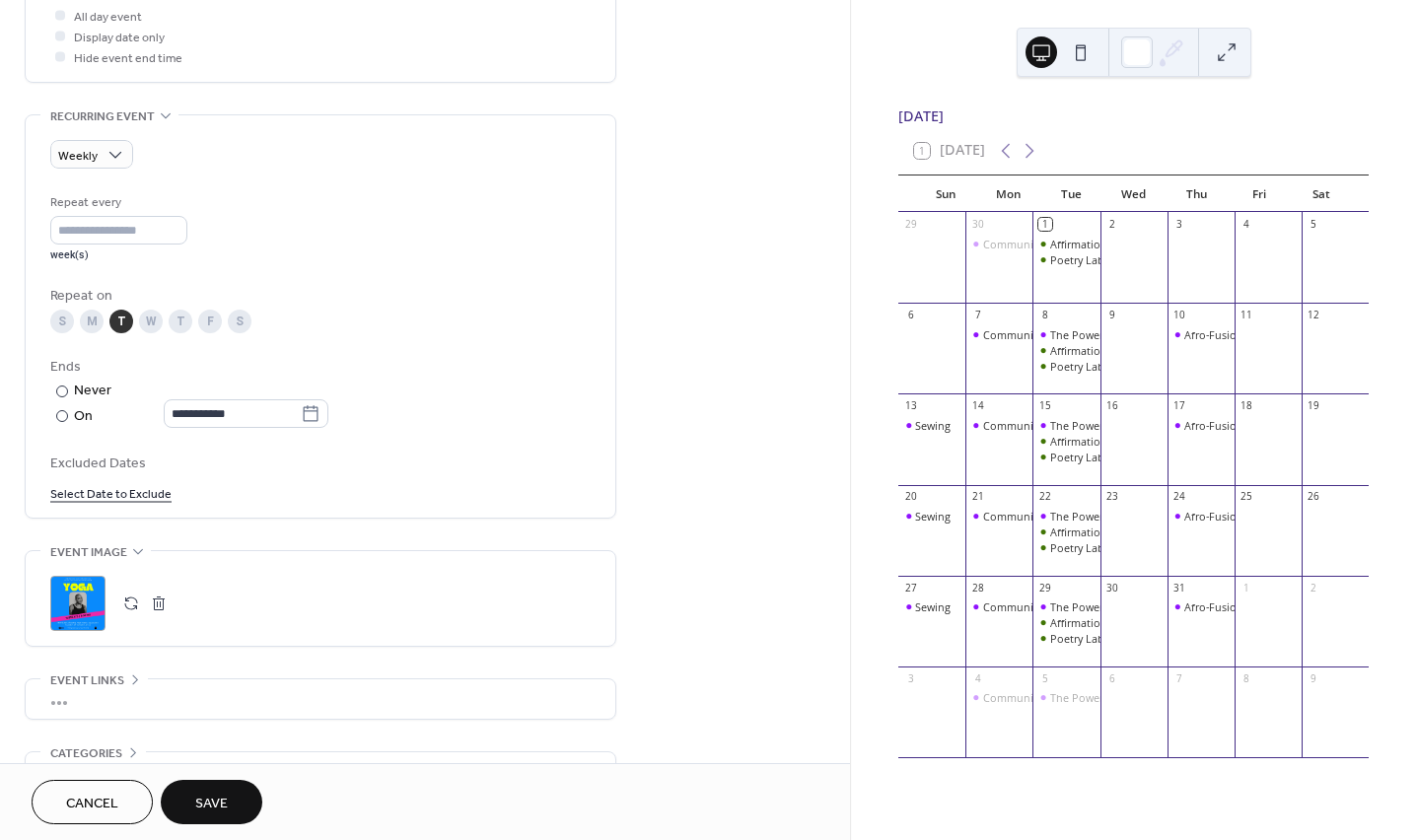 click at bounding box center (159, 603) 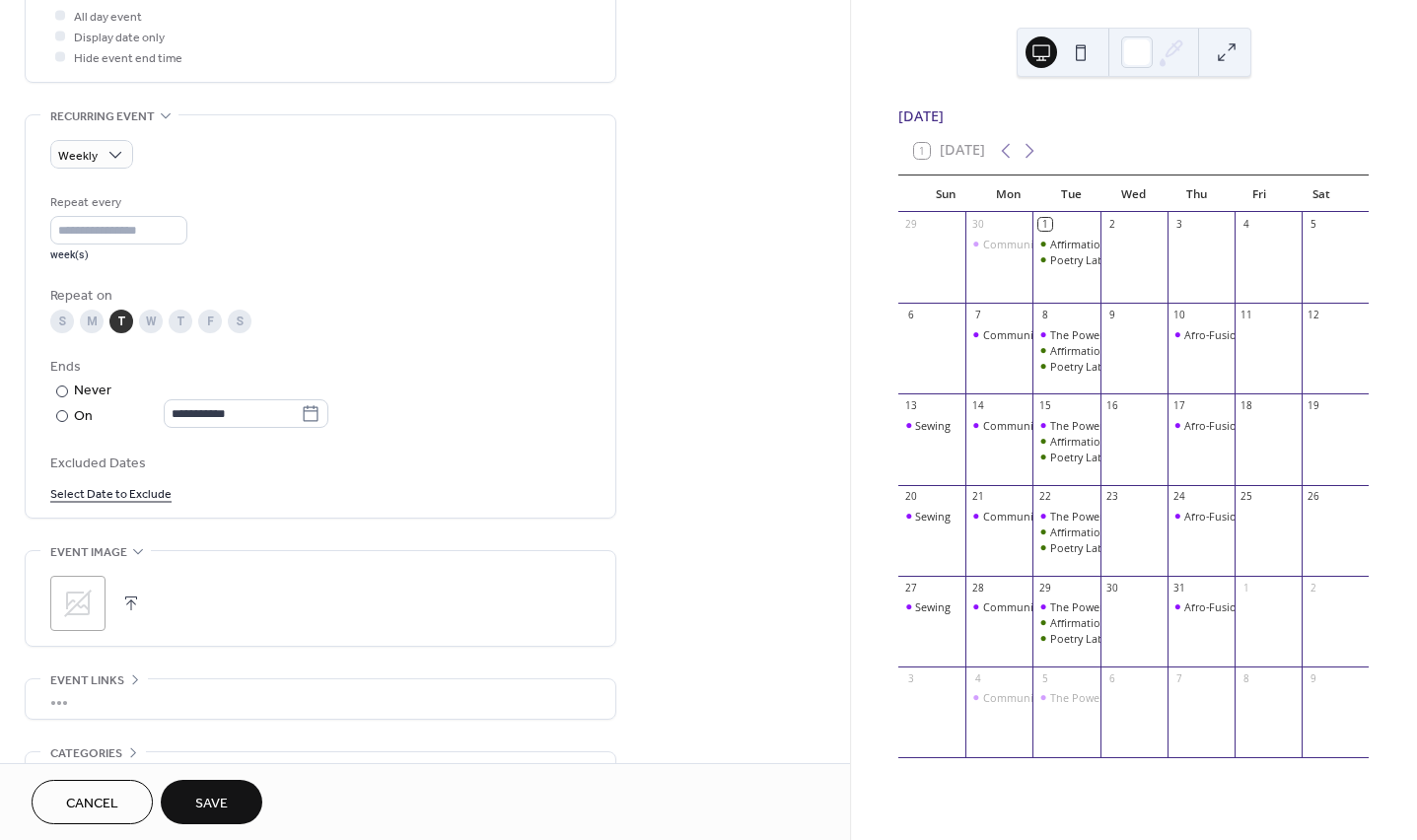 click at bounding box center [131, 603] 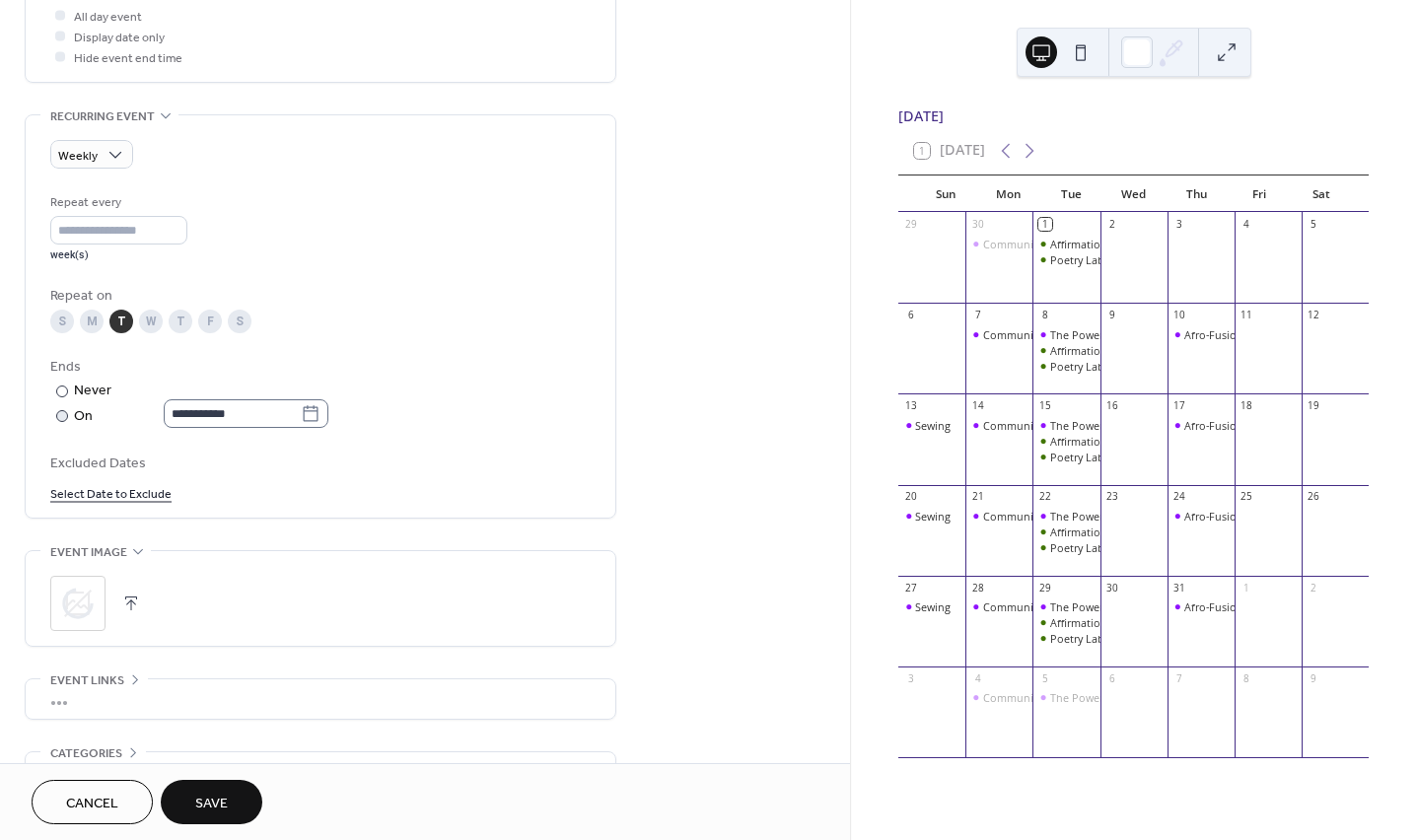 click 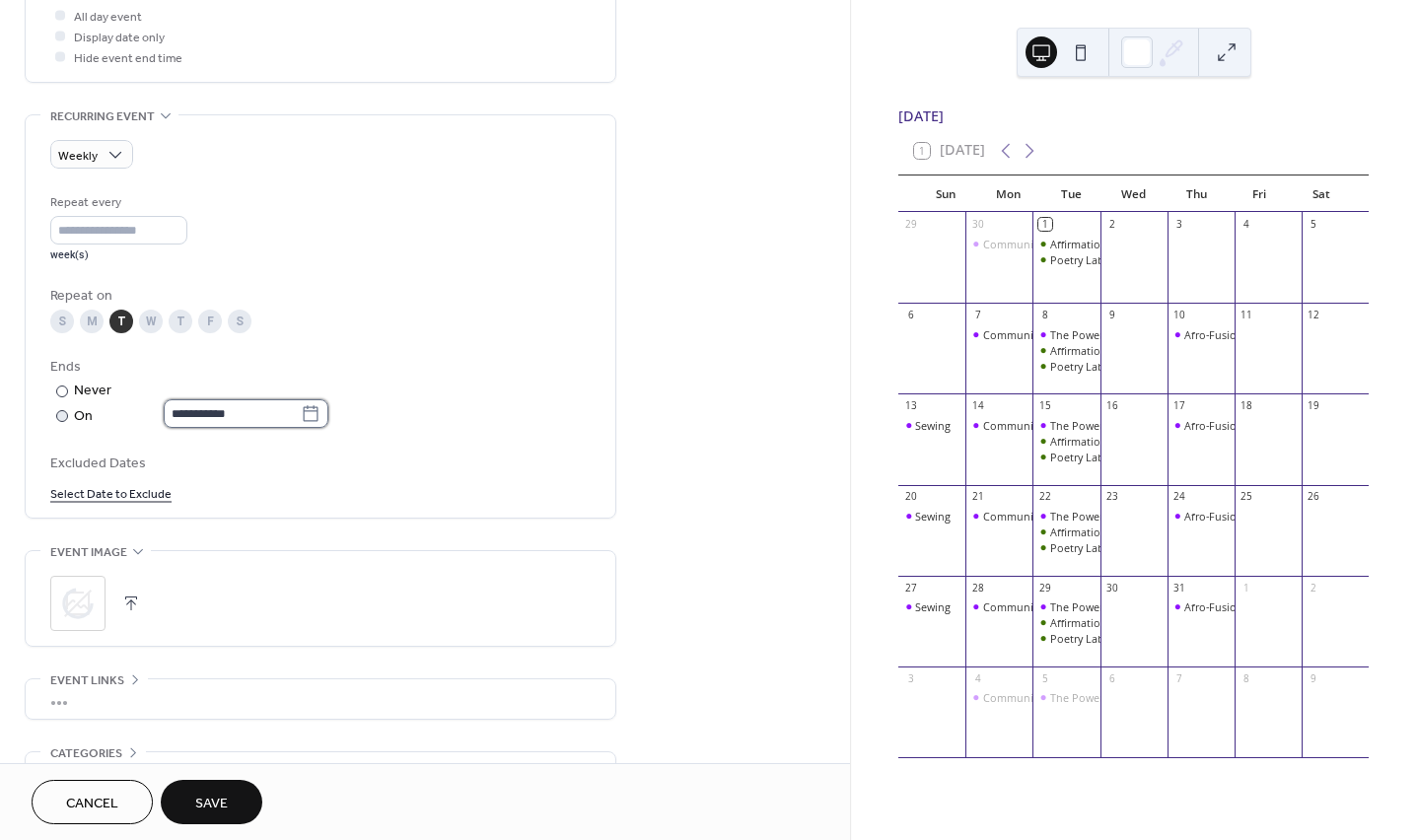 click on "**********" at bounding box center (232, 413) 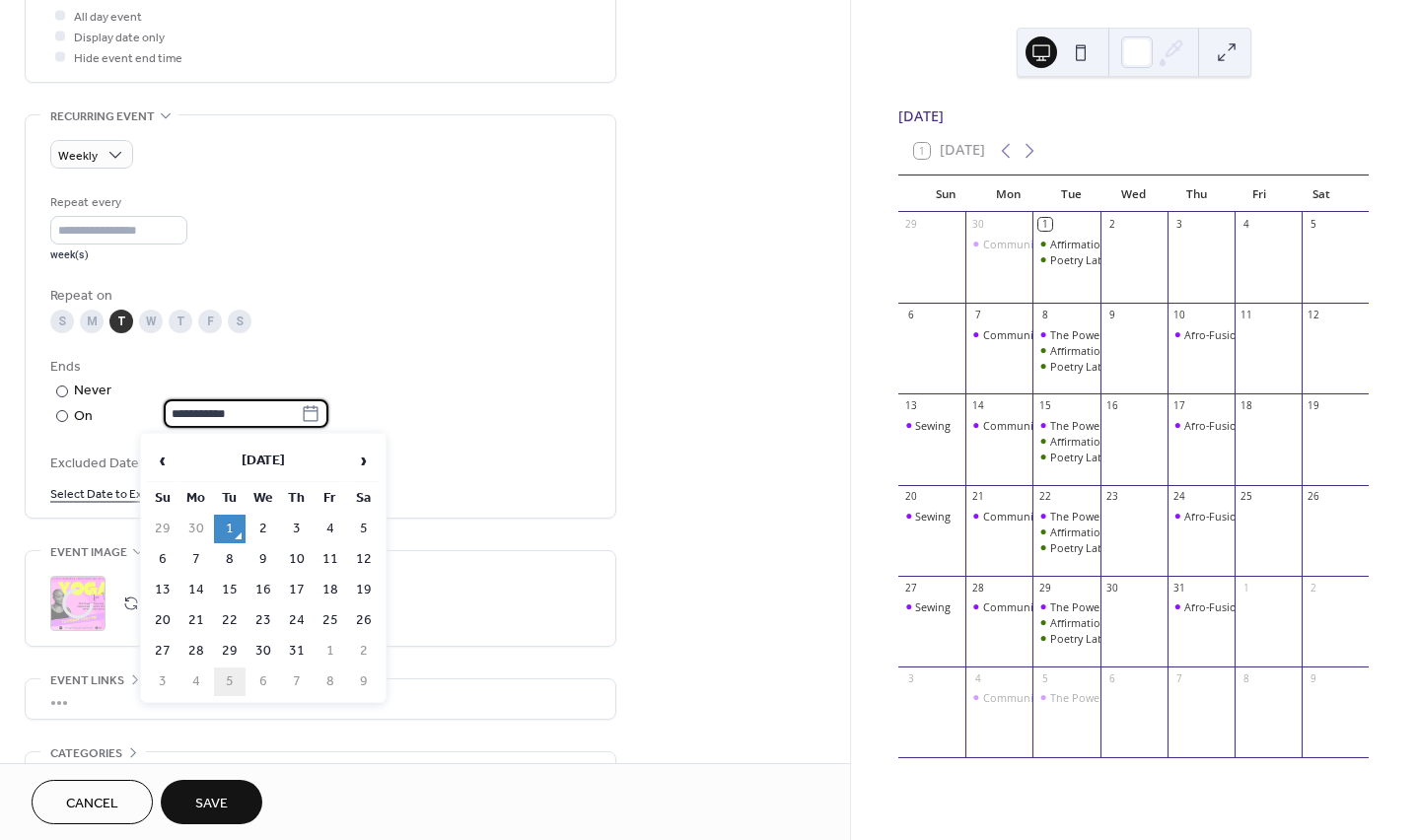 click on "5" at bounding box center [230, 681] 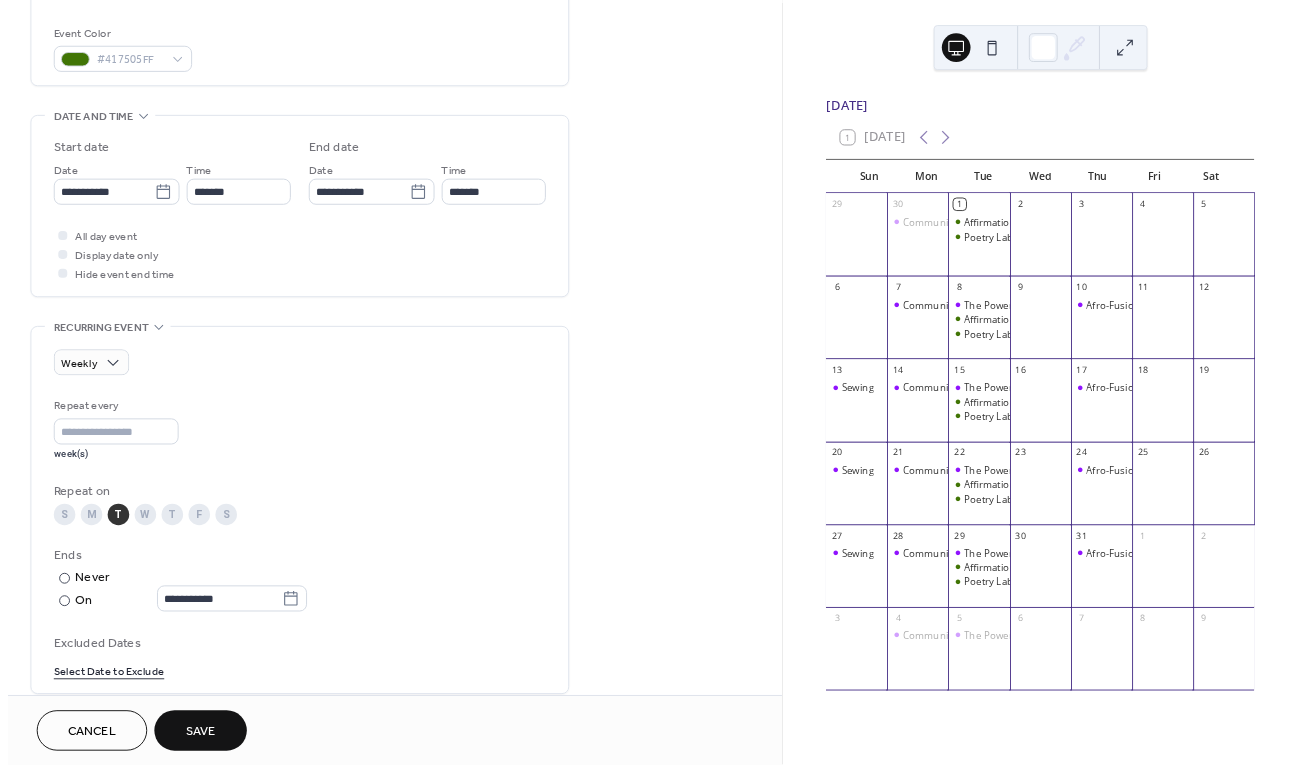 scroll, scrollTop: 897, scrollLeft: 0, axis: vertical 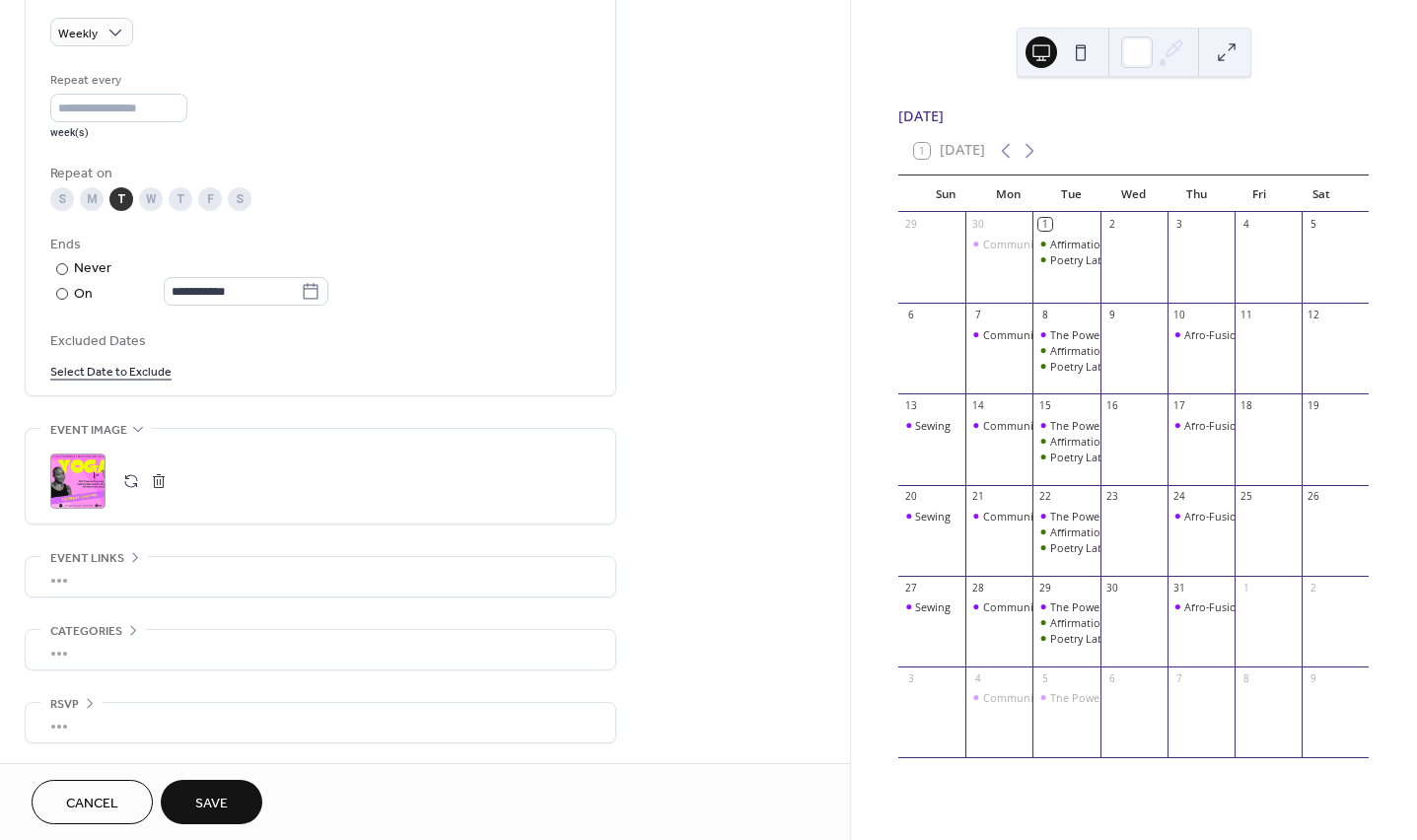 click on "Save" at bounding box center (211, 802) 